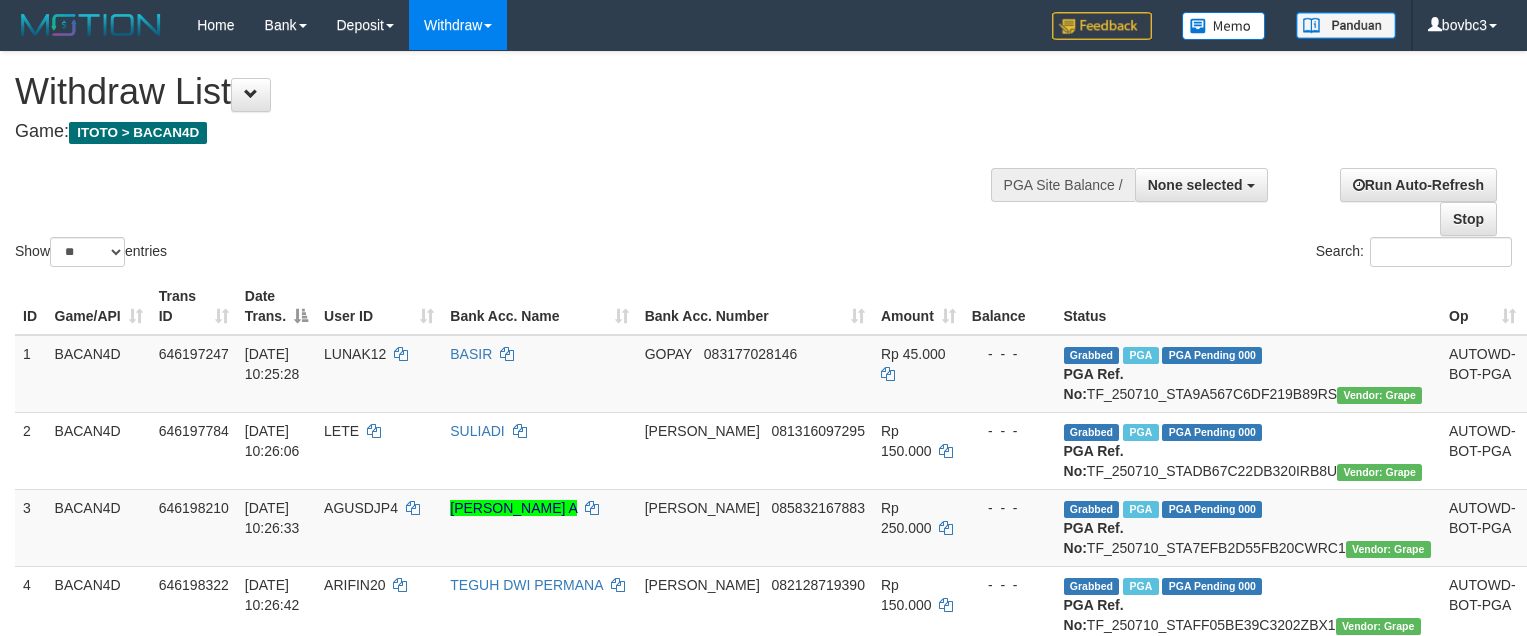 select 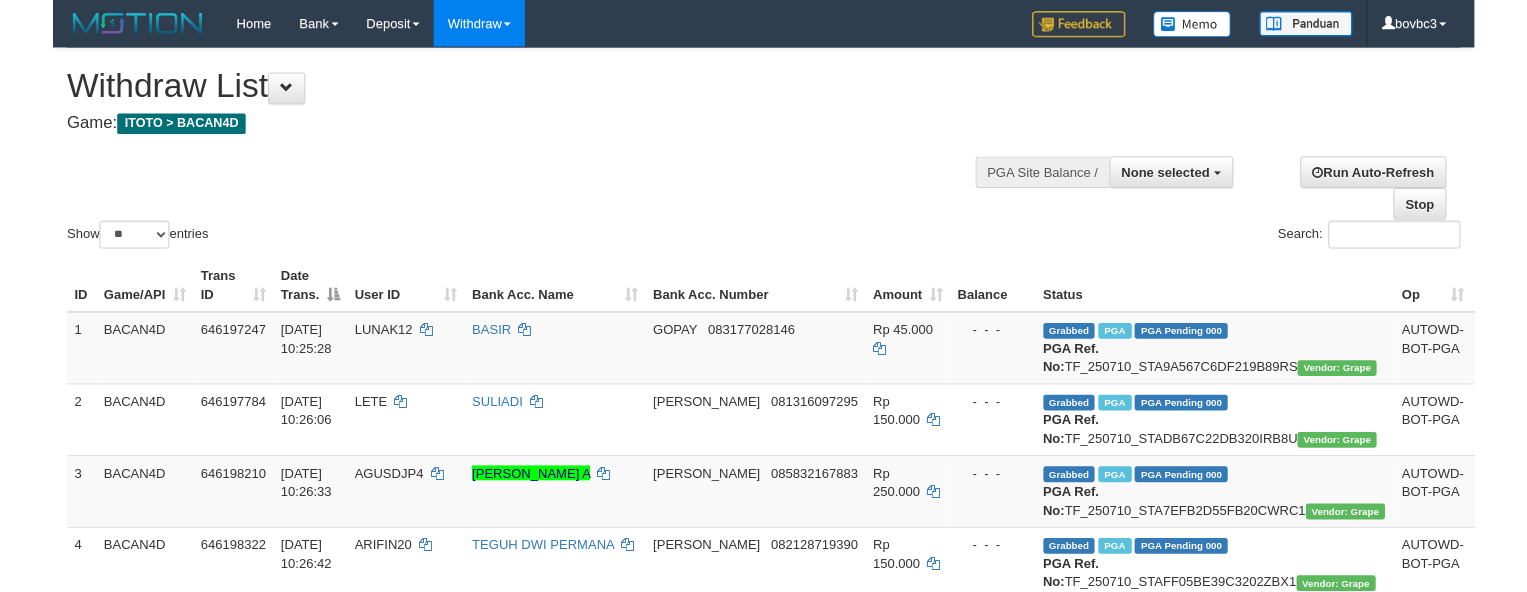 scroll, scrollTop: 2298, scrollLeft: 0, axis: vertical 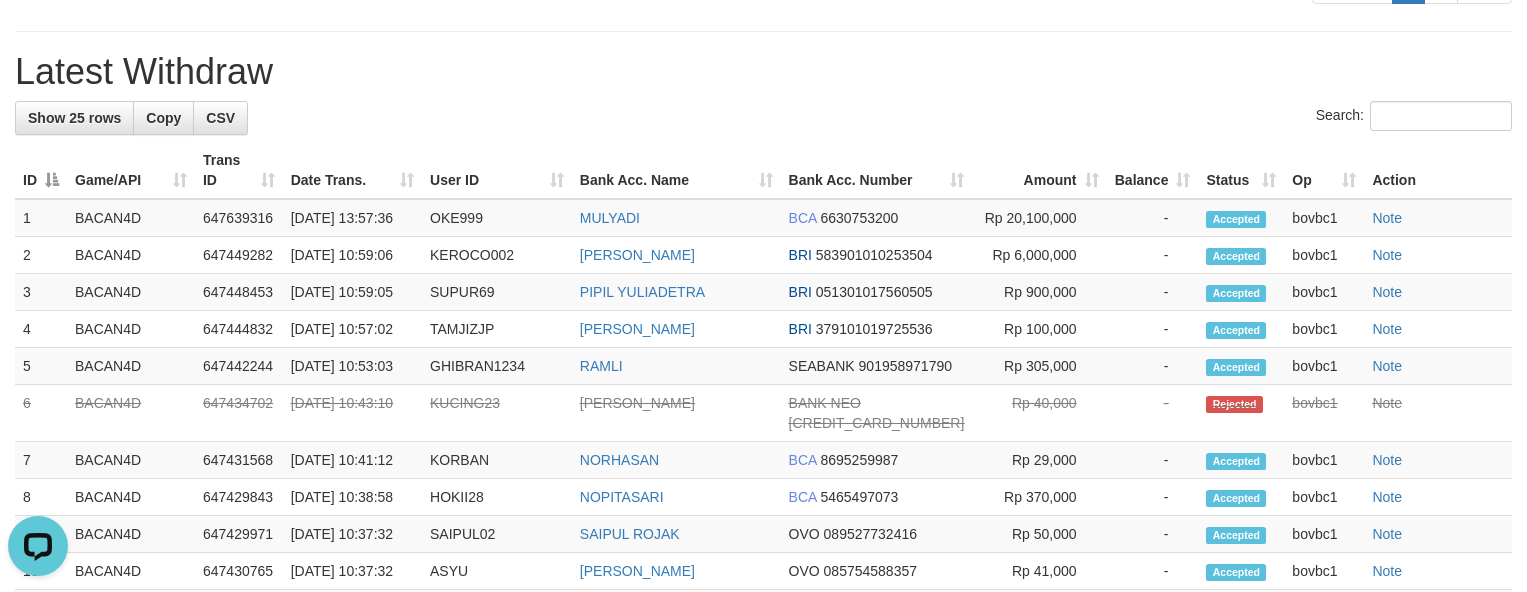 drag, startPoint x: 597, startPoint y: 552, endPoint x: 379, endPoint y: 69, distance: 529.9179 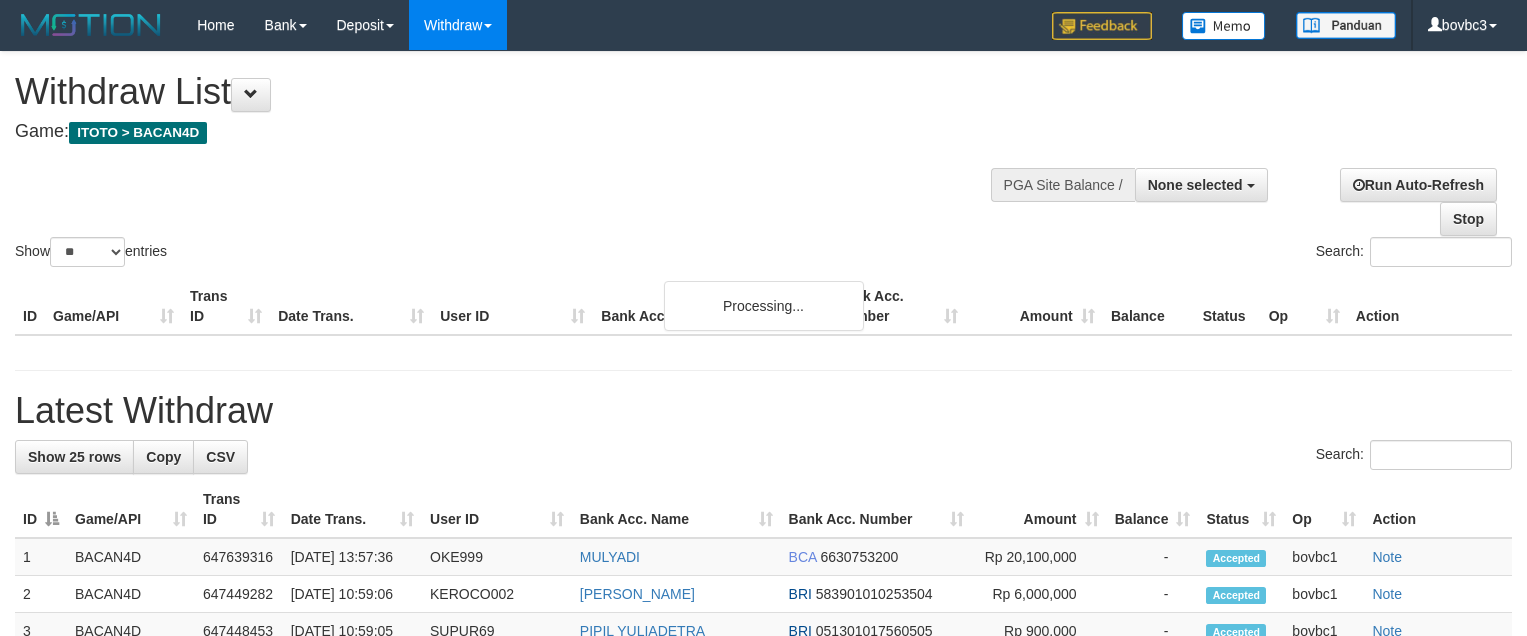 select 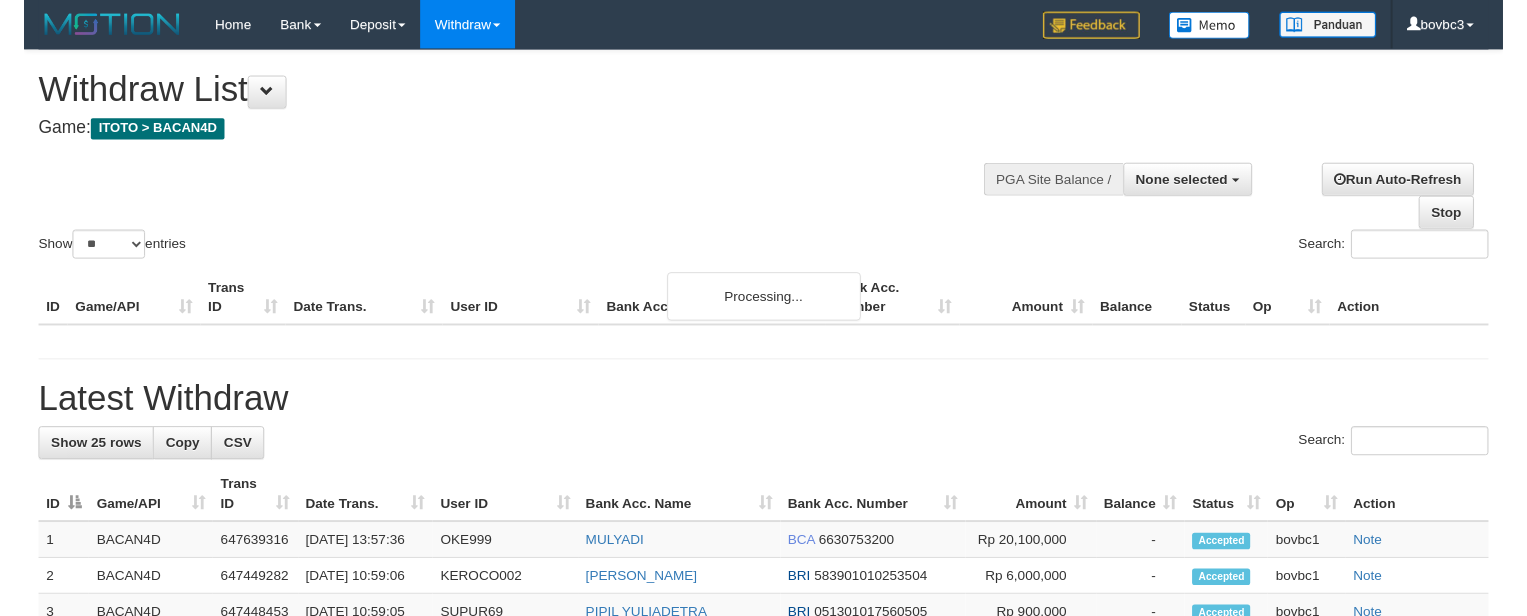 scroll, scrollTop: 2298, scrollLeft: 0, axis: vertical 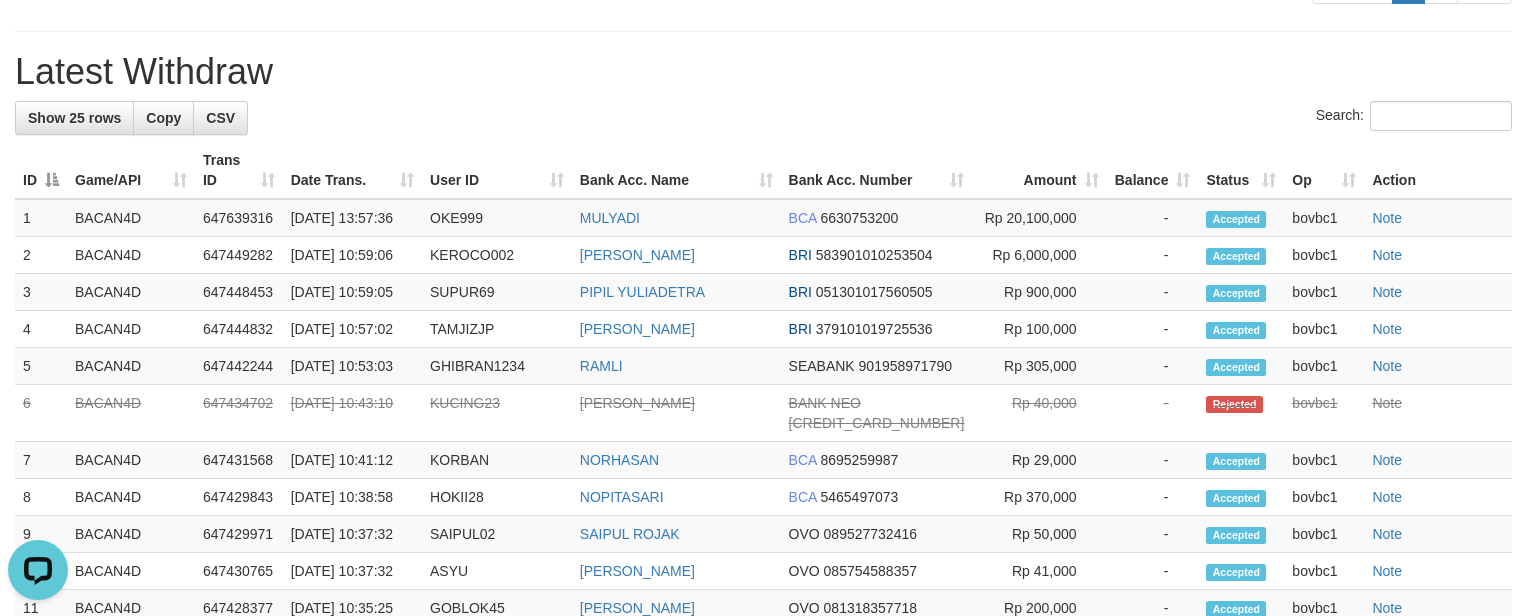 click on "ROBET2000" at bounding box center (363, -173) 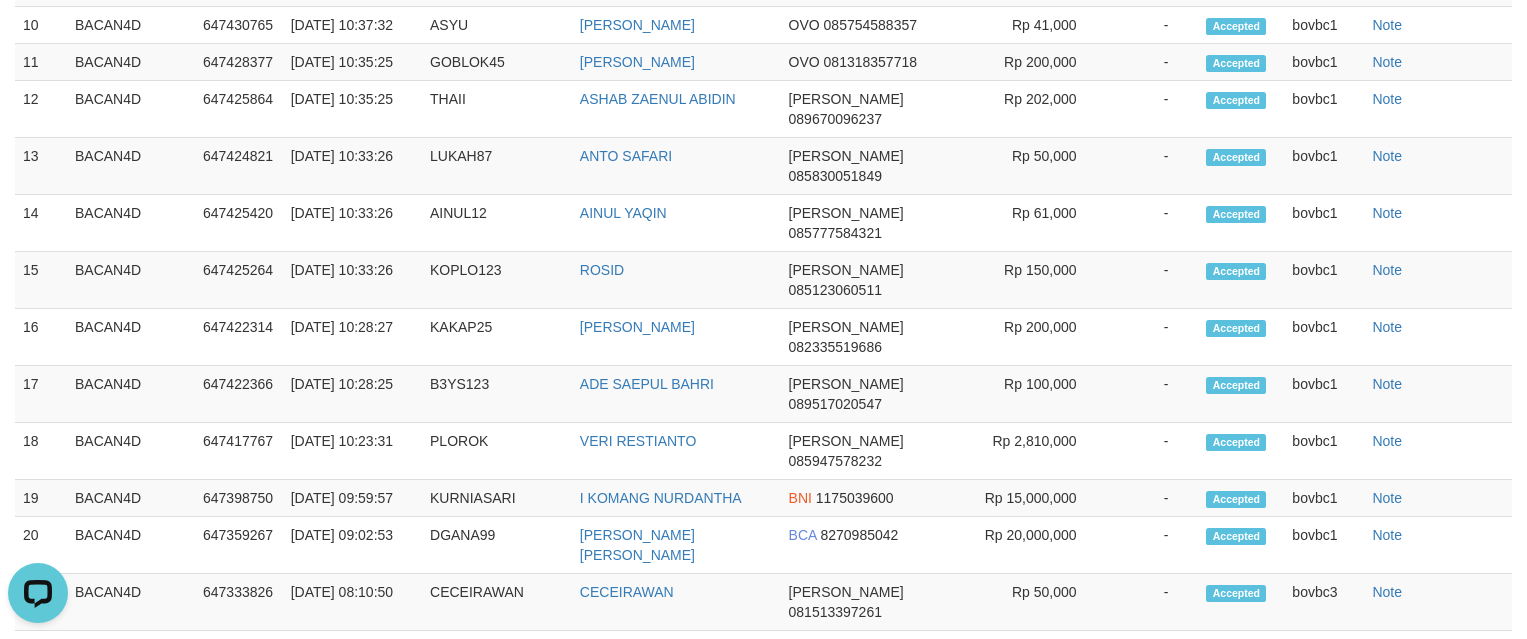 scroll, scrollTop: 2898, scrollLeft: 0, axis: vertical 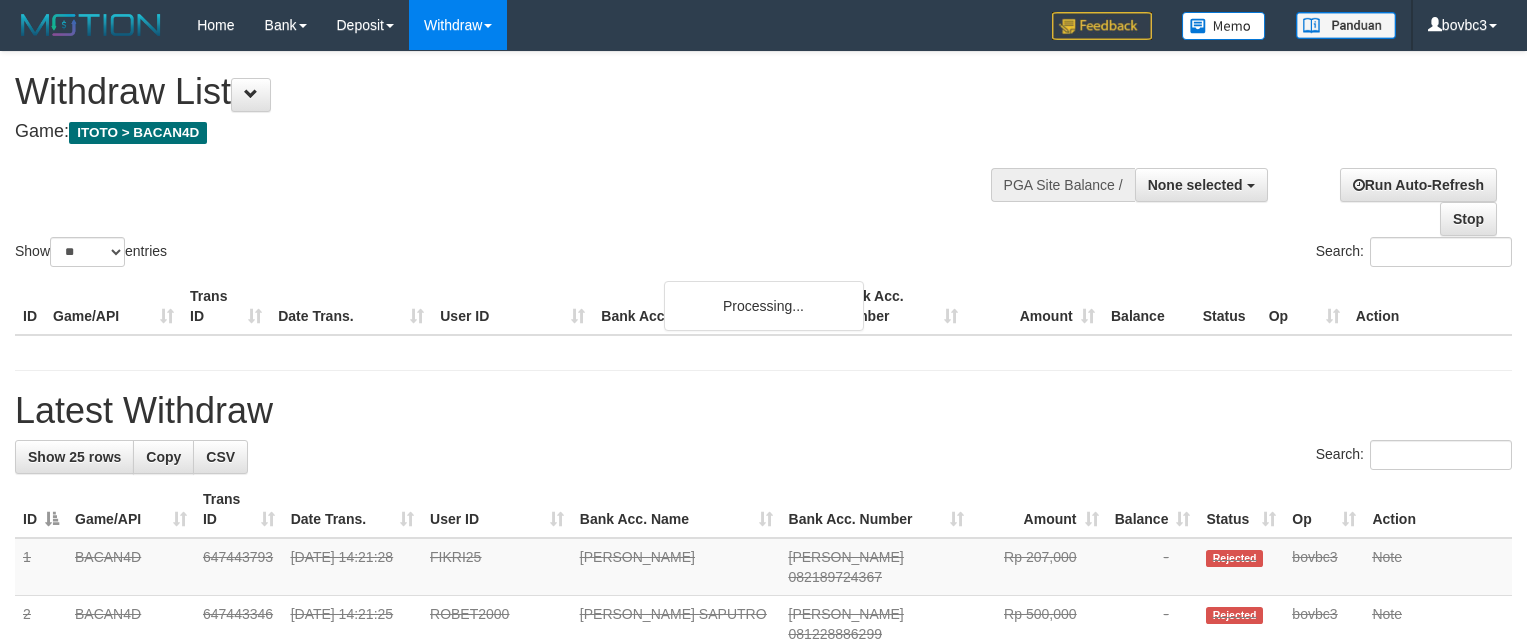select 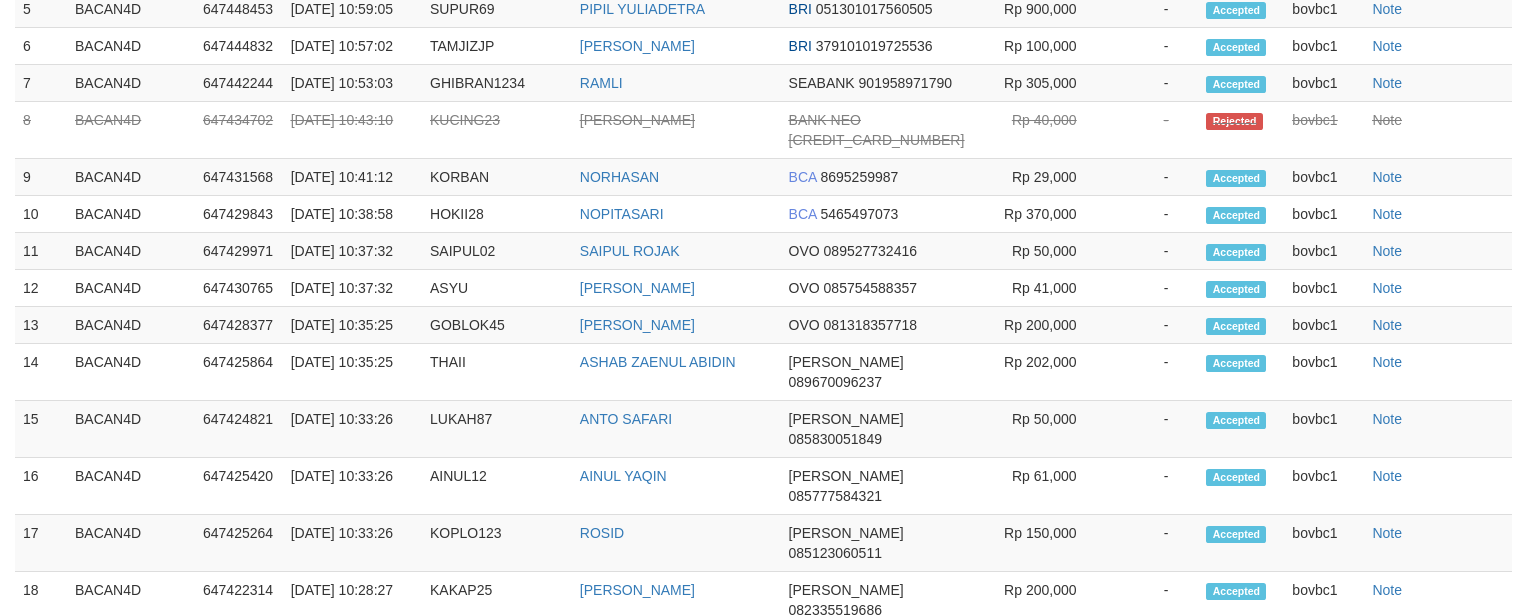 scroll, scrollTop: 2013, scrollLeft: 0, axis: vertical 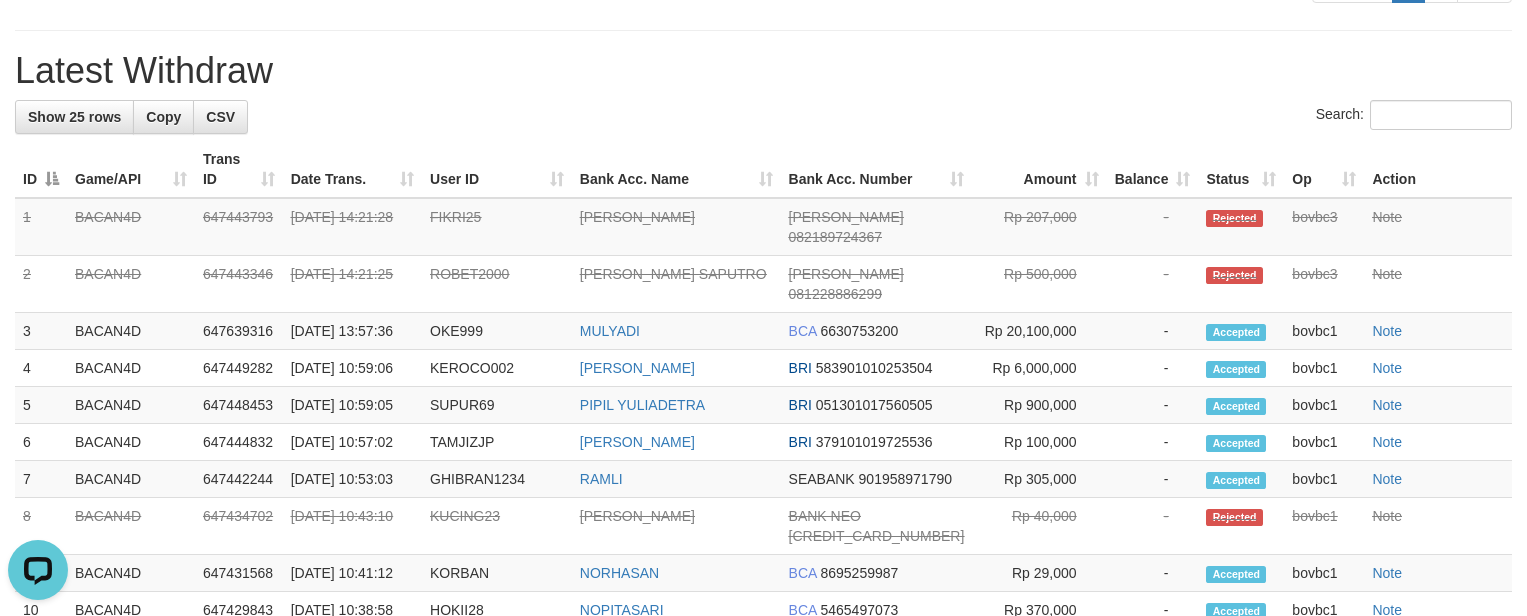 click on "IZHA18" at bounding box center (347, -174) 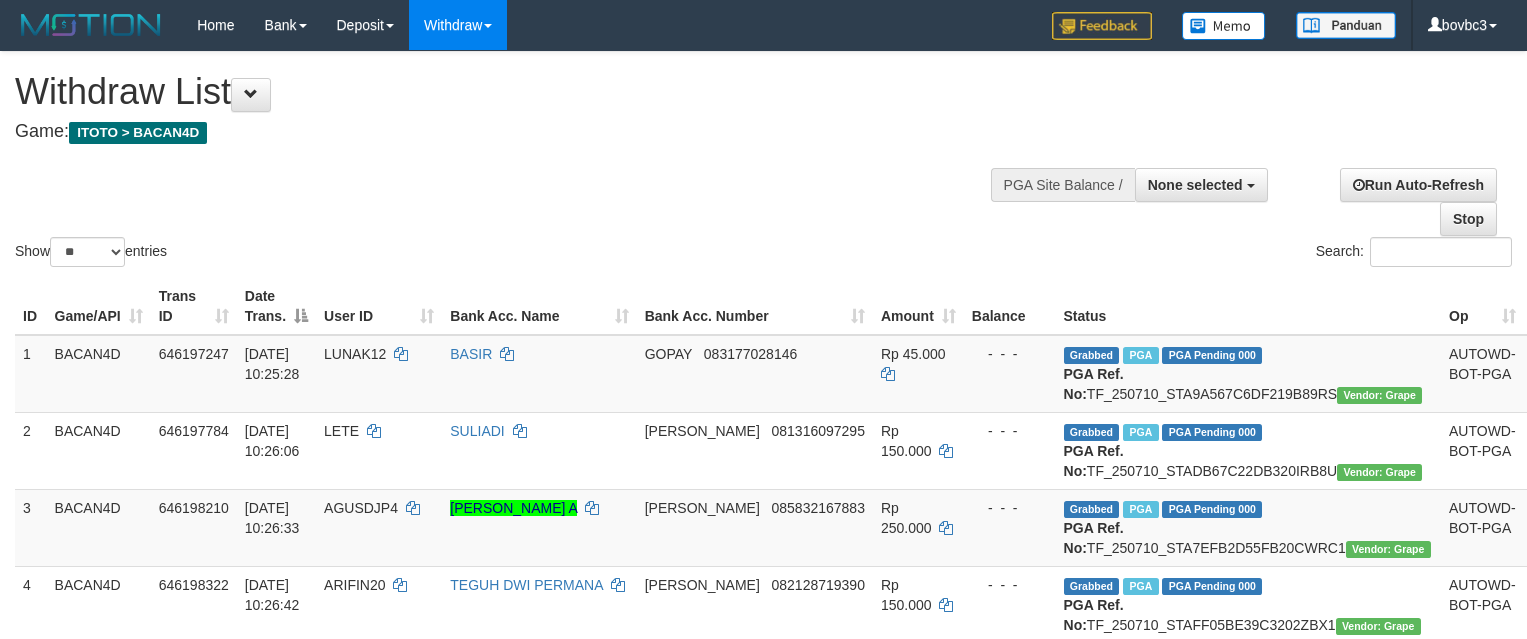 select 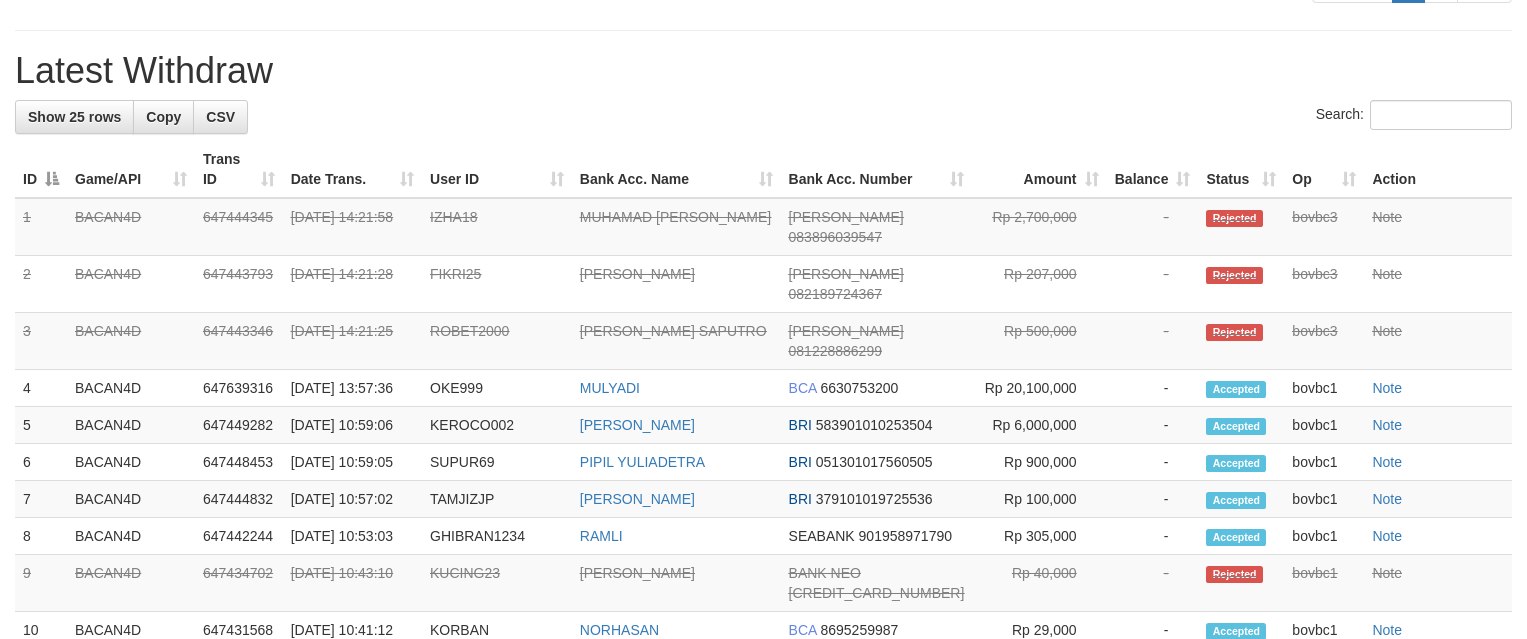 scroll, scrollTop: 1749, scrollLeft: 0, axis: vertical 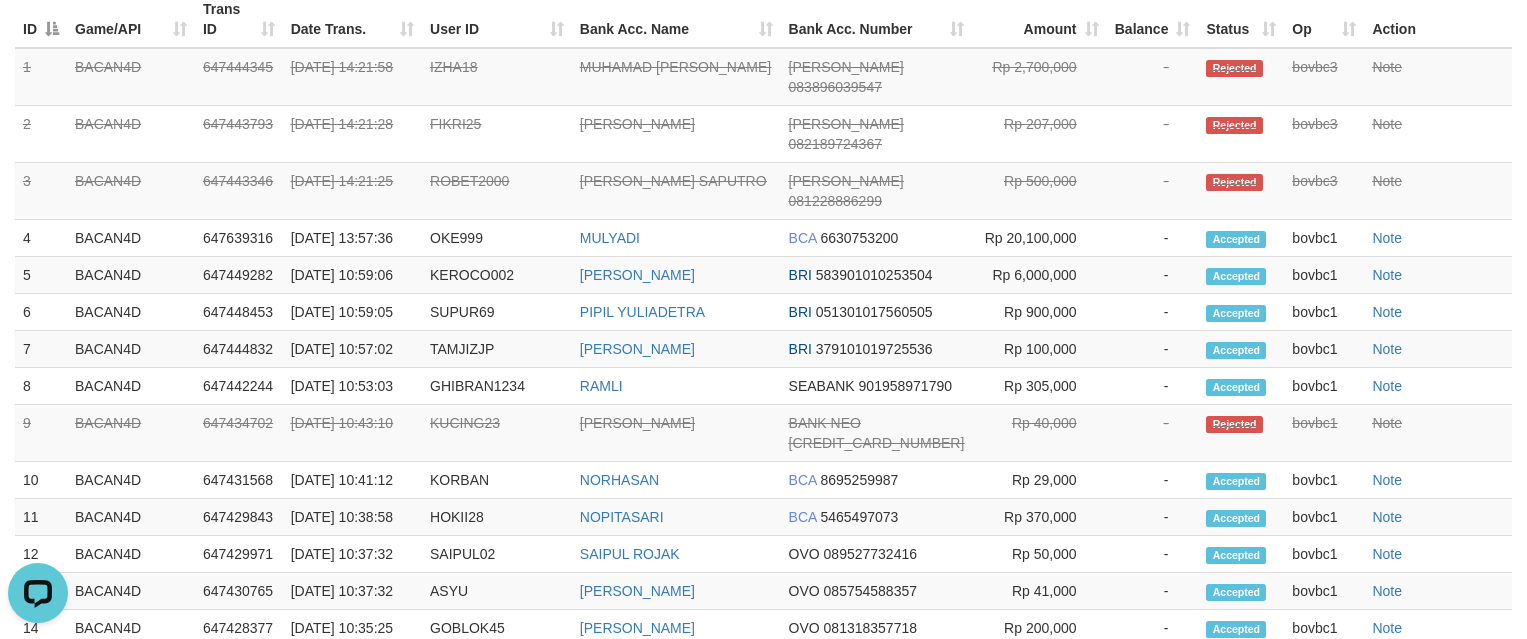 click on "GERYTANO" at bounding box center (362, -247) 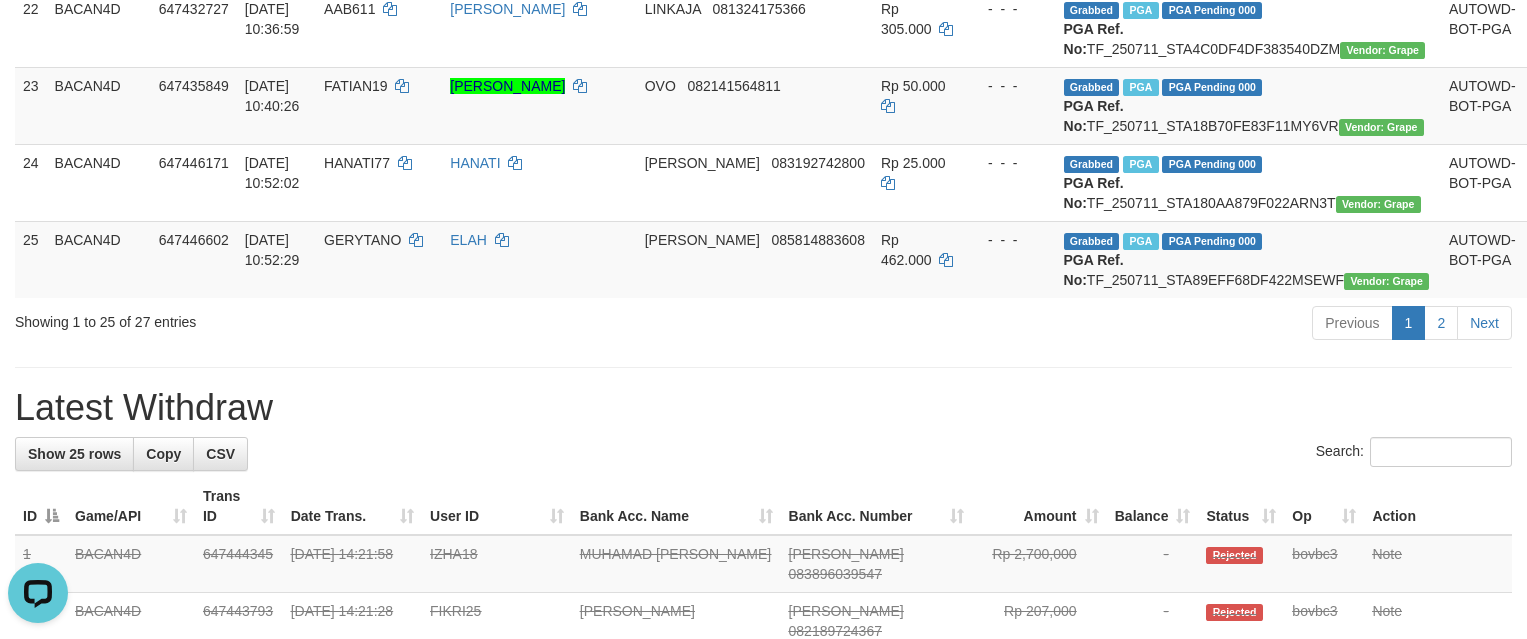 scroll, scrollTop: 2449, scrollLeft: 0, axis: vertical 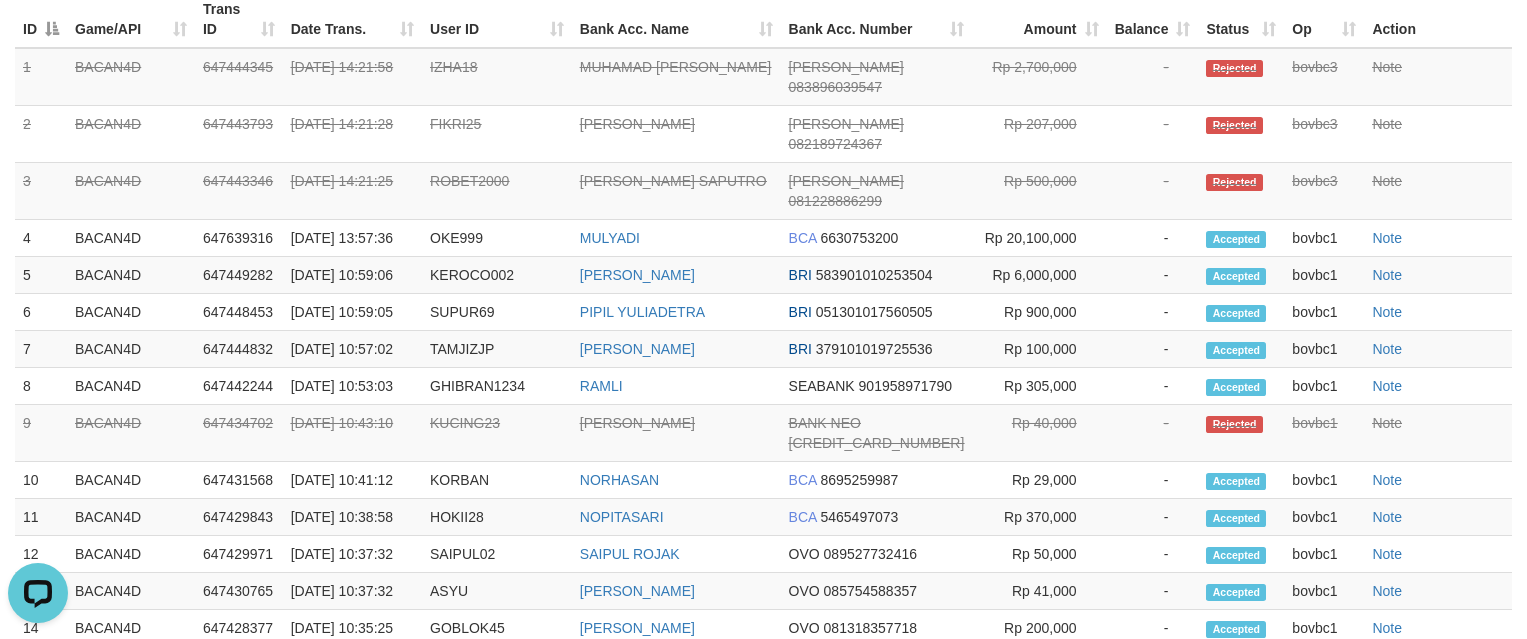click on "**********" at bounding box center [763, -505] 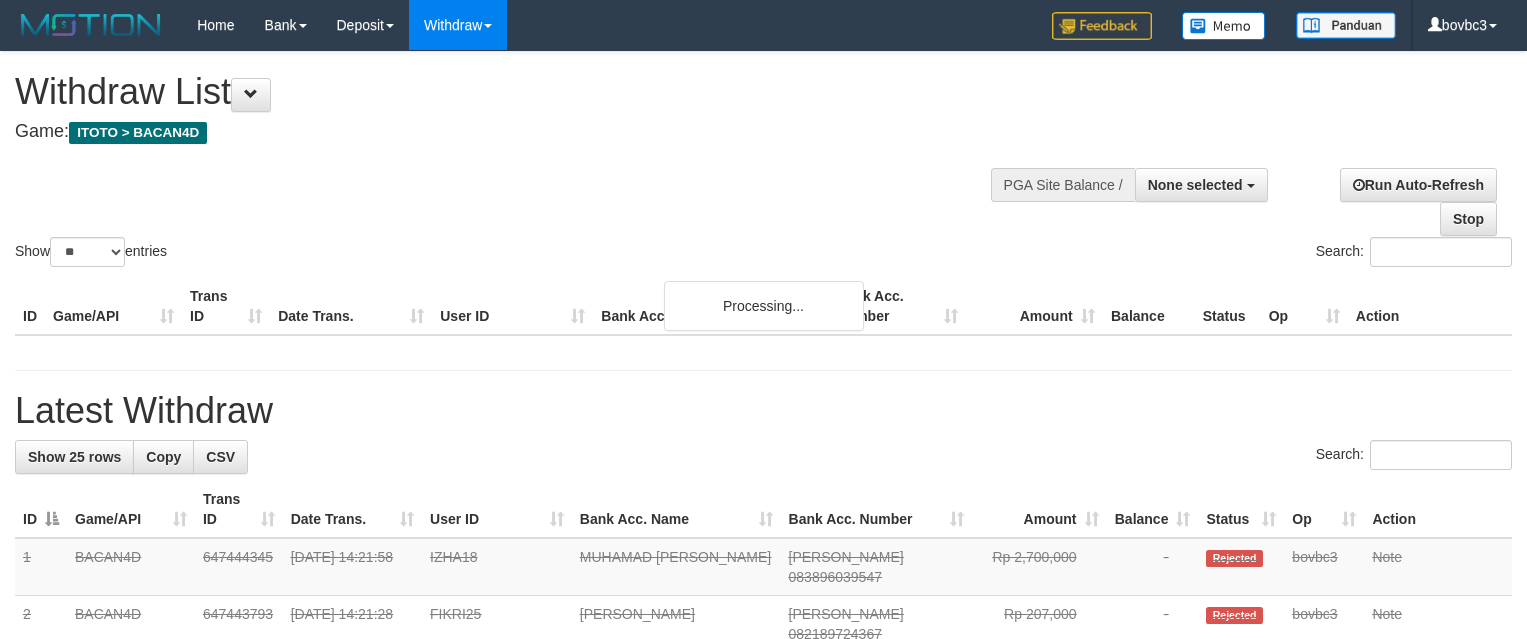 select 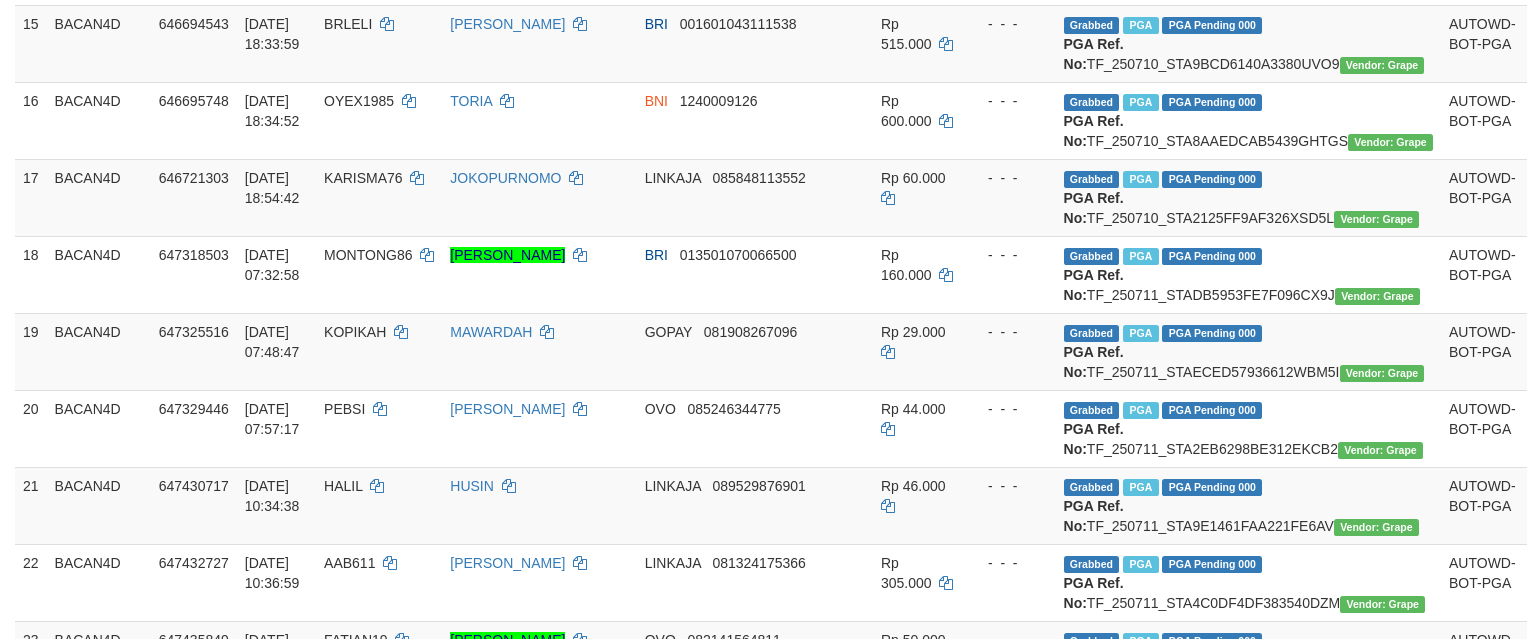 scroll, scrollTop: 1099, scrollLeft: 0, axis: vertical 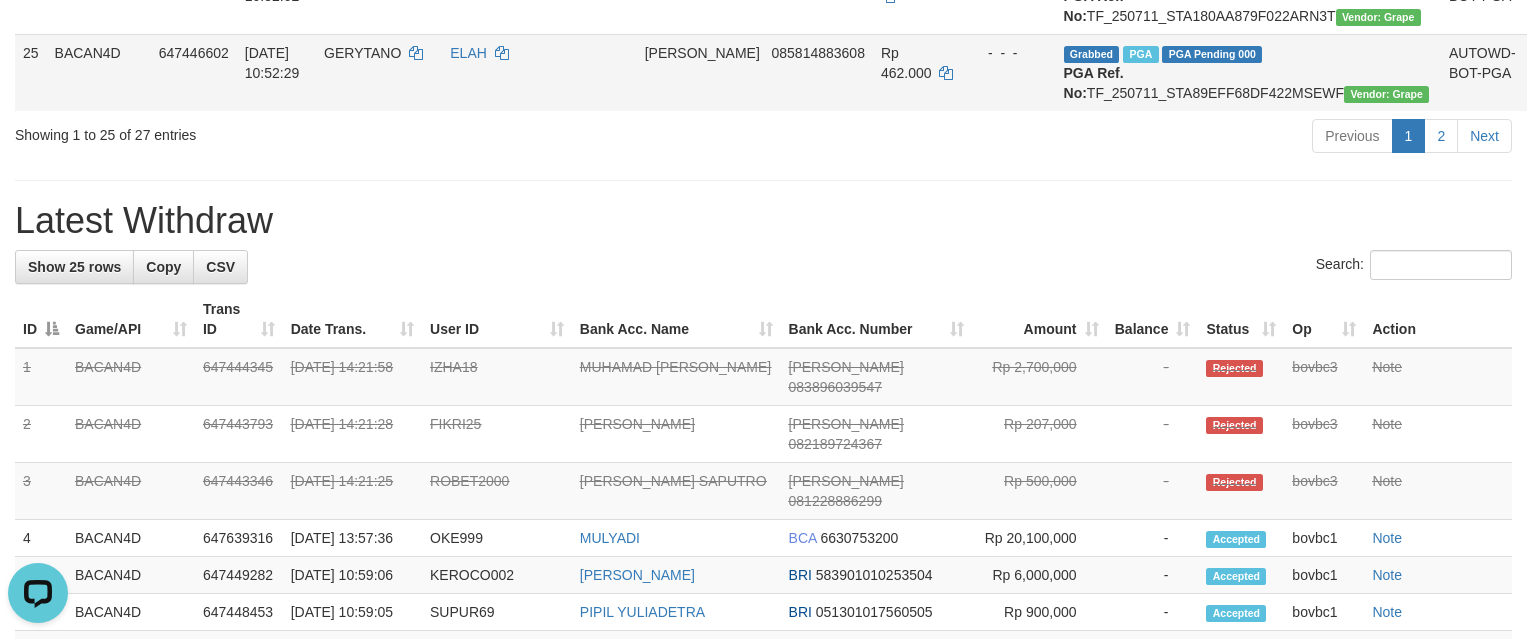 click on "GERYTANO" at bounding box center [362, 53] 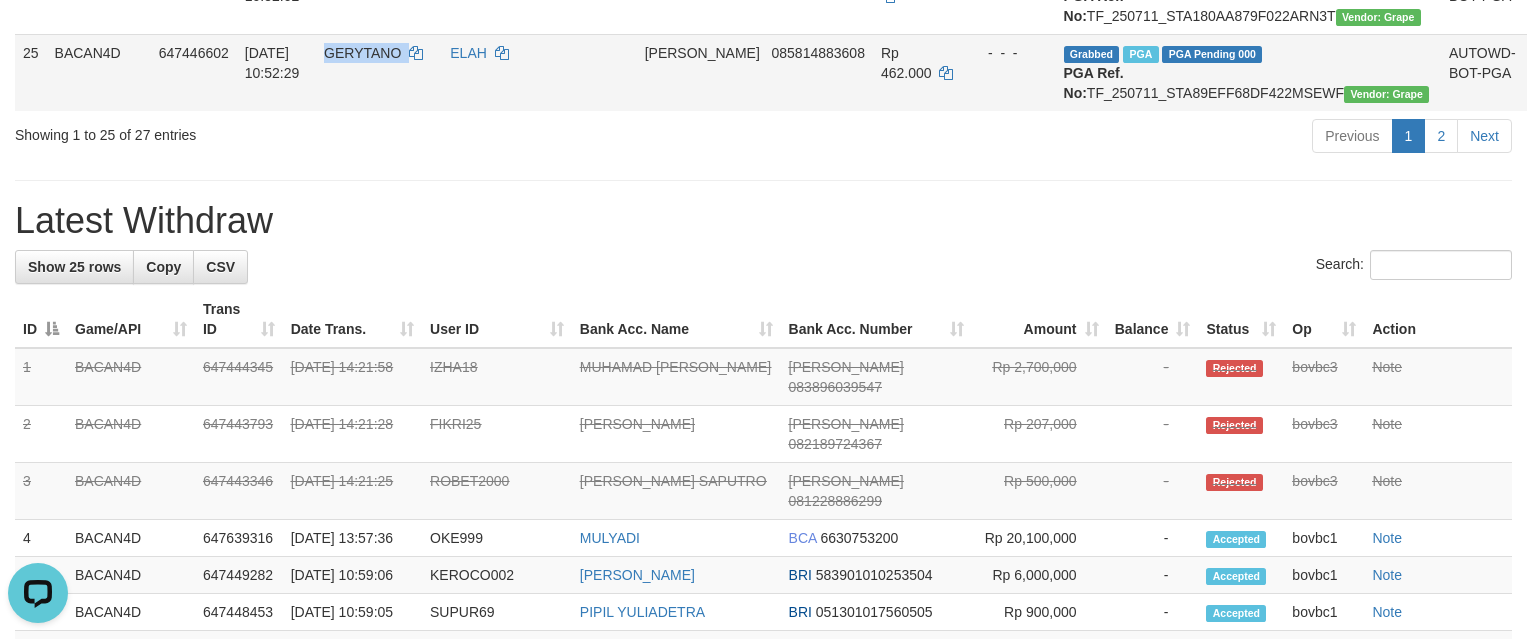click on "GERYTANO" at bounding box center [362, 53] 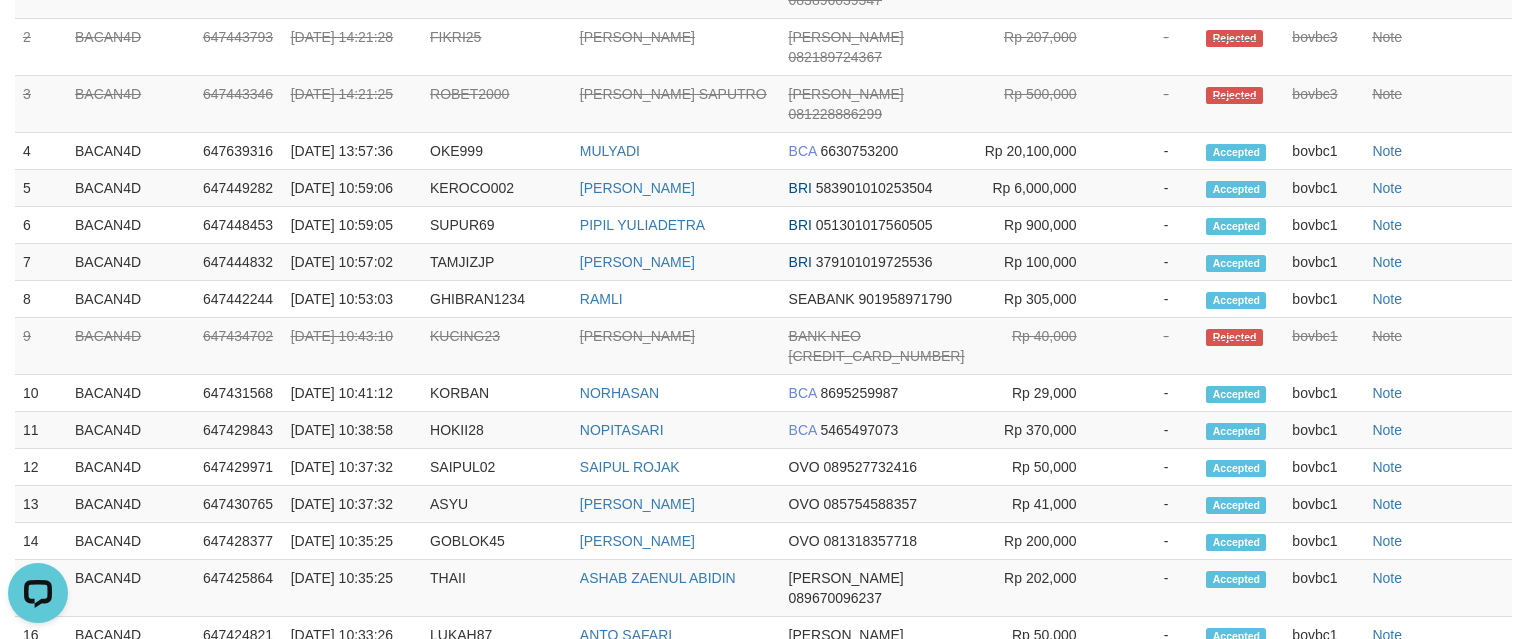 scroll, scrollTop: 2599, scrollLeft: 0, axis: vertical 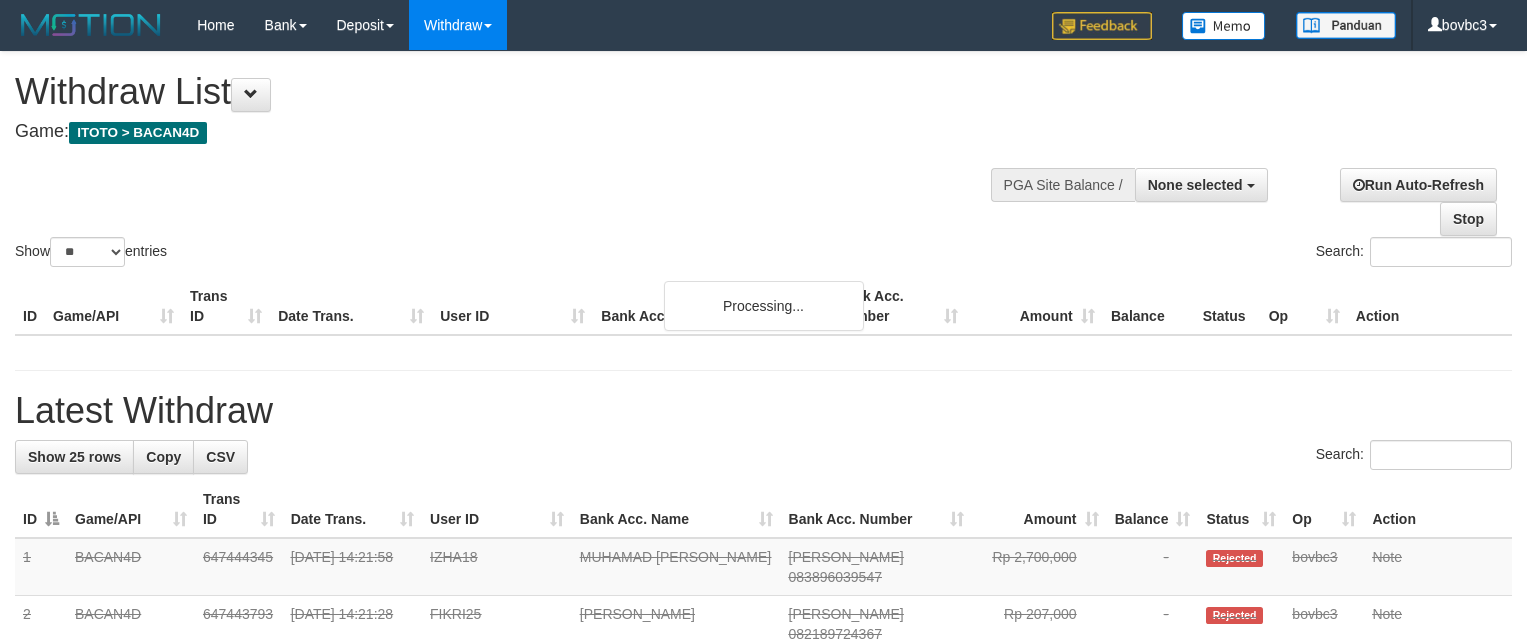 select 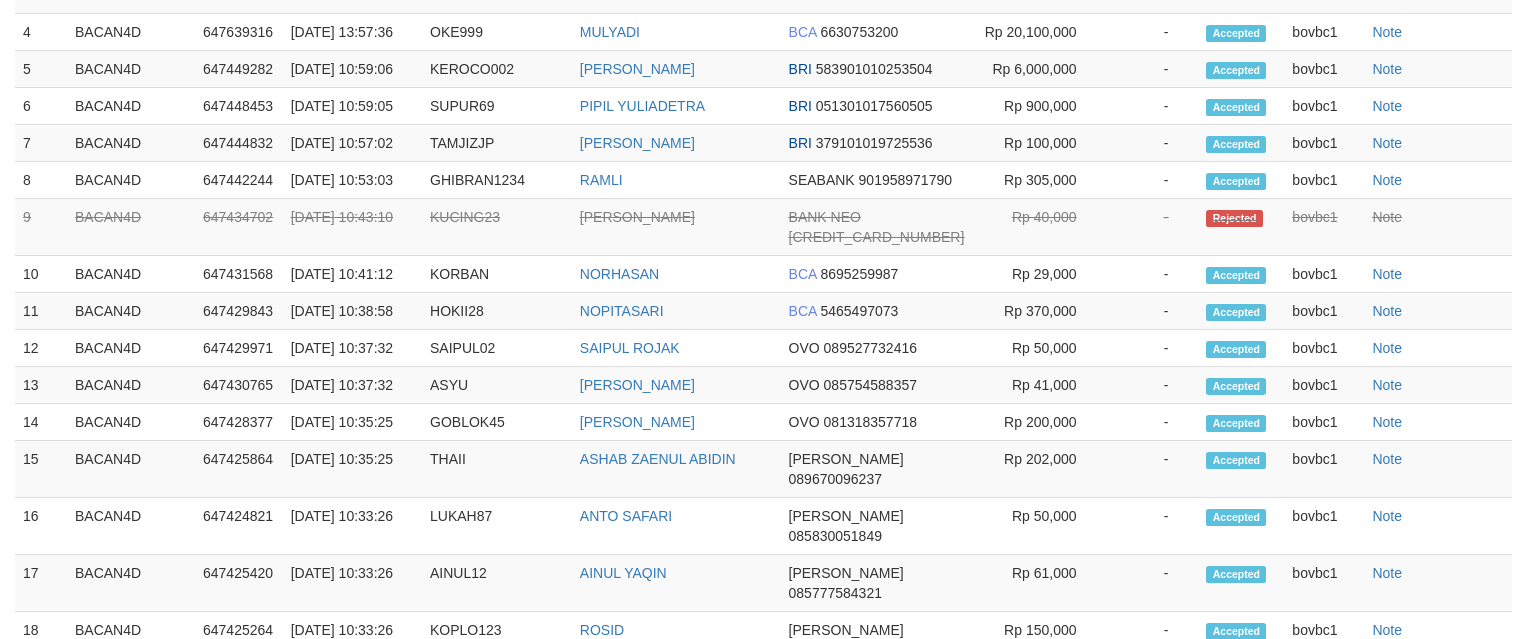 scroll, scrollTop: 2599, scrollLeft: 0, axis: vertical 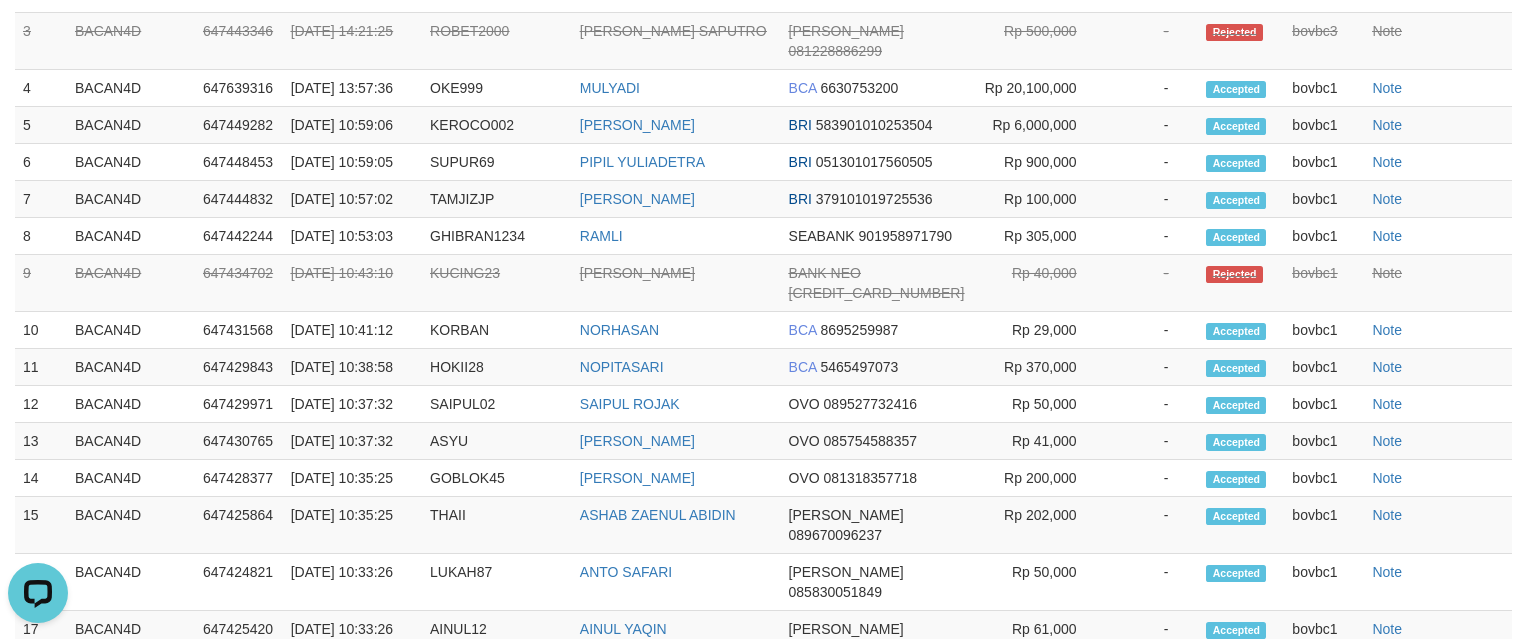click on "GERYTANO" at bounding box center [362, -397] 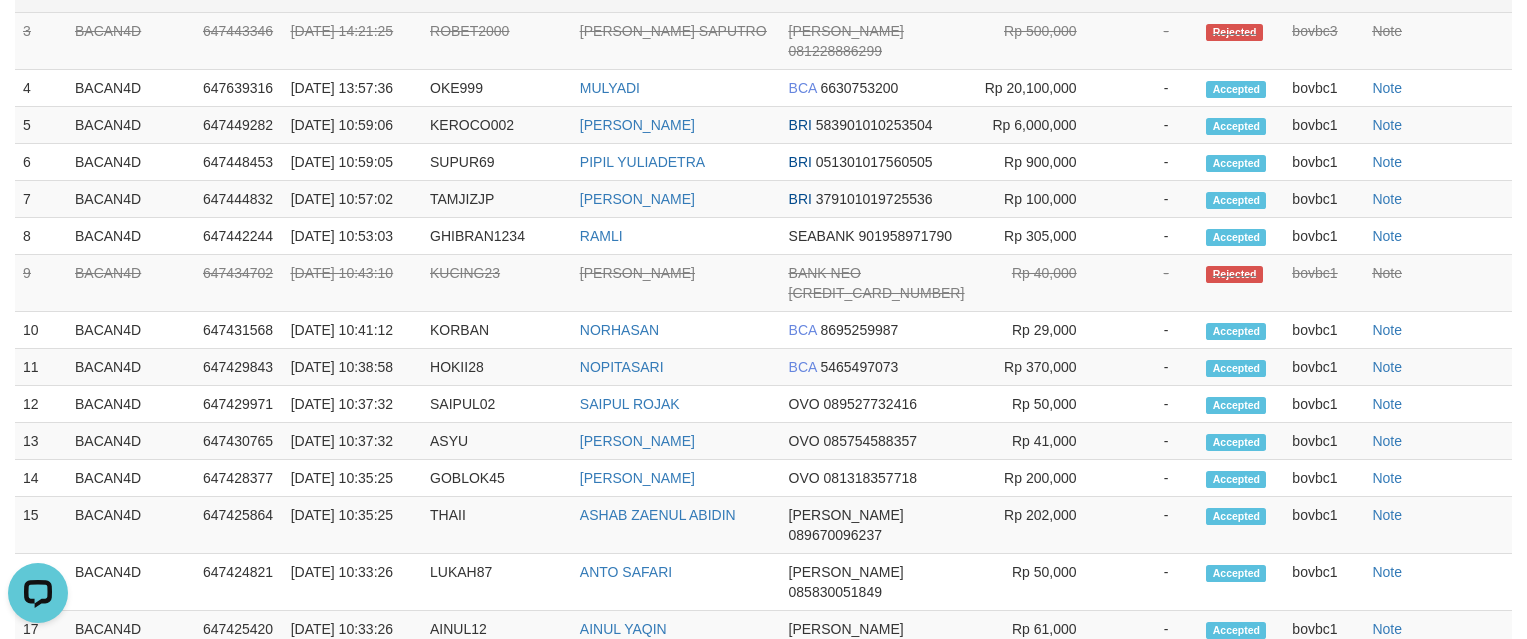 scroll, scrollTop: 2749, scrollLeft: 0, axis: vertical 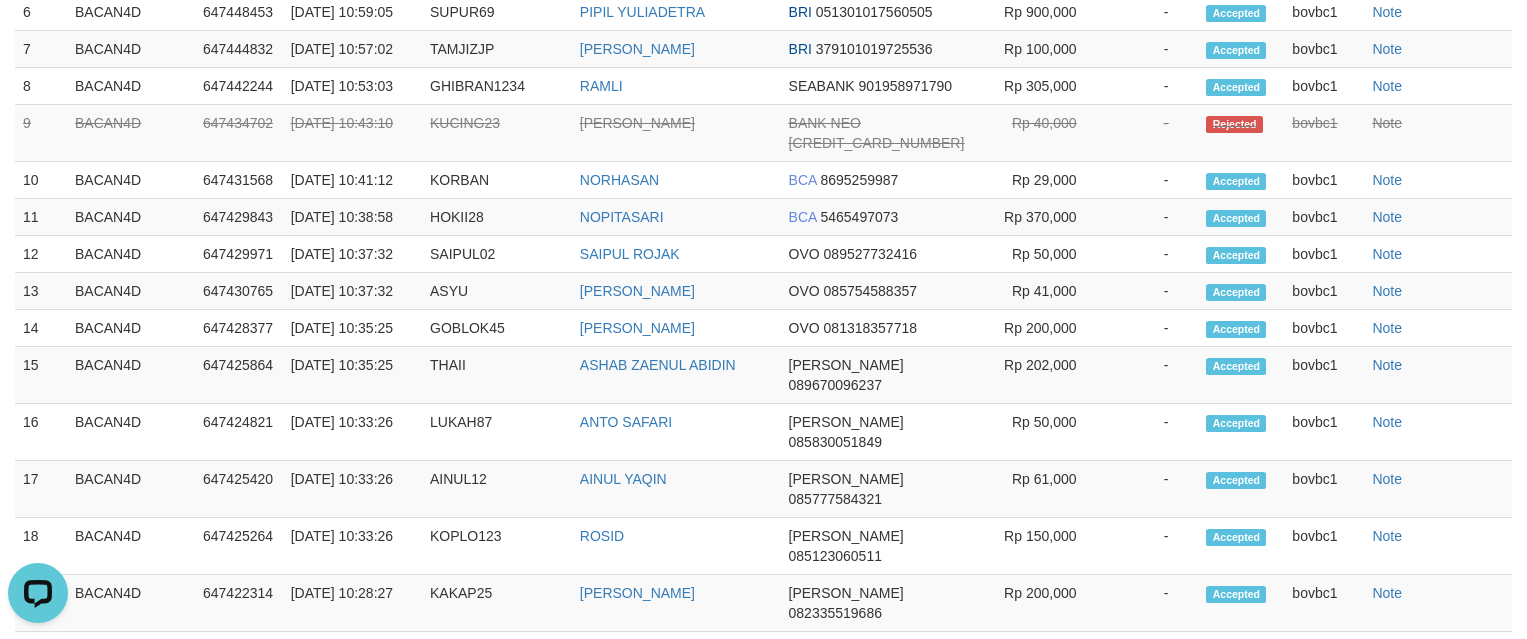 click on "IZHA18" at bounding box center (497, -223) 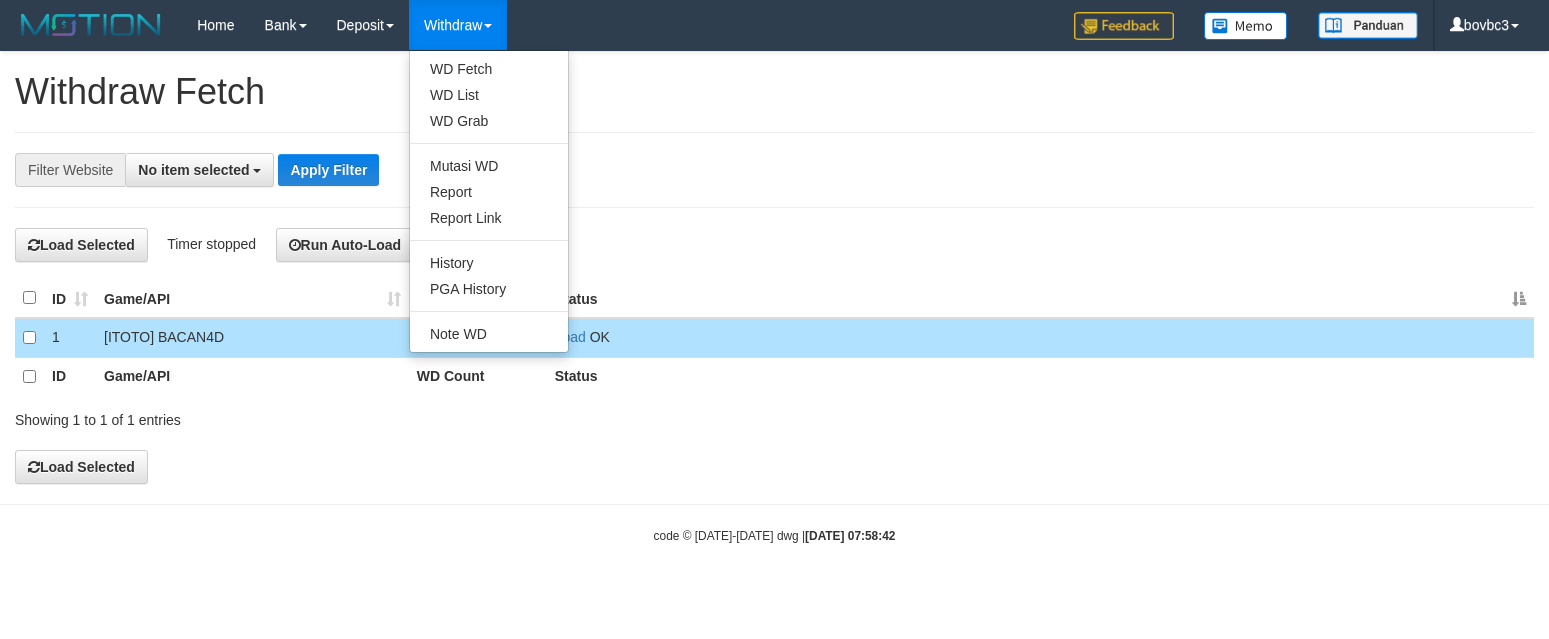 select 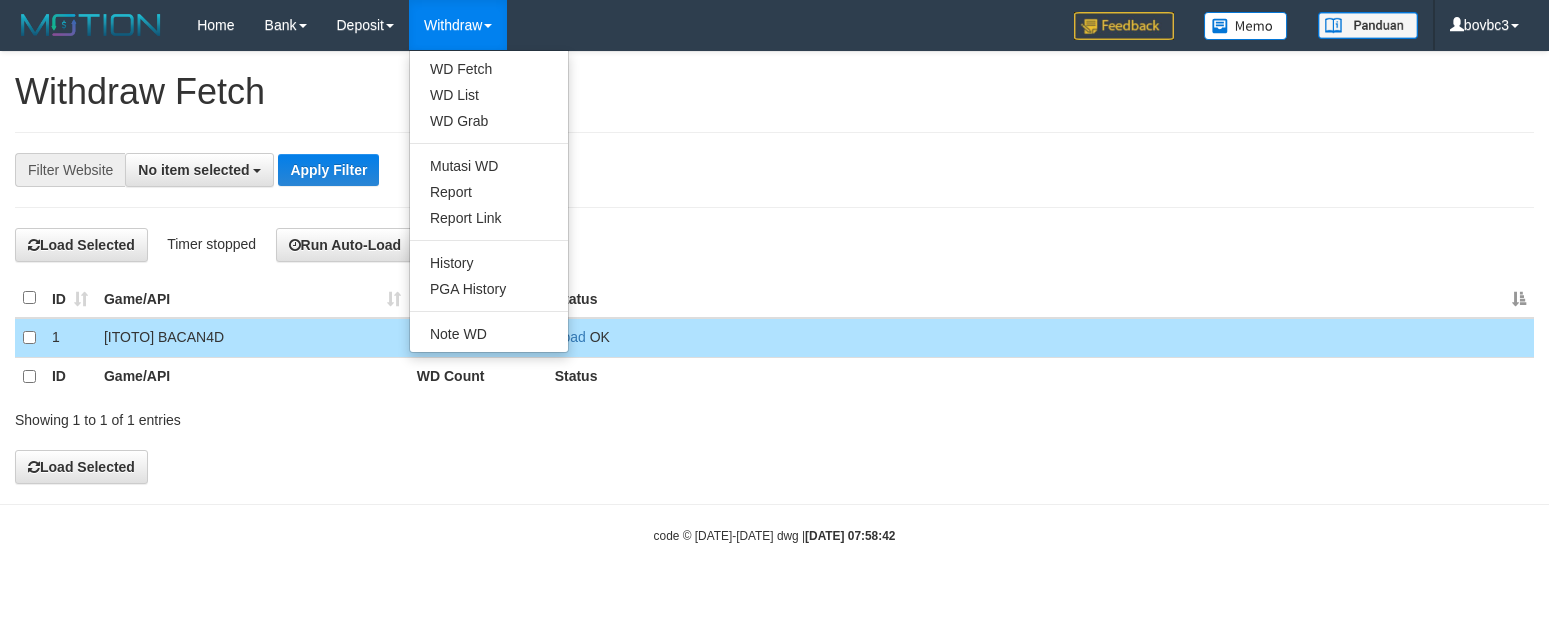 scroll, scrollTop: 0, scrollLeft: 0, axis: both 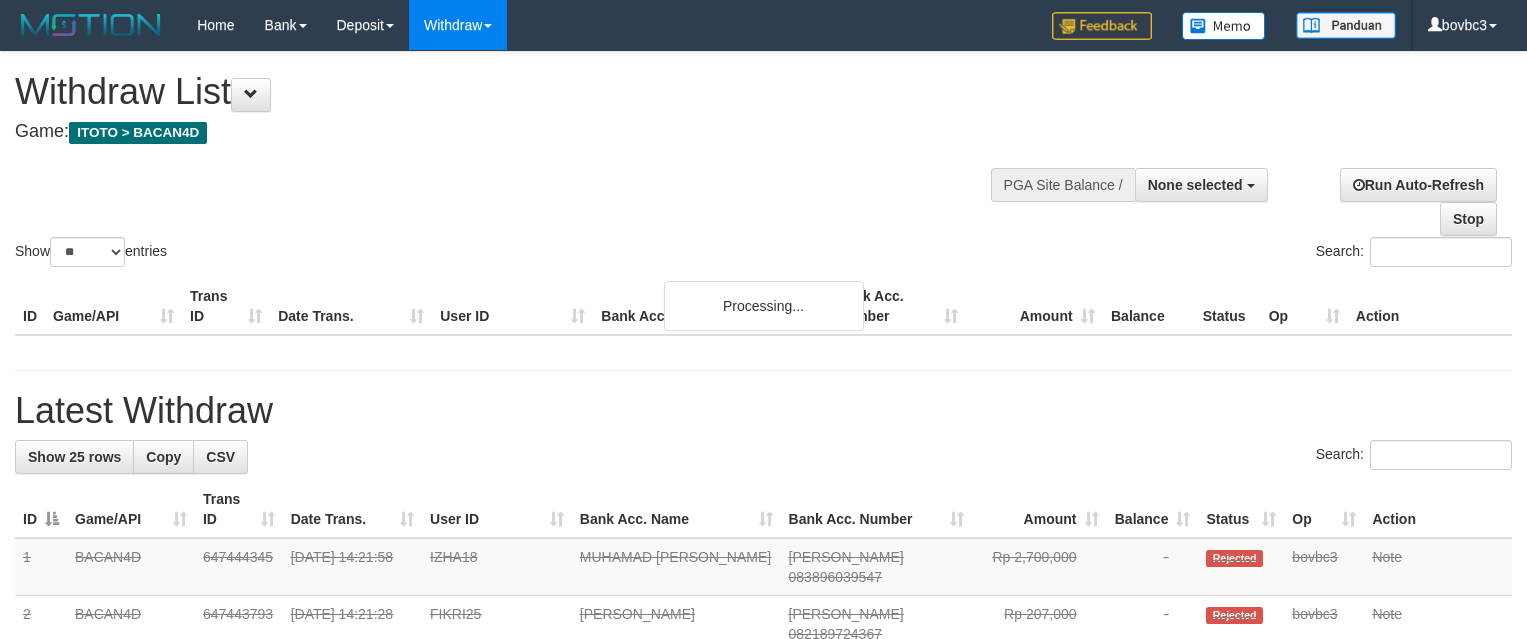 select 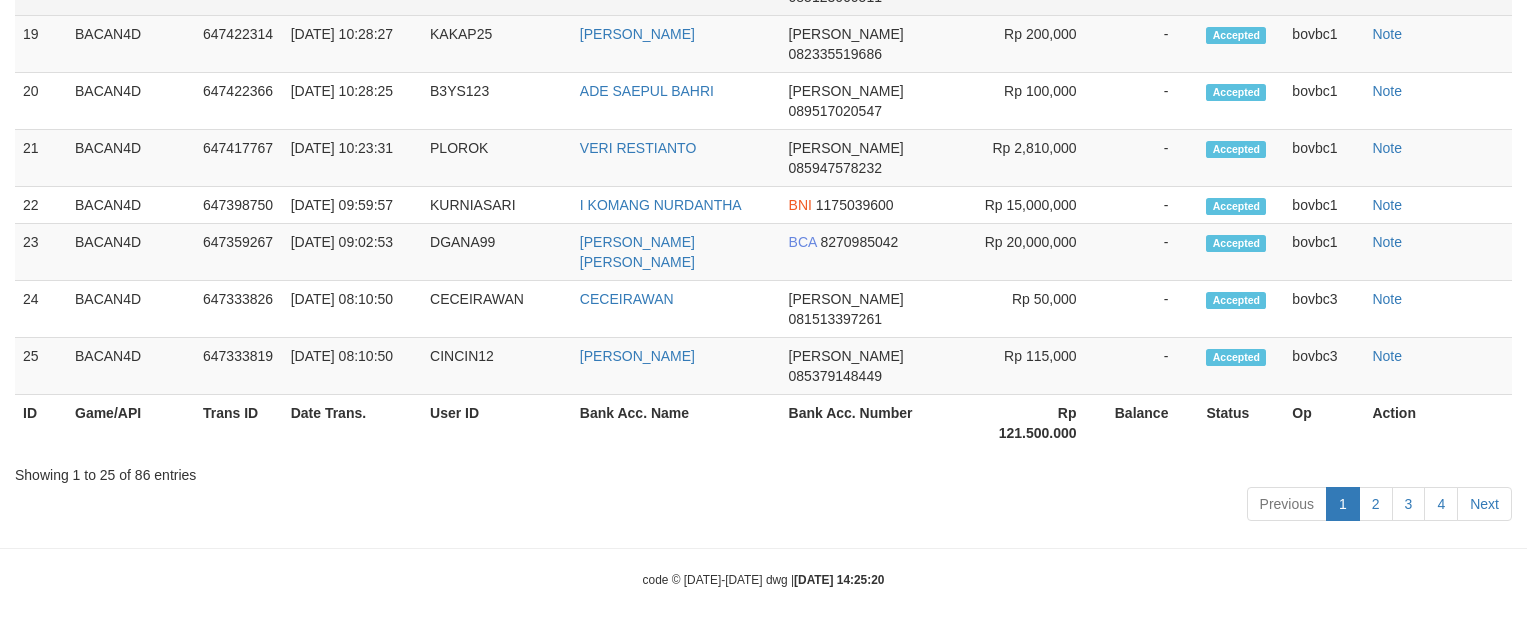 scroll, scrollTop: 2805, scrollLeft: 0, axis: vertical 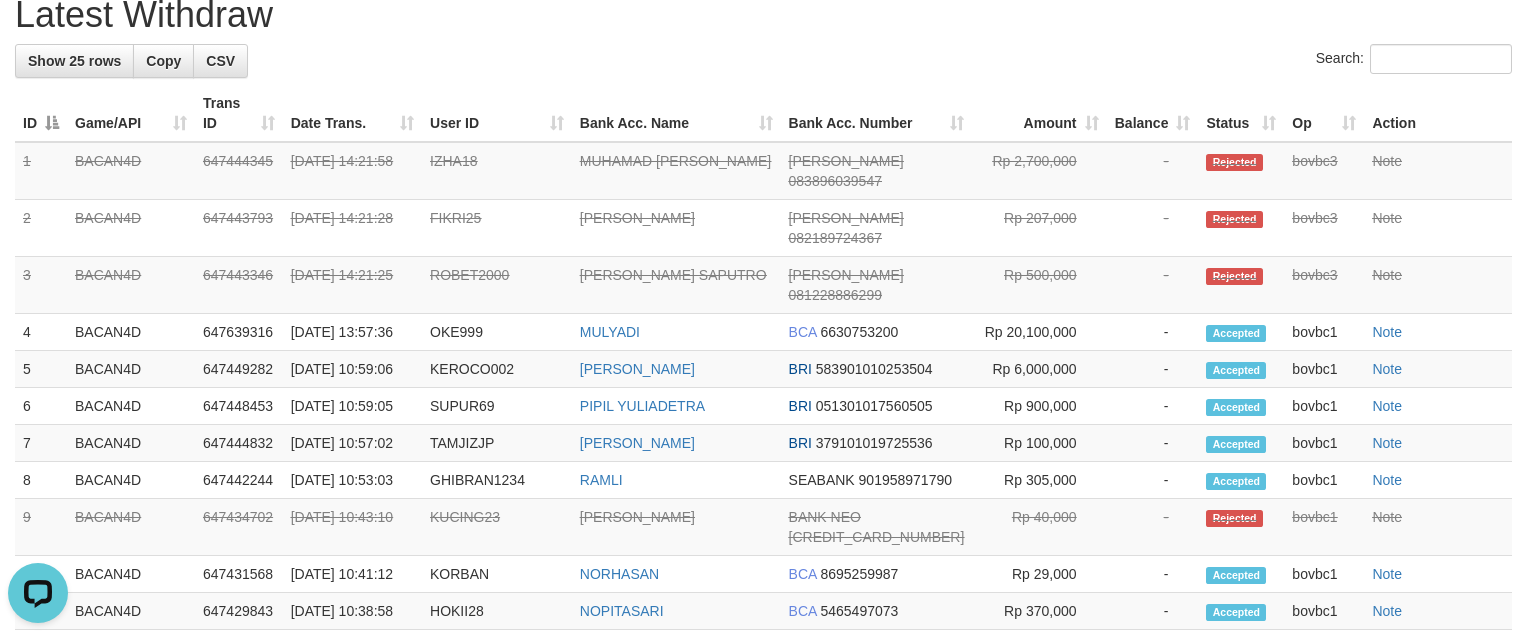 click on "Latest Withdraw" at bounding box center [763, 15] 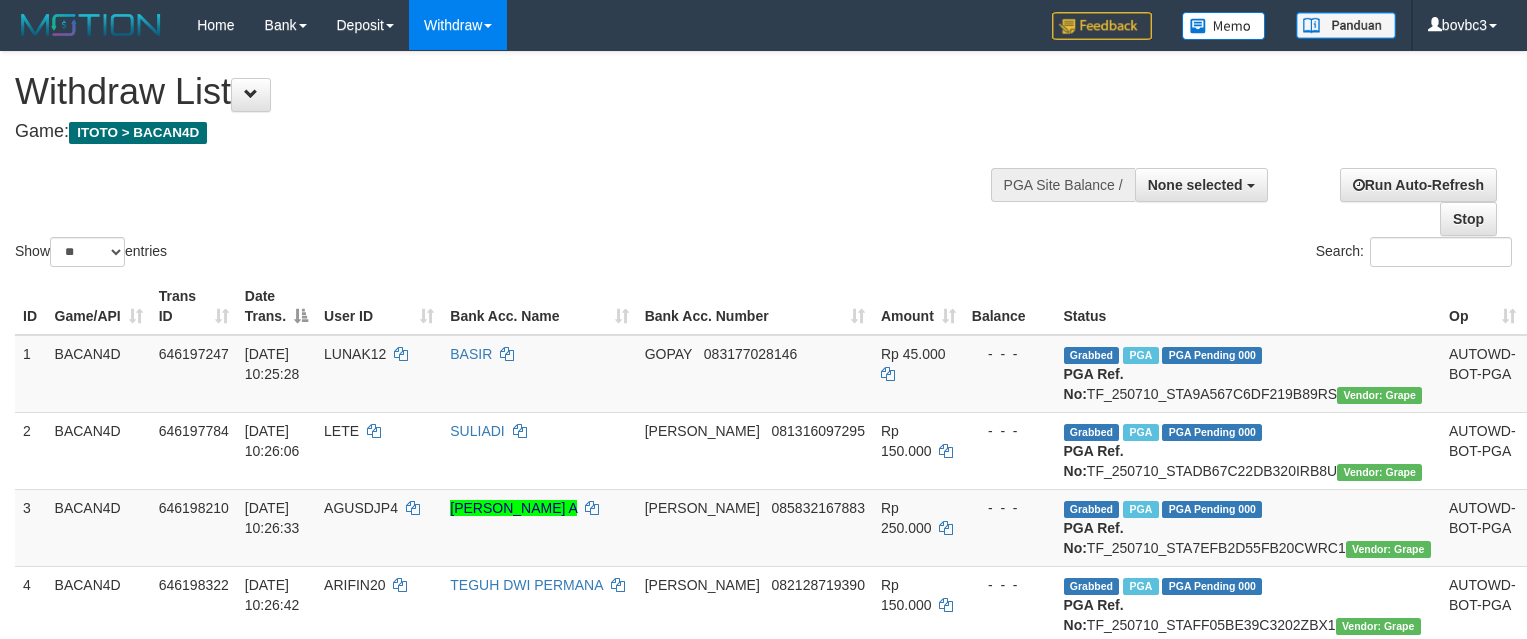 select 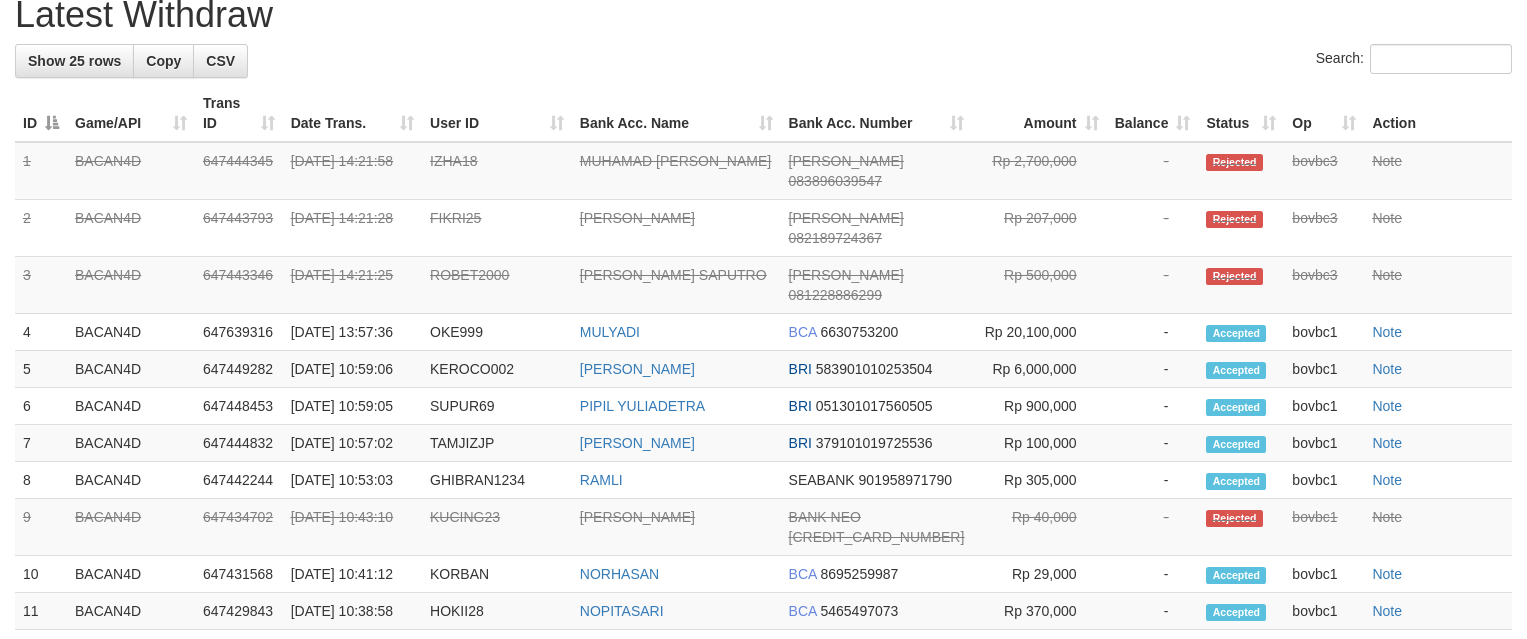 scroll, scrollTop: 1792, scrollLeft: 0, axis: vertical 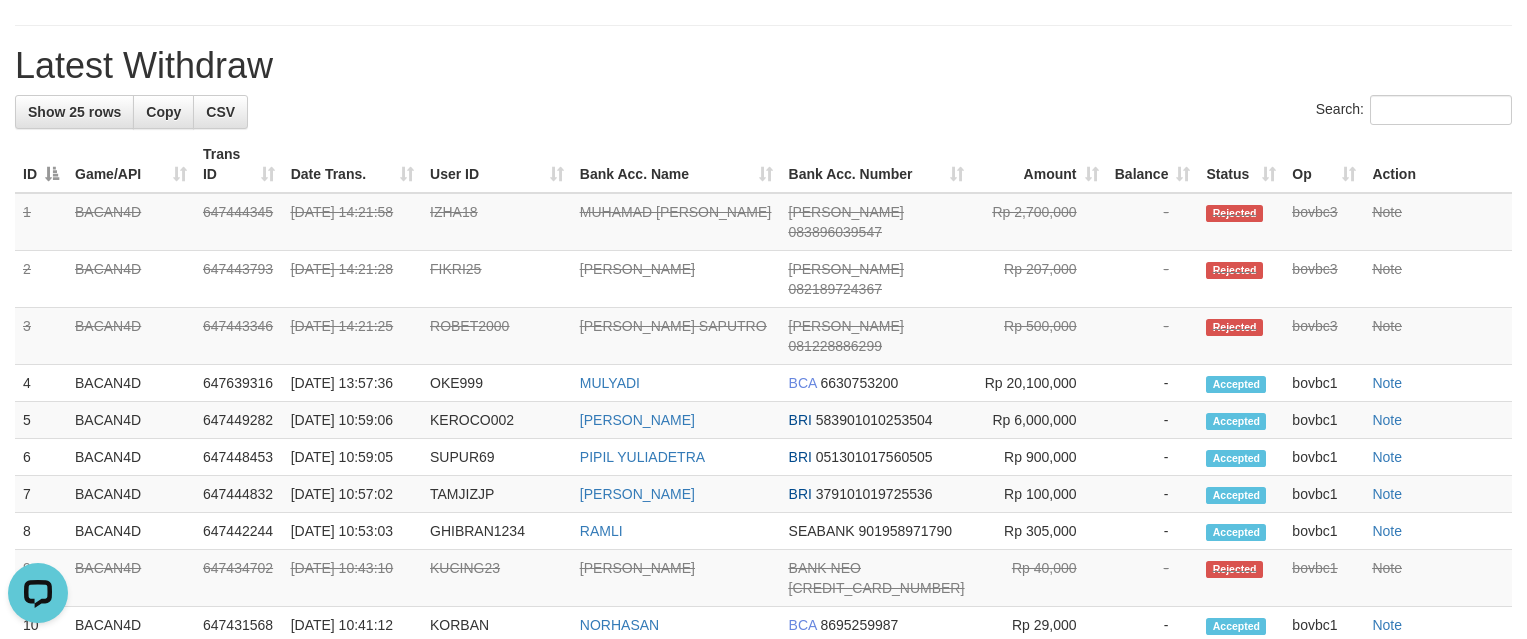 drag, startPoint x: 915, startPoint y: 577, endPoint x: 483, endPoint y: 207, distance: 568.7917 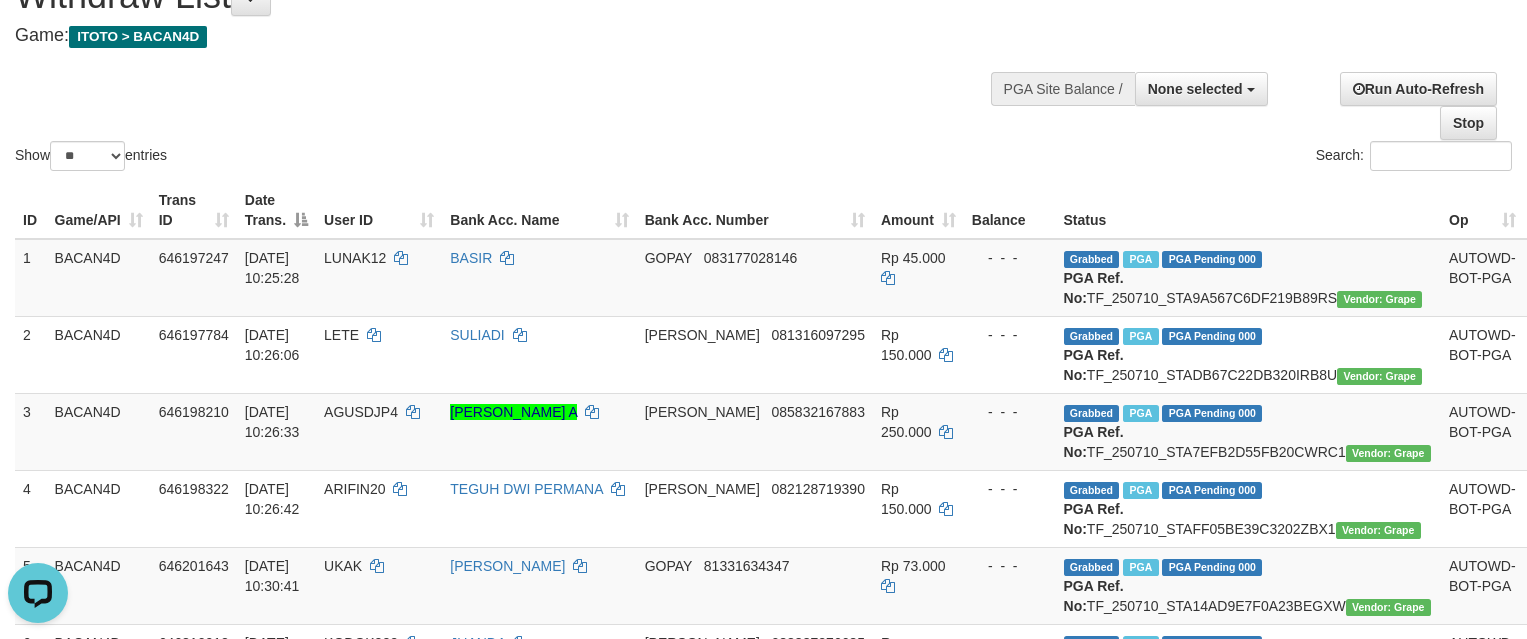 scroll, scrollTop: 0, scrollLeft: 0, axis: both 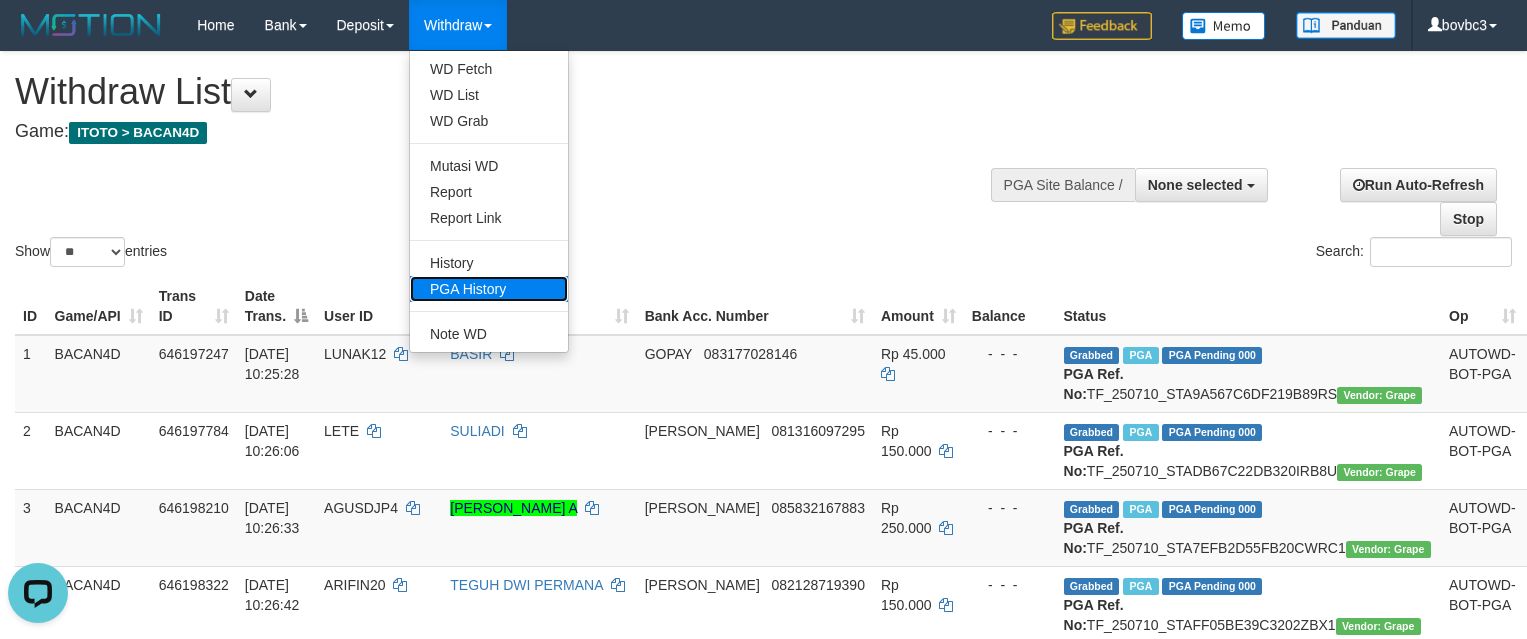 click on "PGA History" at bounding box center (489, 289) 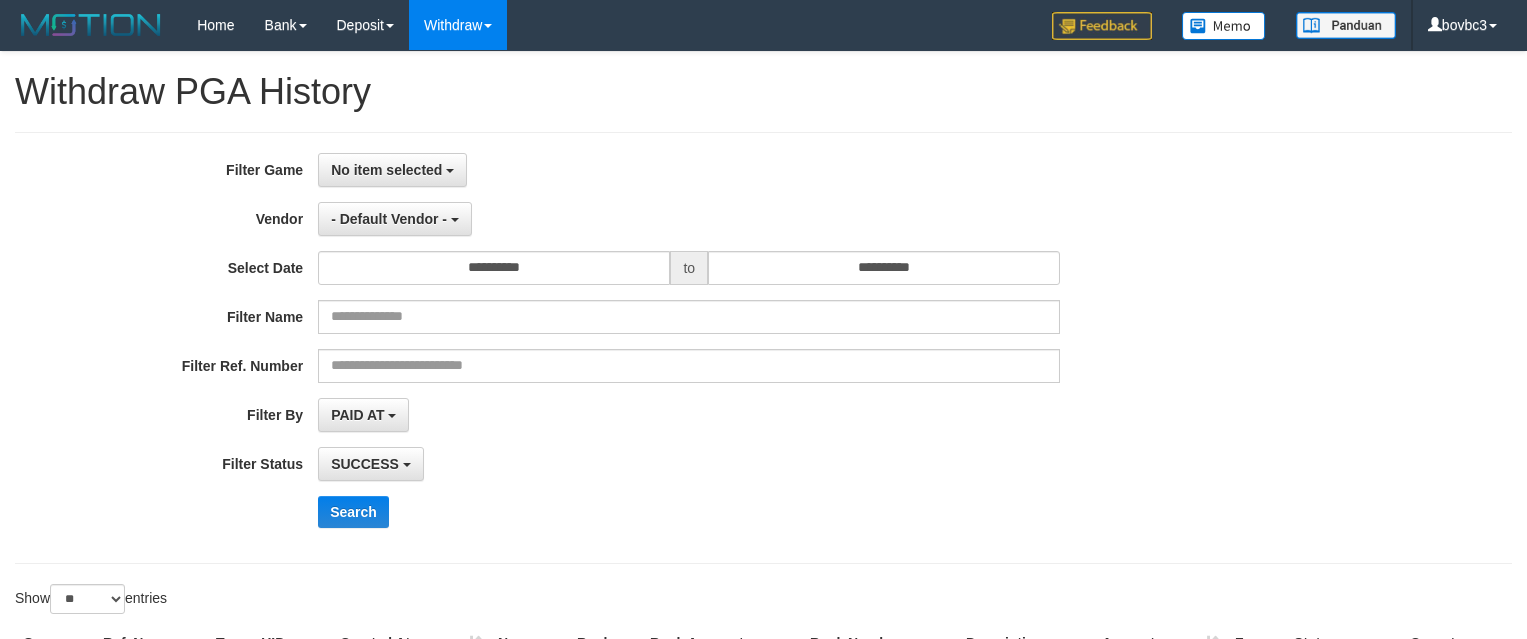 select 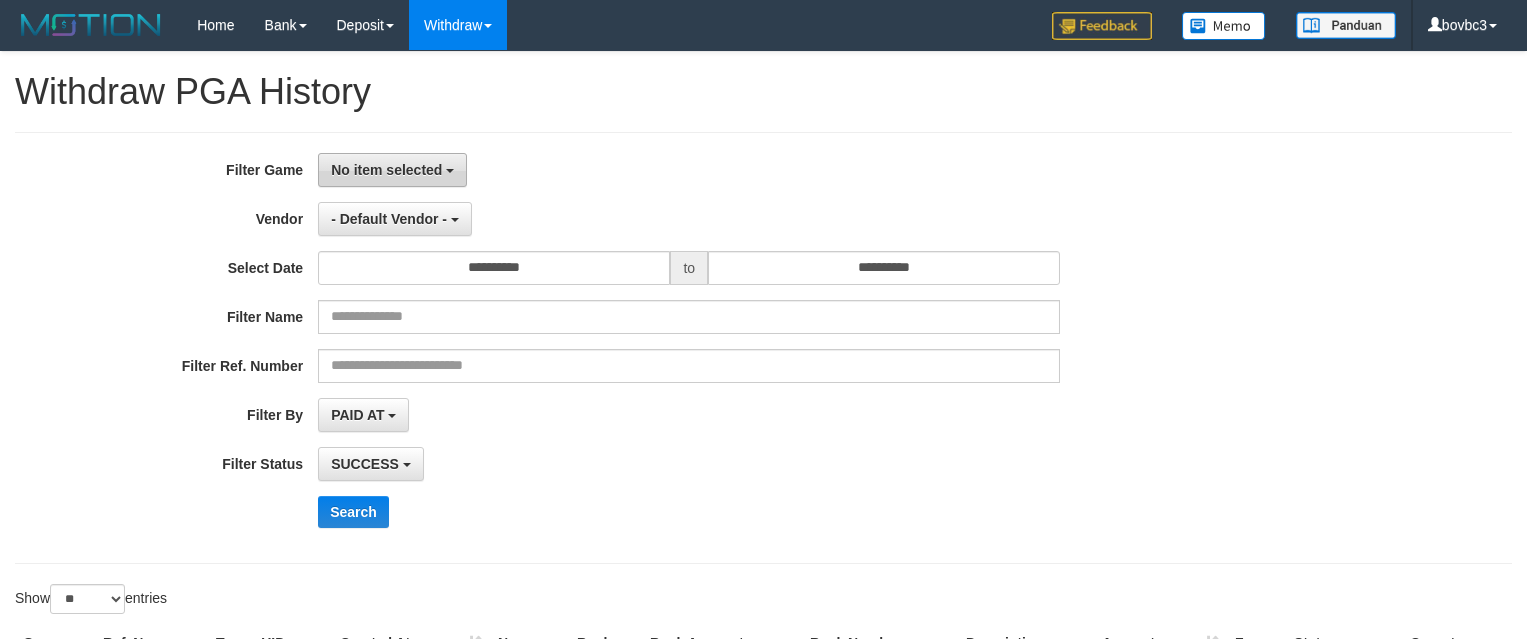 click on "No item selected" at bounding box center [386, 170] 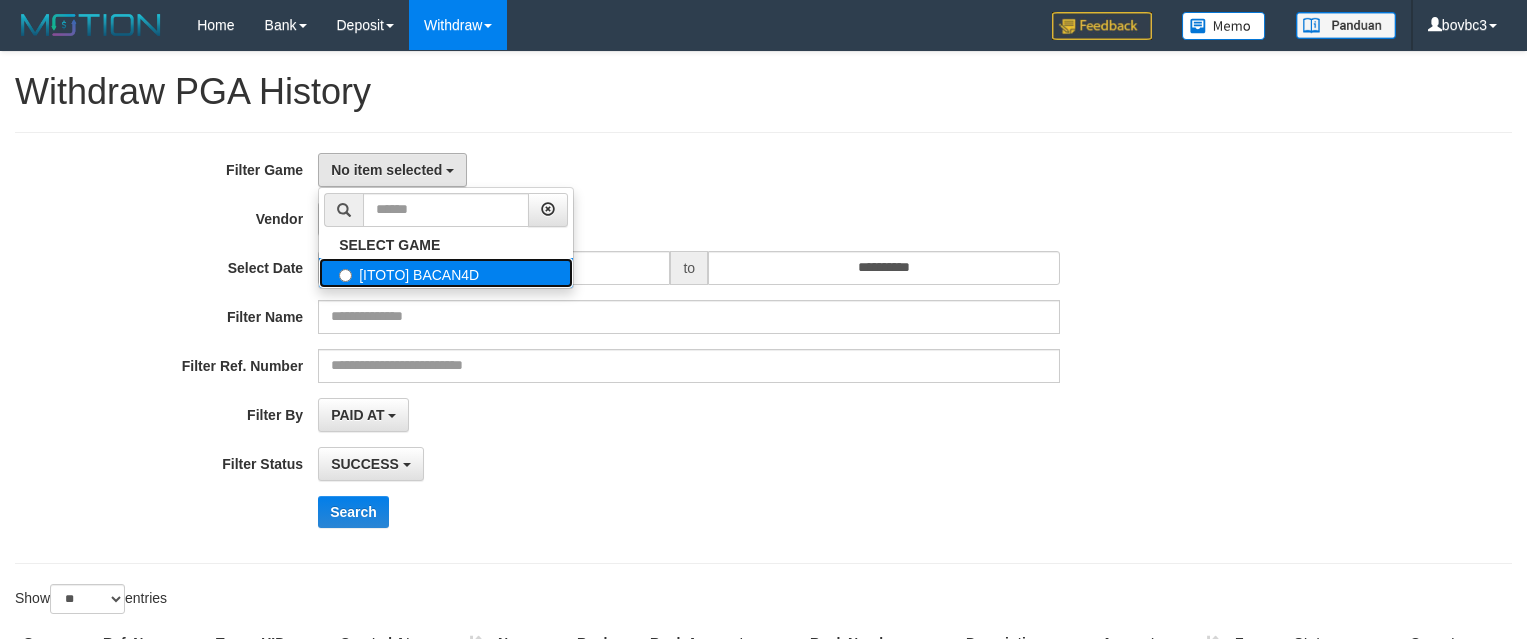 click on "[ITOTO] BACAN4D" at bounding box center [446, 273] 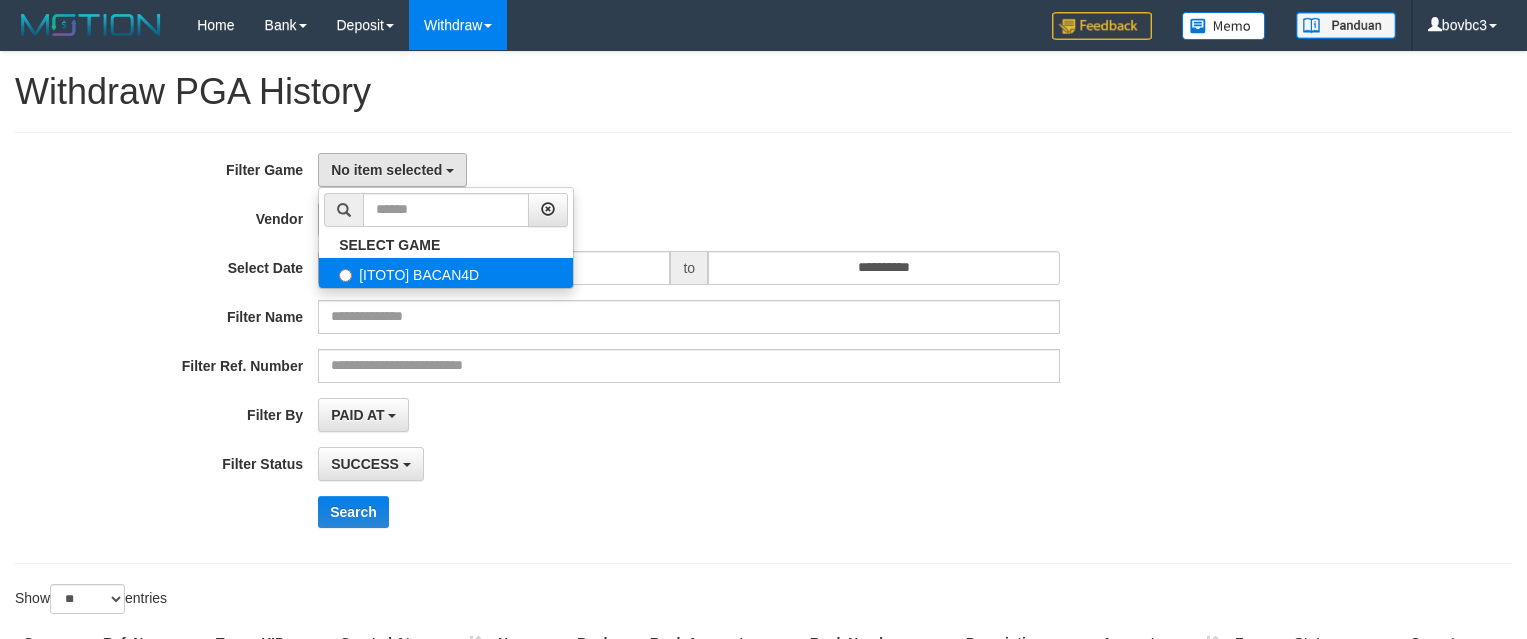 select on "****" 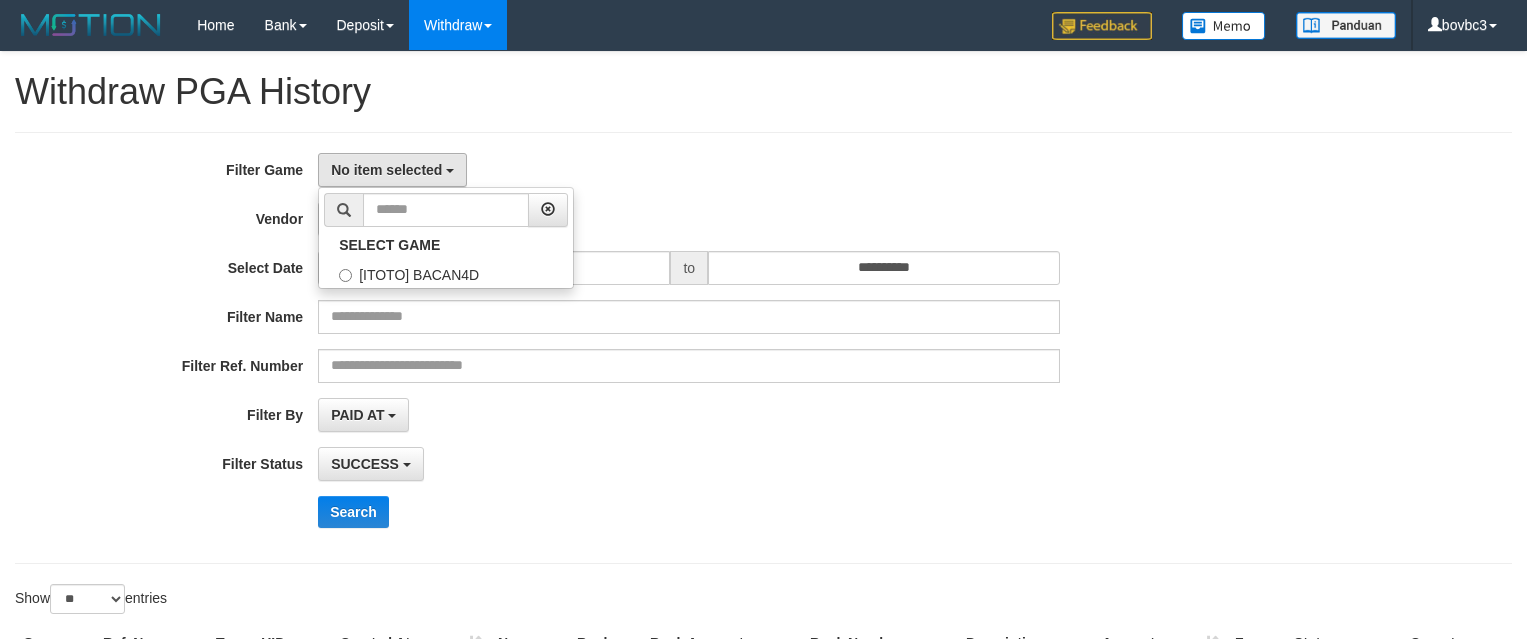 scroll, scrollTop: 18, scrollLeft: 0, axis: vertical 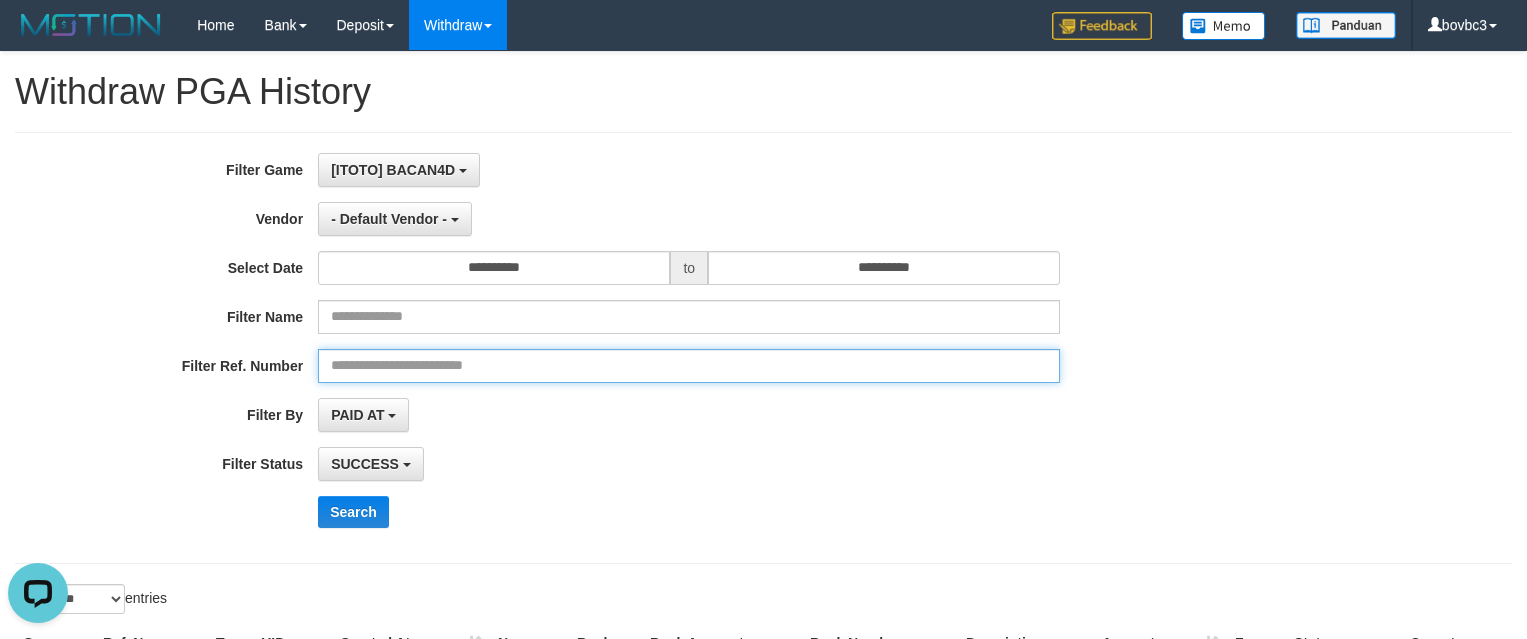 click at bounding box center [689, 366] 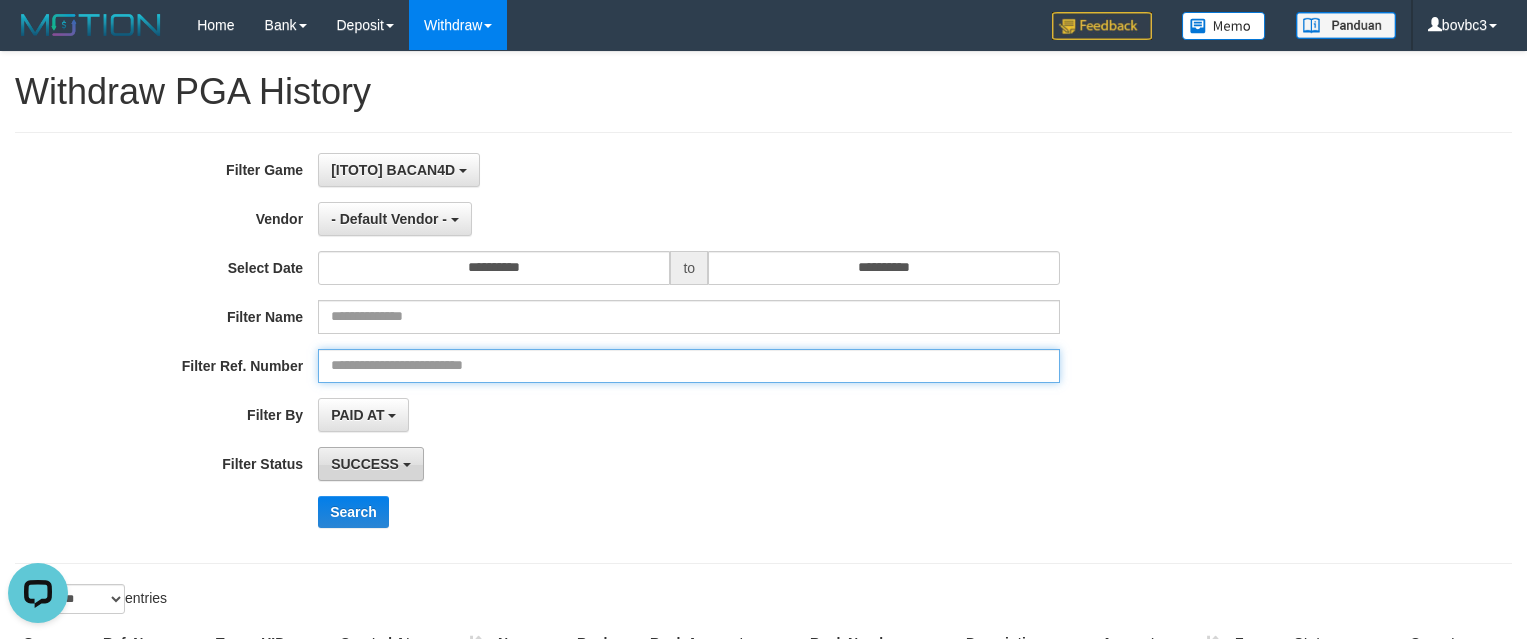 paste on "**********" 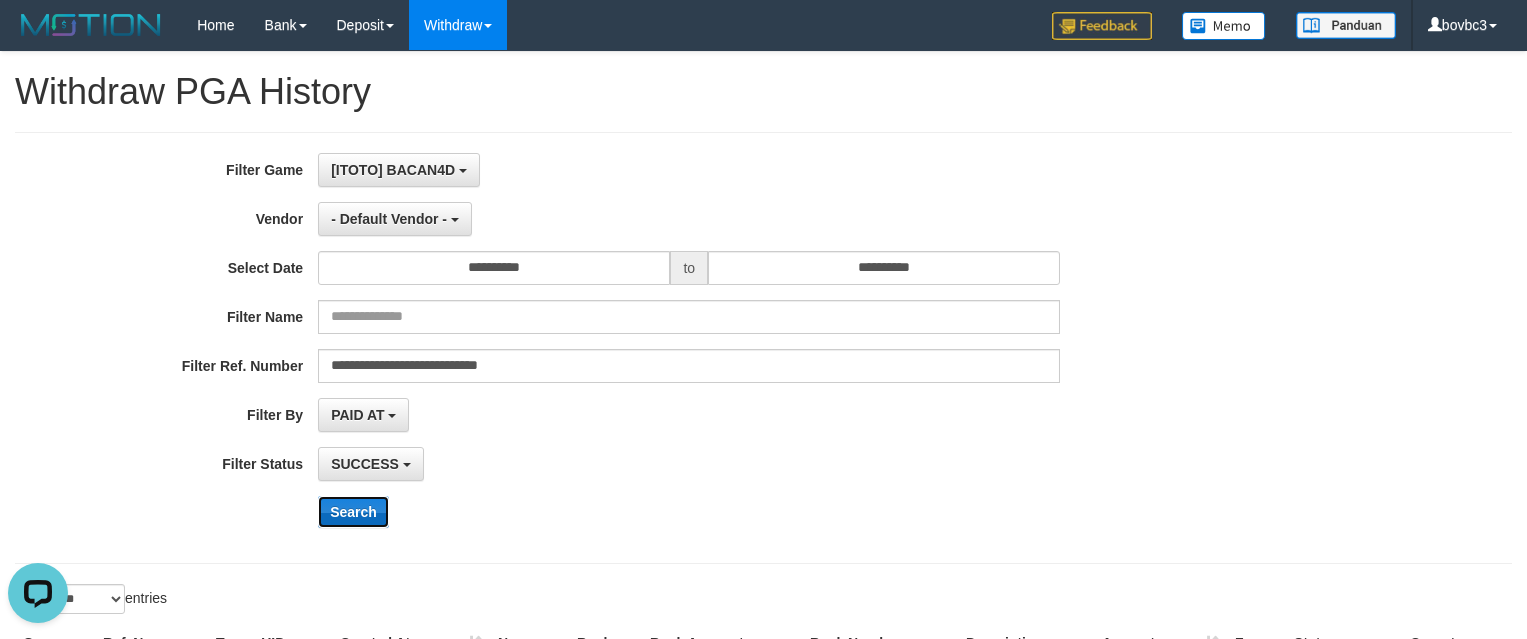 click on "Search" at bounding box center [353, 512] 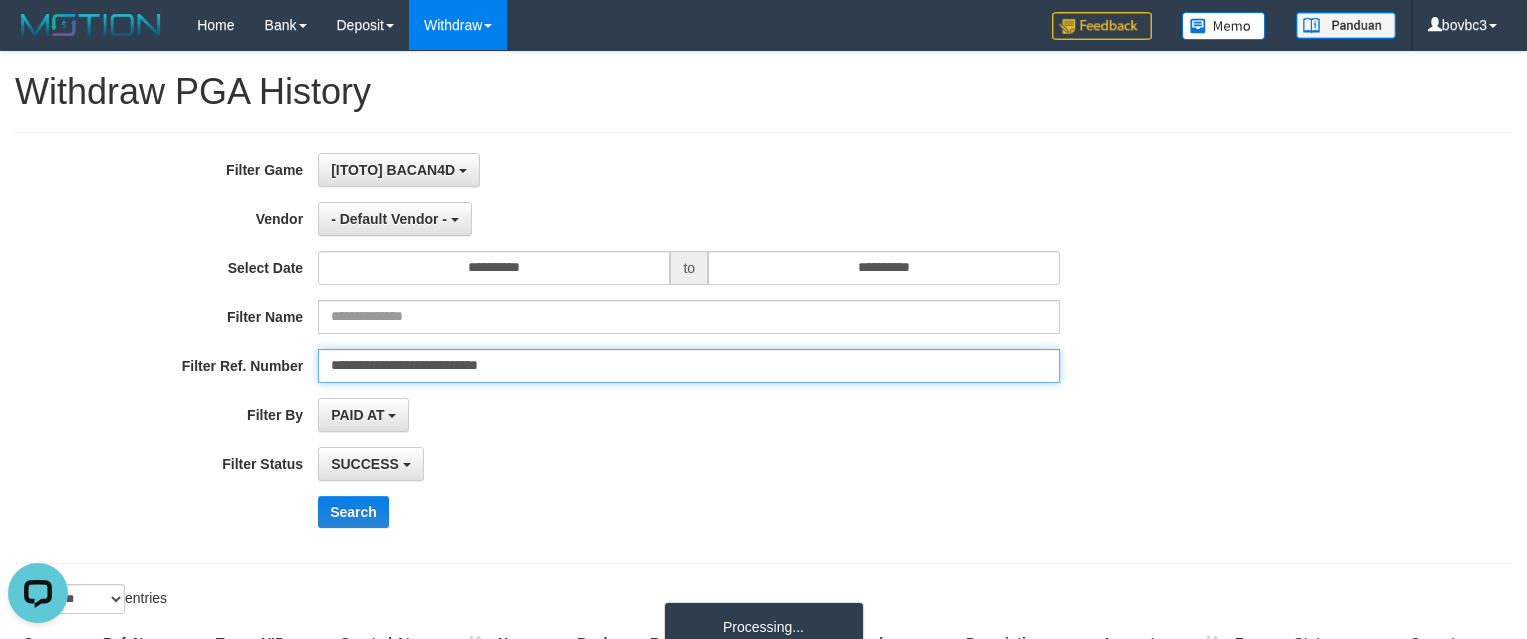 drag, startPoint x: 607, startPoint y: 370, endPoint x: 147, endPoint y: 369, distance: 460.0011 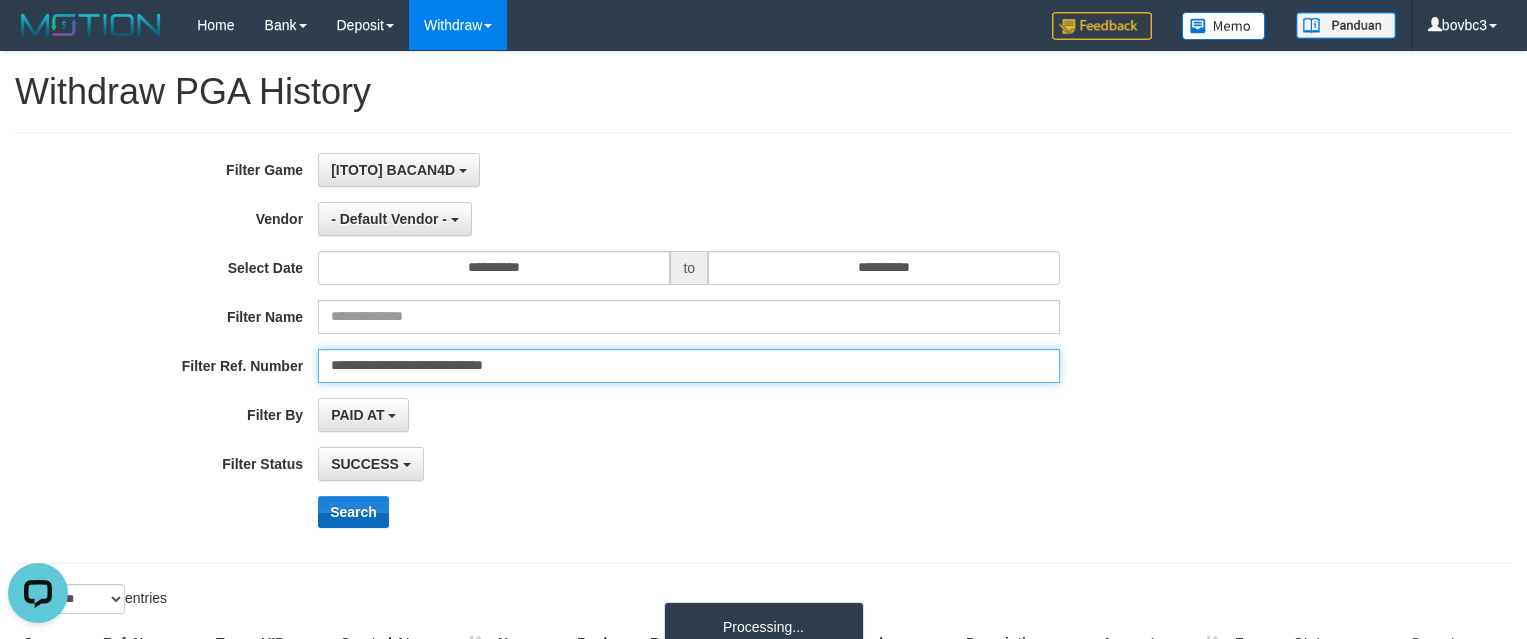 type on "**********" 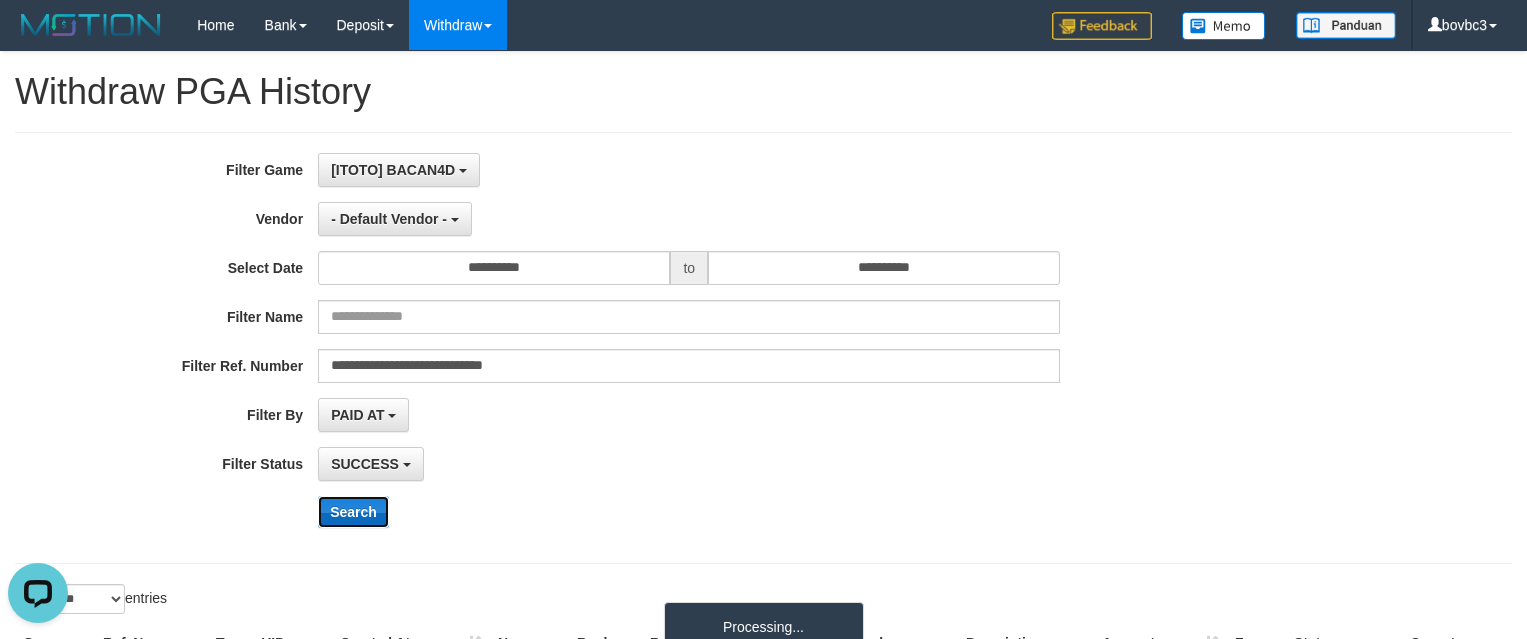 click on "Search" at bounding box center [353, 512] 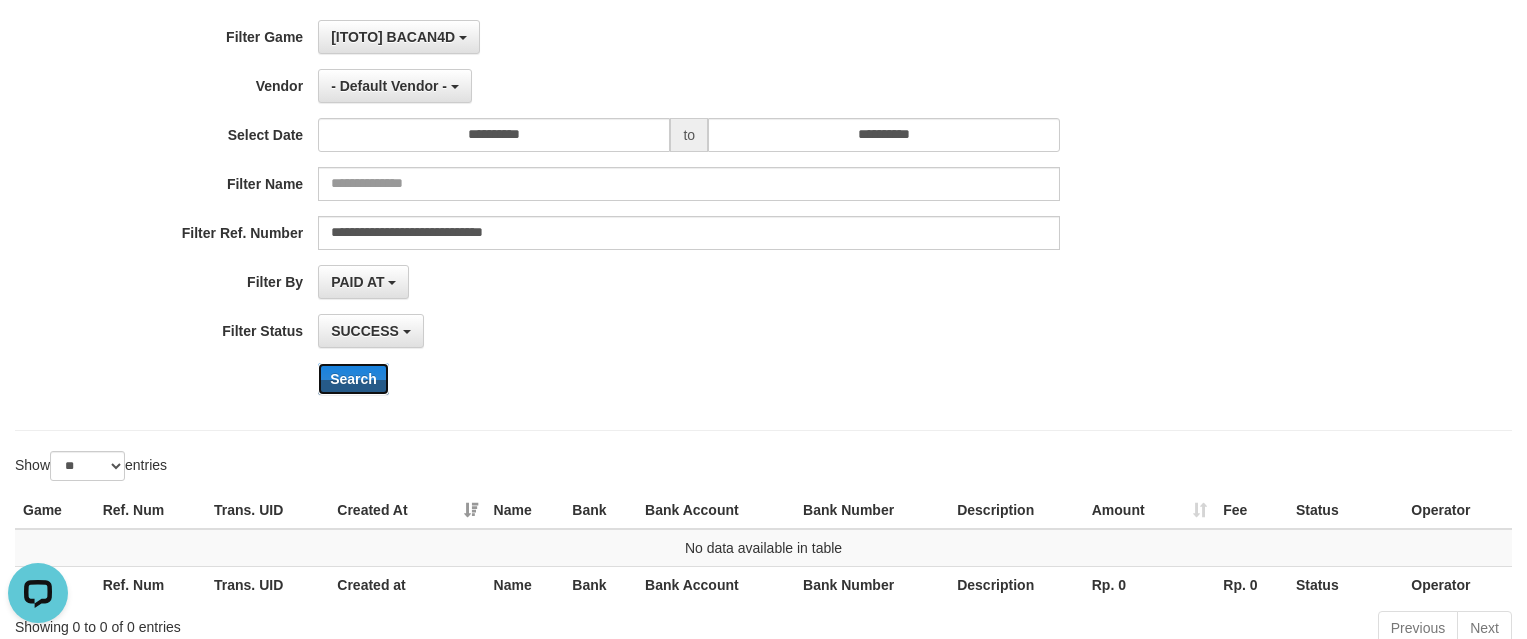 scroll, scrollTop: 300, scrollLeft: 0, axis: vertical 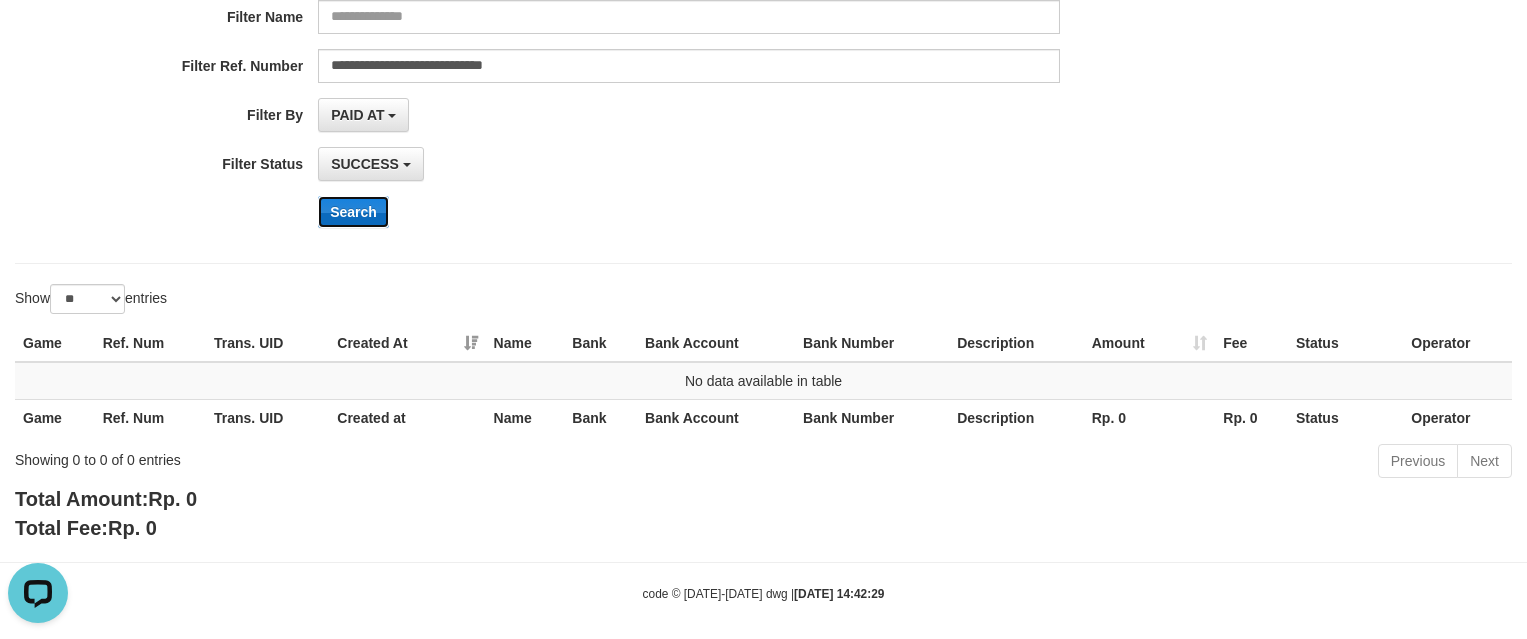 click on "Search" at bounding box center (353, 212) 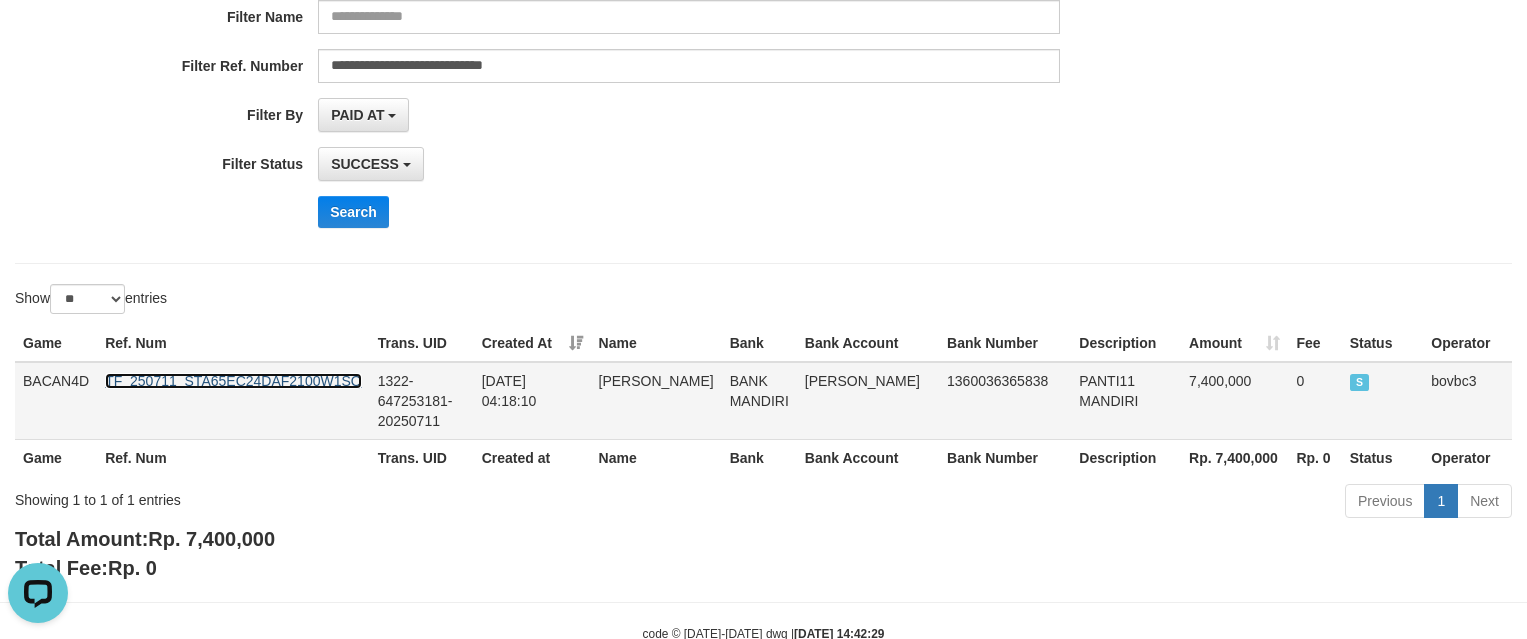 click on "TF_250711_STA65EC24DAF2100W1SQ" at bounding box center (233, 381) 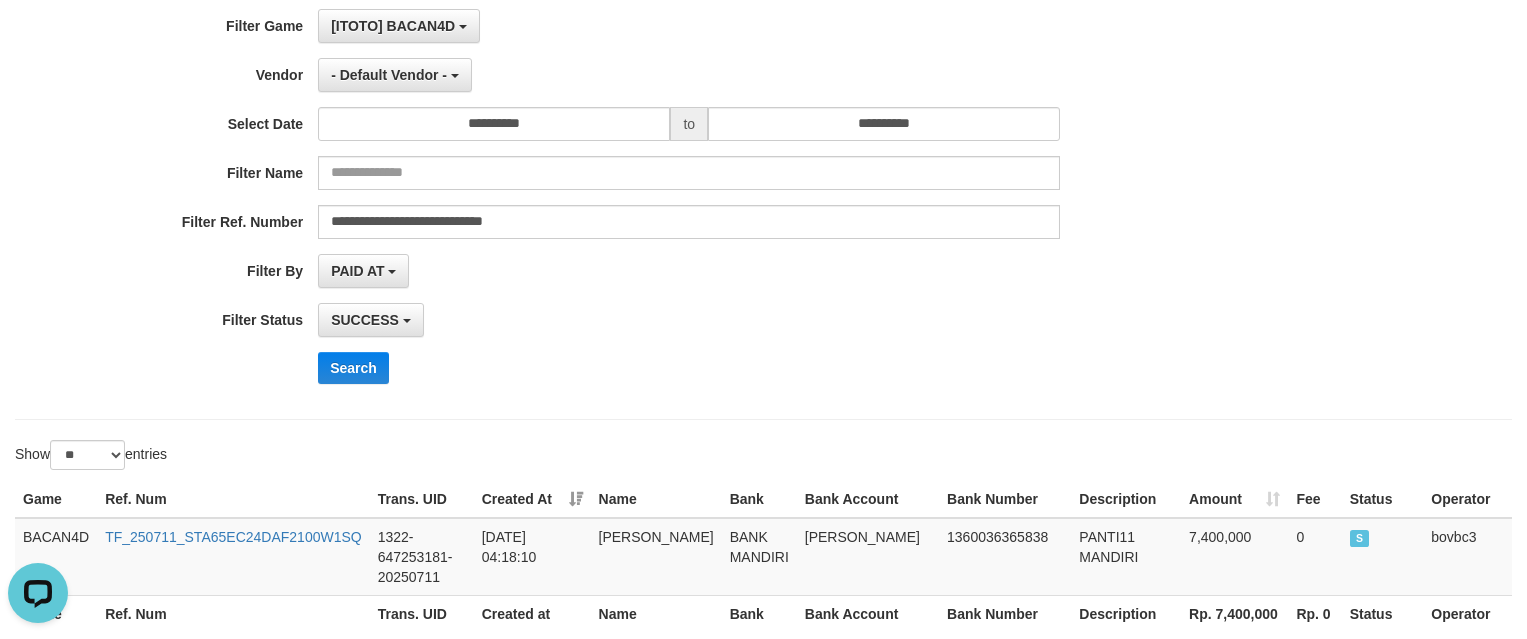 scroll, scrollTop: 0, scrollLeft: 0, axis: both 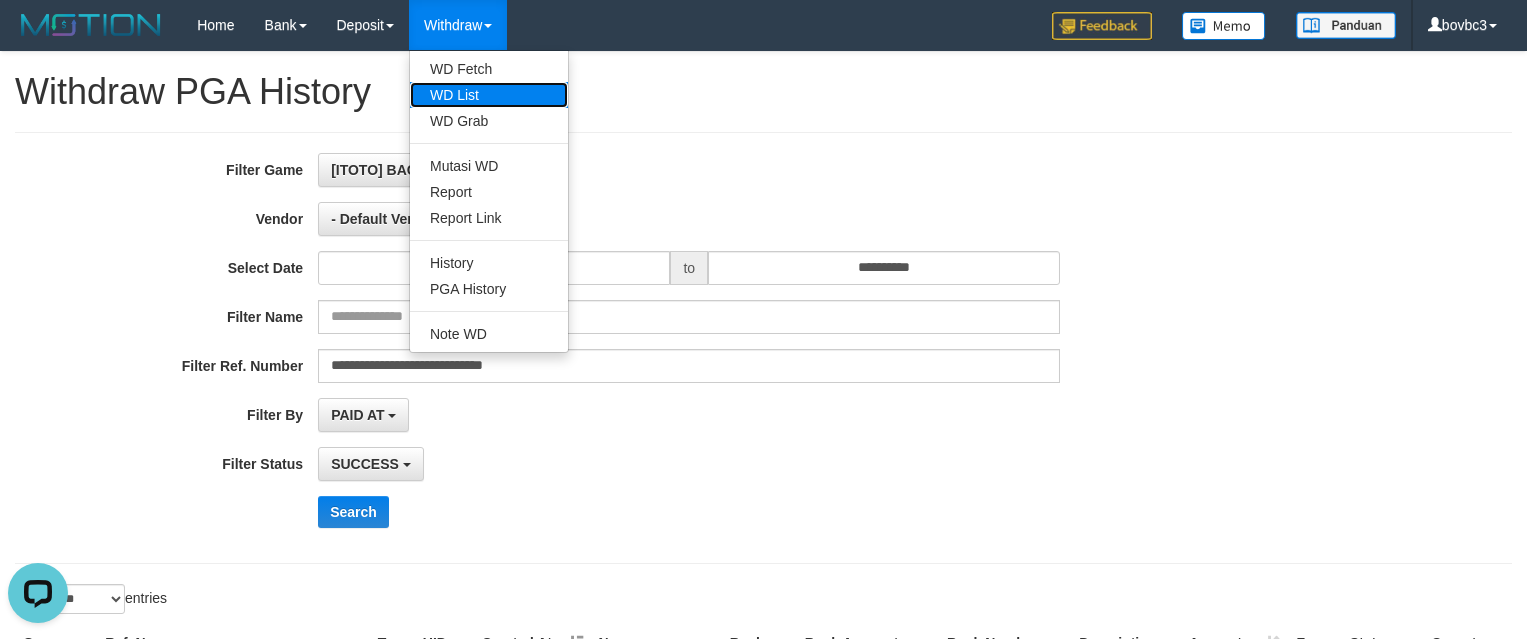 click on "WD List" at bounding box center (489, 95) 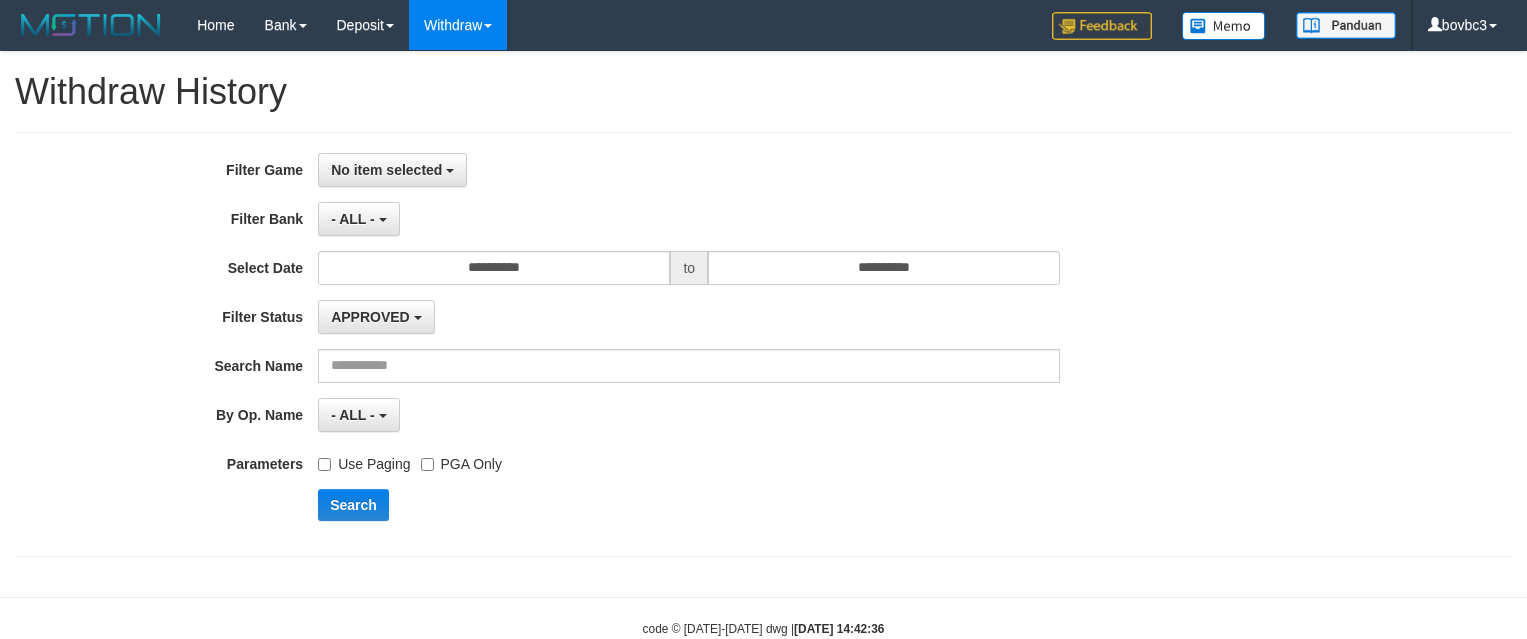 scroll, scrollTop: 0, scrollLeft: 0, axis: both 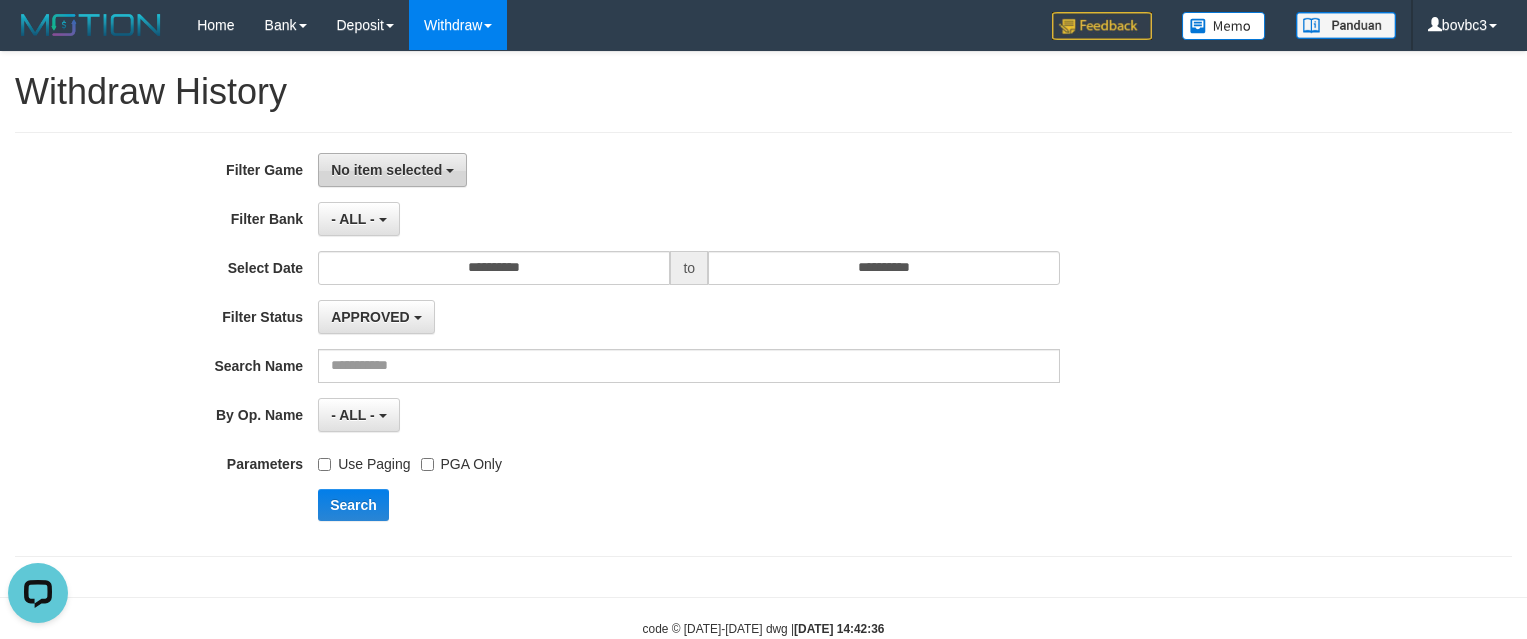 click on "No item selected" at bounding box center [392, 170] 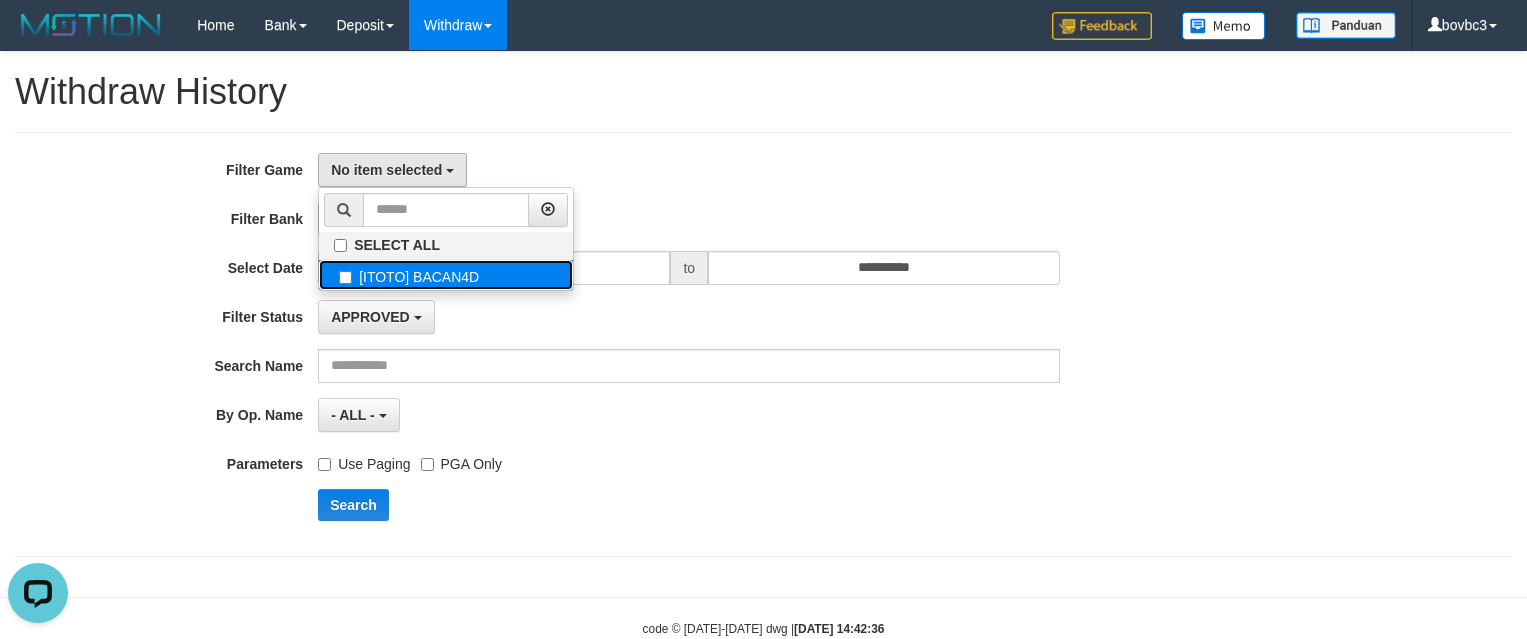 click on "[ITOTO] BACAN4D" at bounding box center [446, 275] 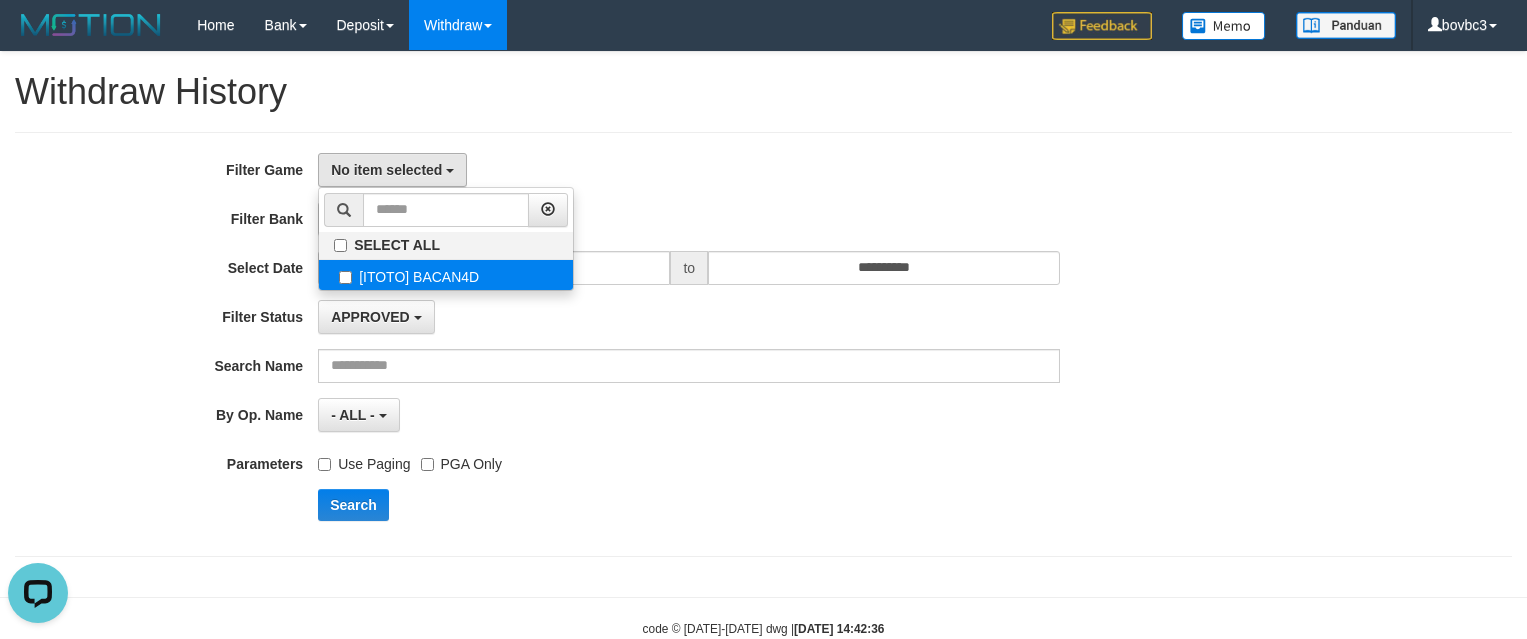 select on "****" 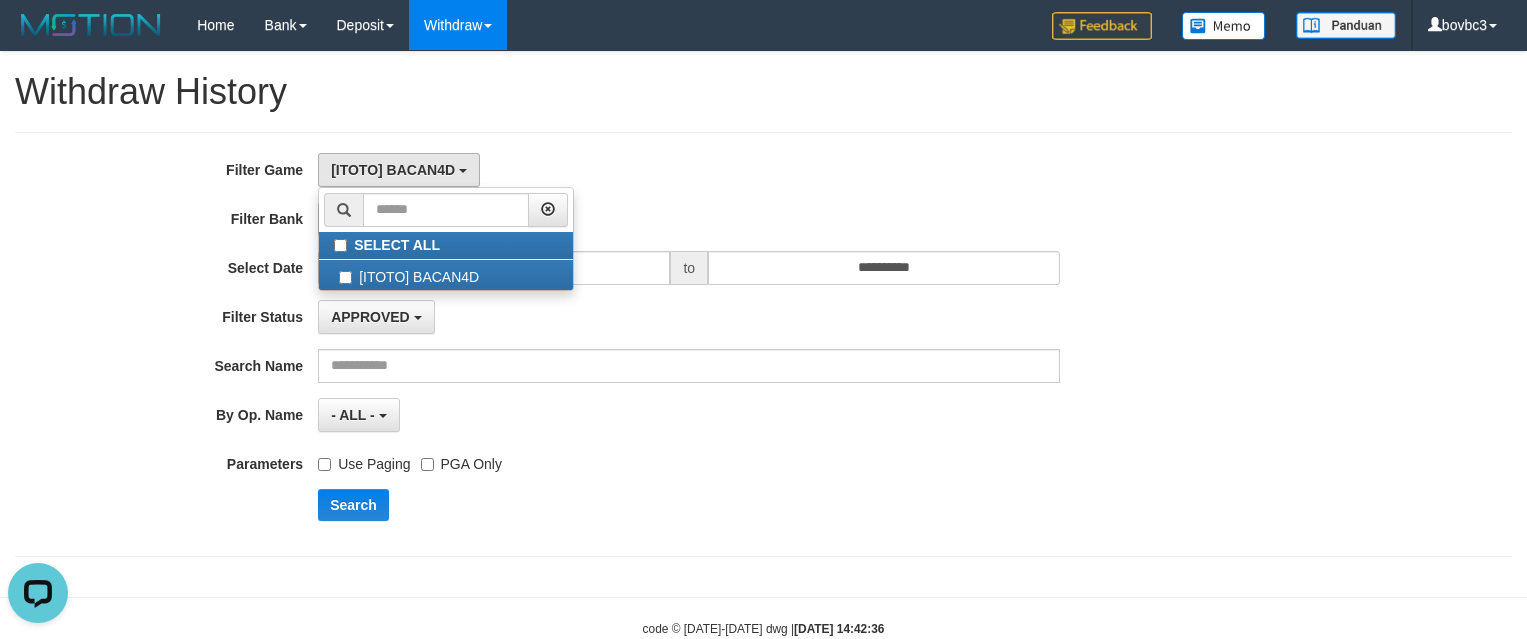 click at bounding box center (763, 132) 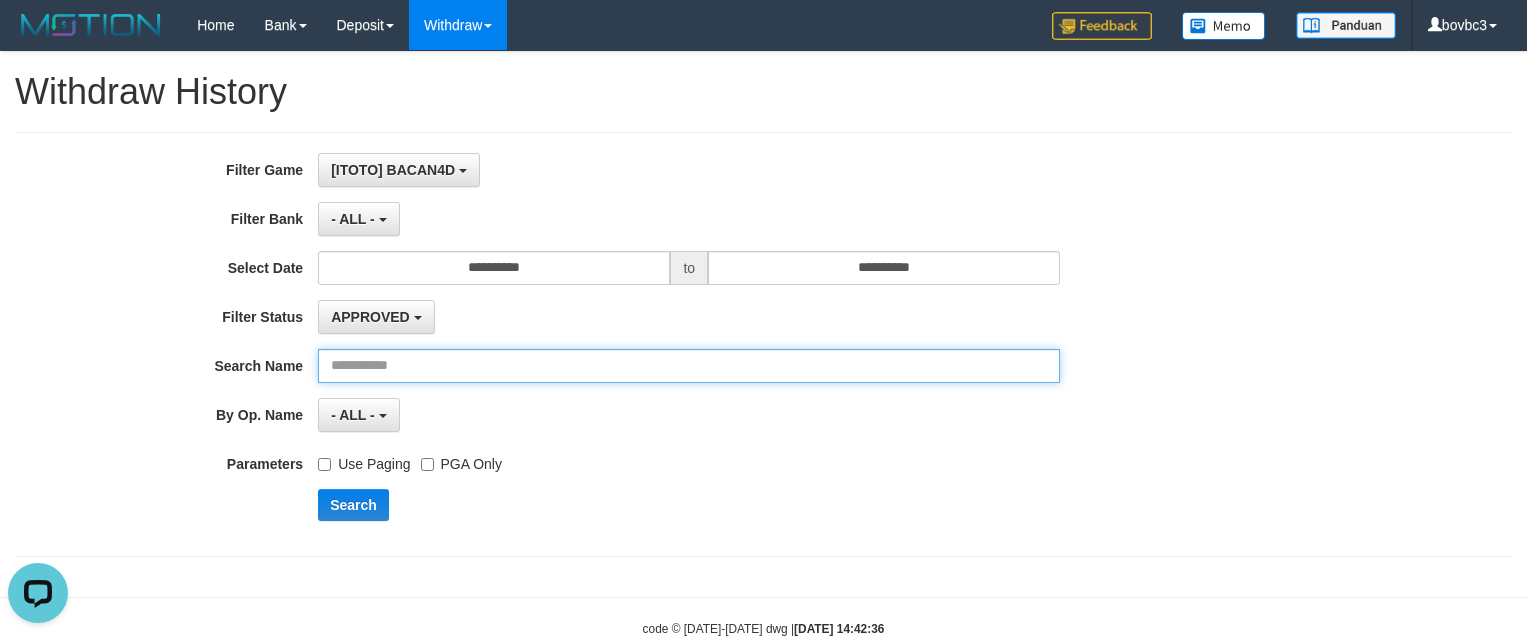 click at bounding box center [689, 366] 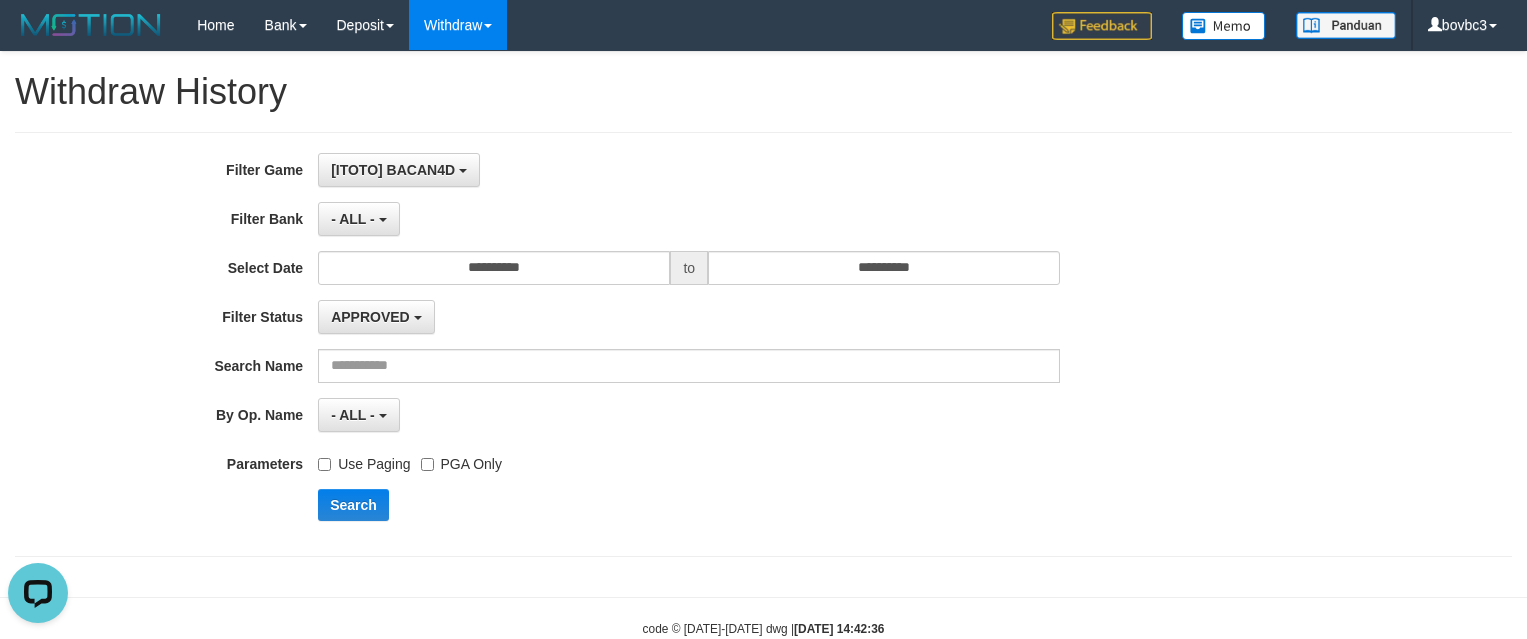 click on "**********" at bounding box center [636, 344] 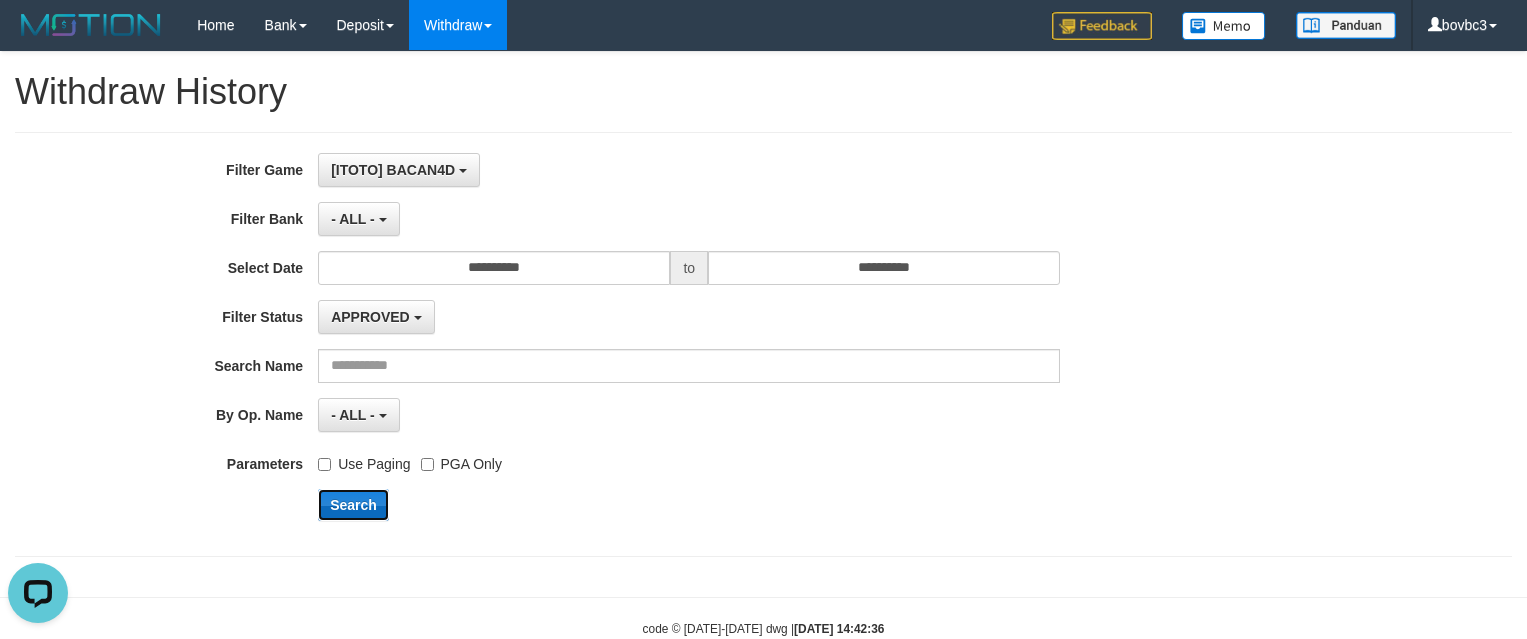 click on "Search" at bounding box center (353, 505) 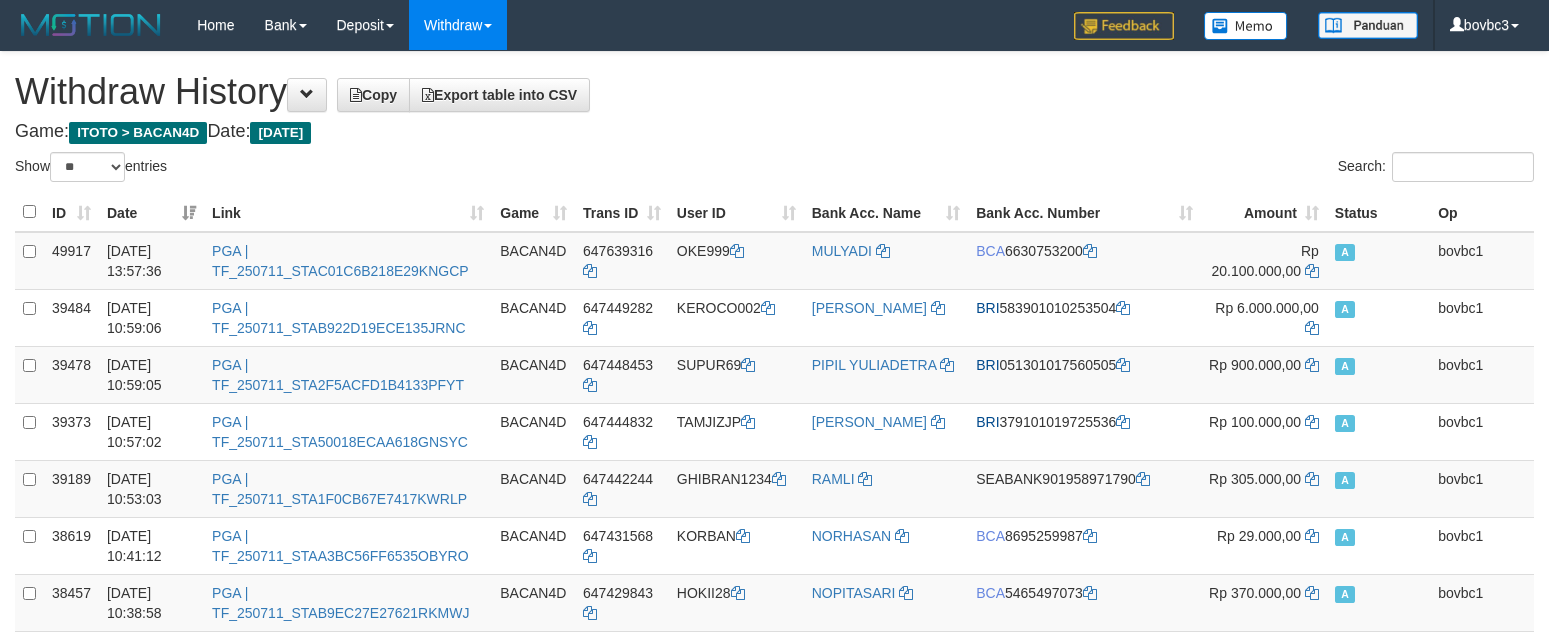 select on "**" 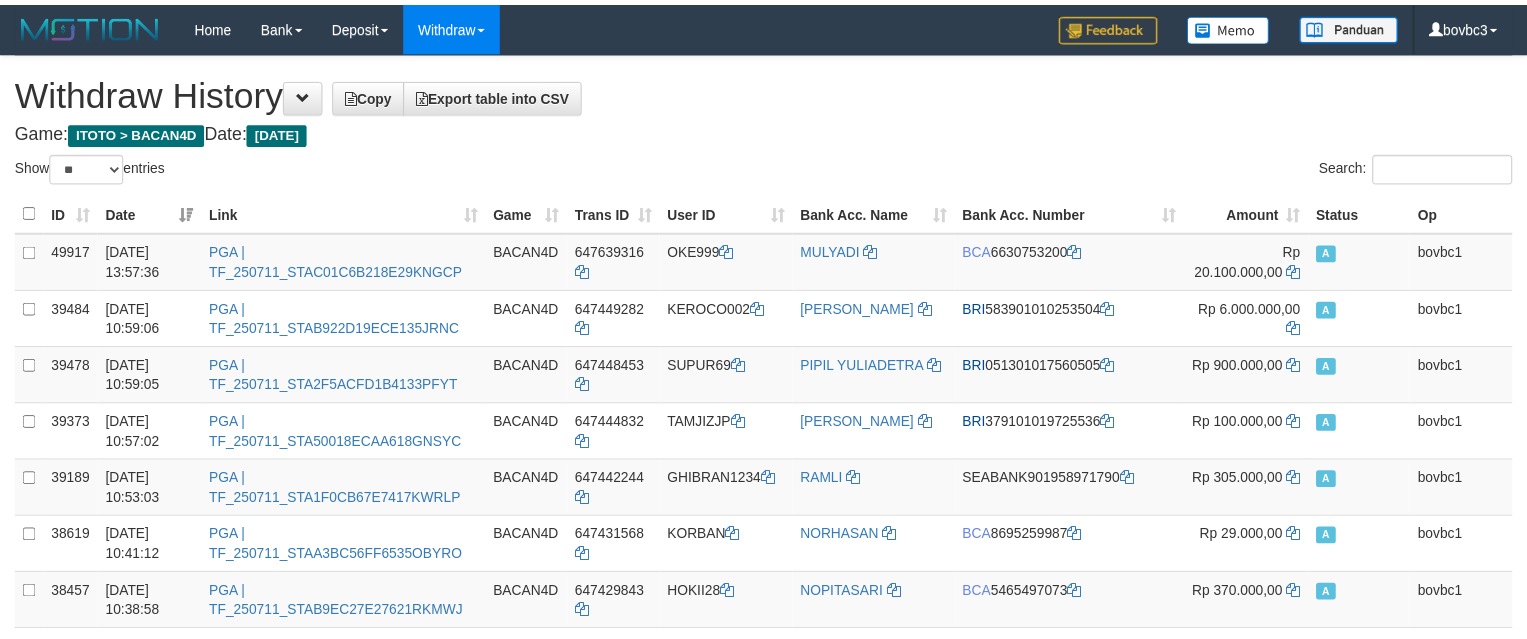 scroll, scrollTop: 0, scrollLeft: 0, axis: both 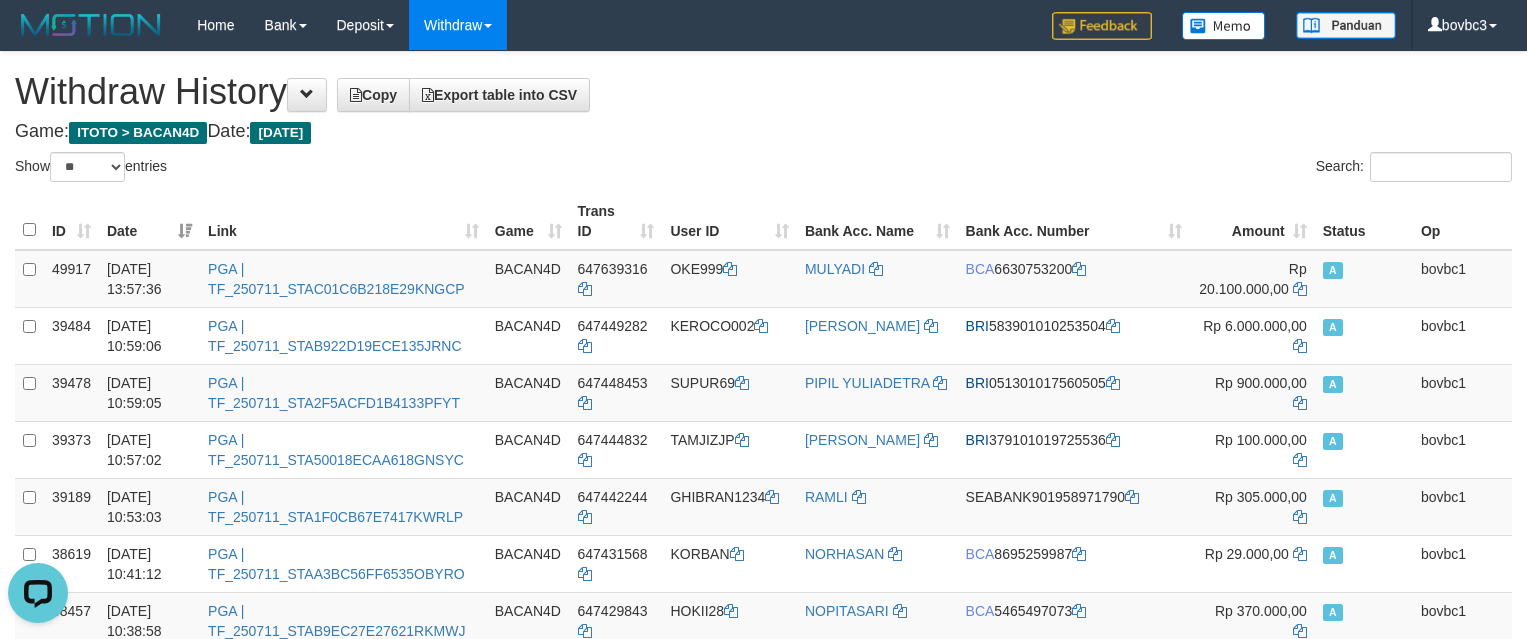 click on "Search:" at bounding box center (1146, 169) 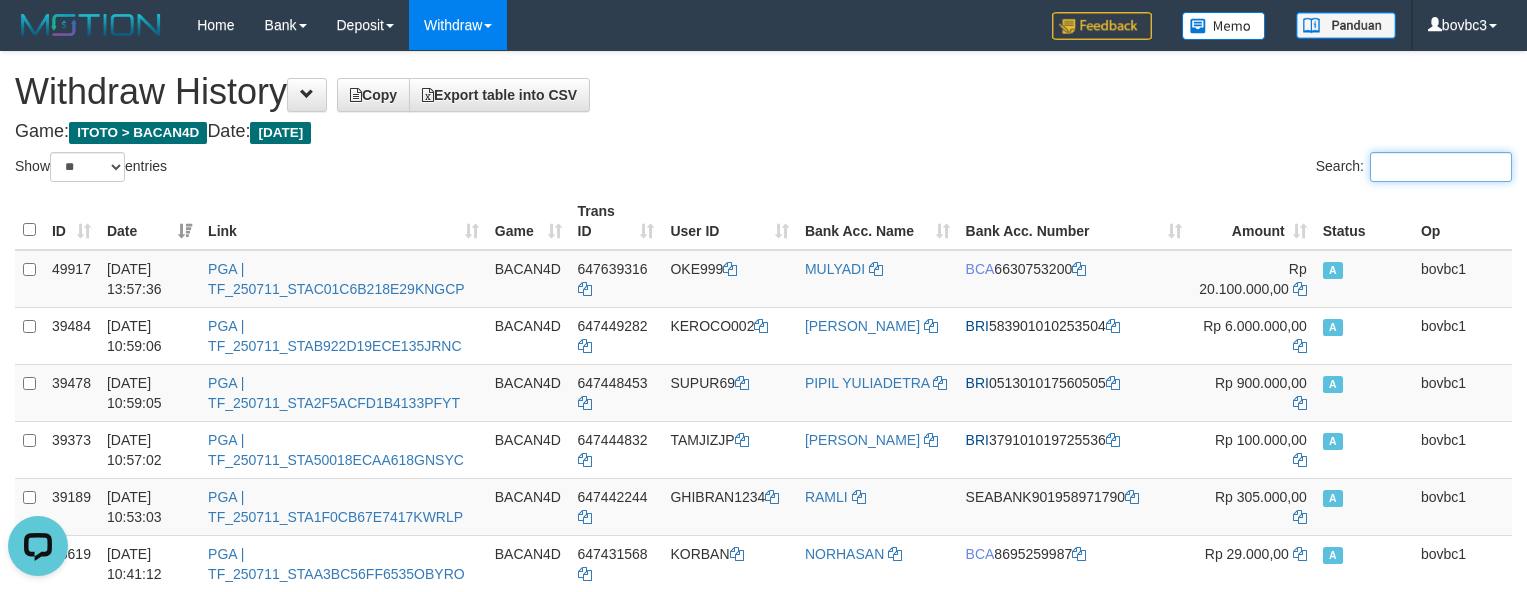 click on "Search:" at bounding box center (1441, 167) 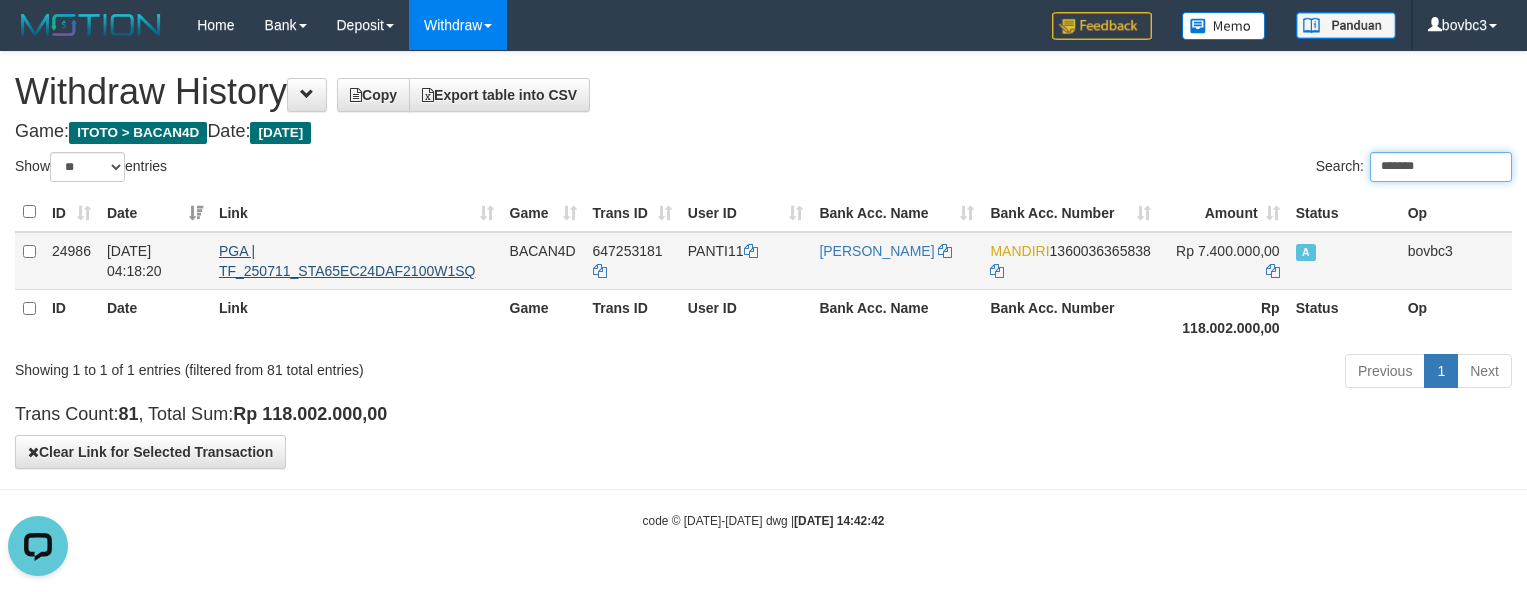 type on "*******" 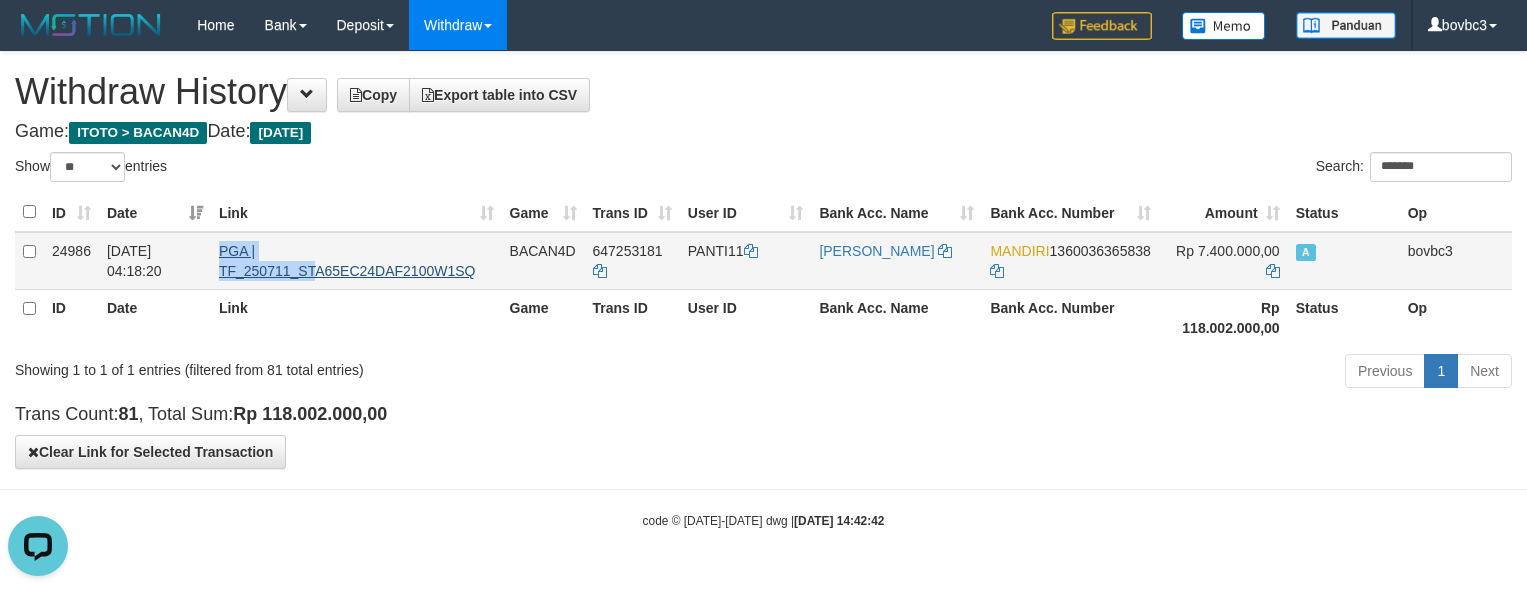 drag, startPoint x: 237, startPoint y: 289, endPoint x: 399, endPoint y: 366, distance: 179.36833 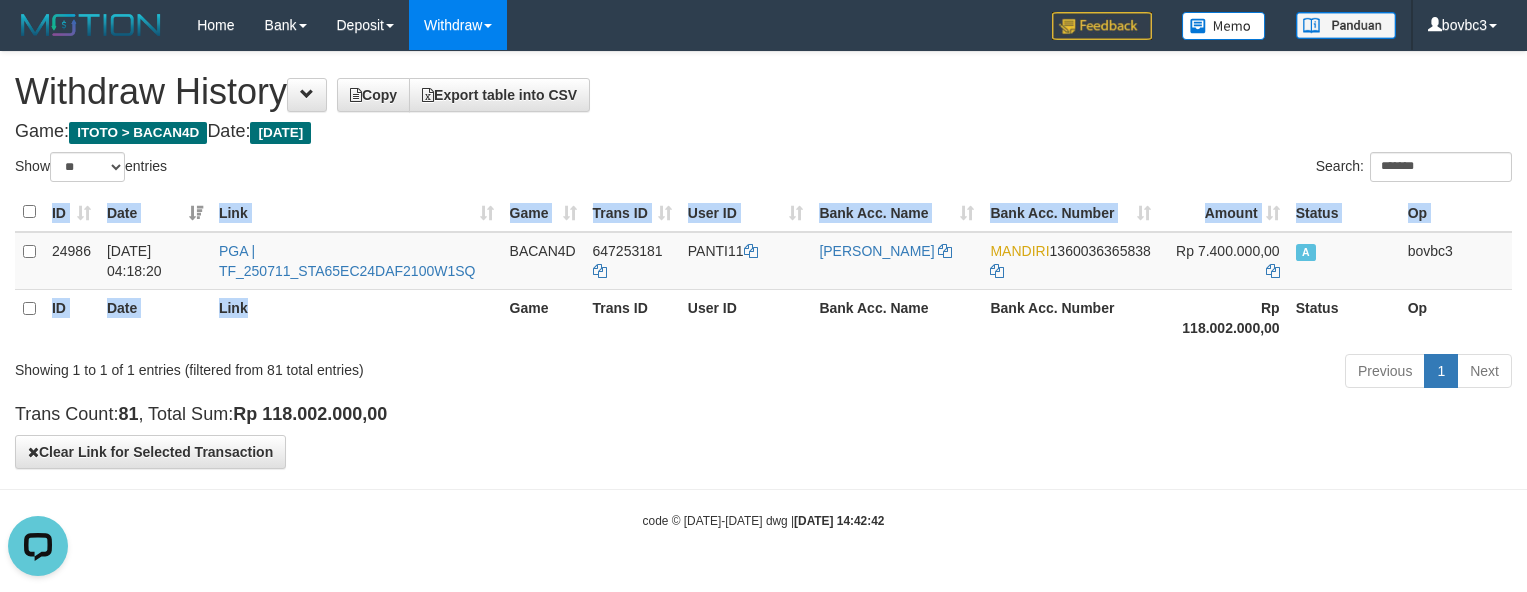 drag, startPoint x: 399, startPoint y: 366, endPoint x: 472, endPoint y: 324, distance: 84.21995 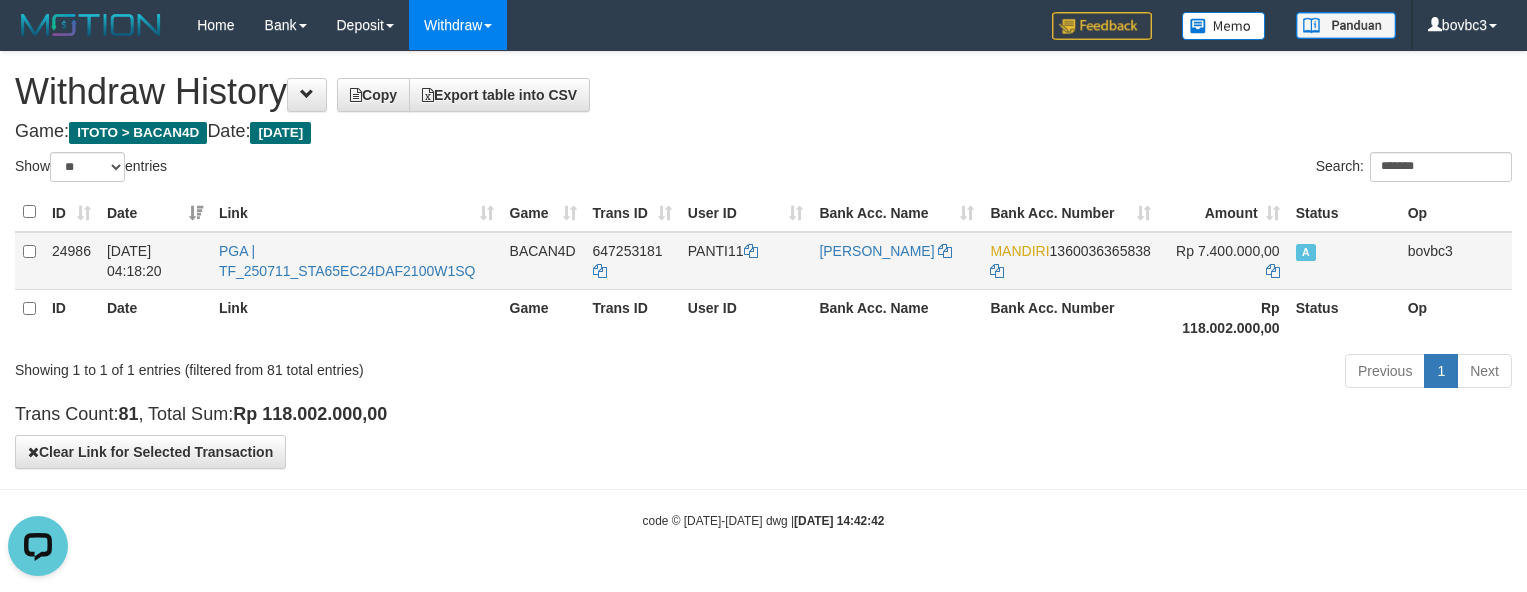 click on "PGA | TF_250711_STA65EC24DAF2100W1SQ" at bounding box center [356, 261] 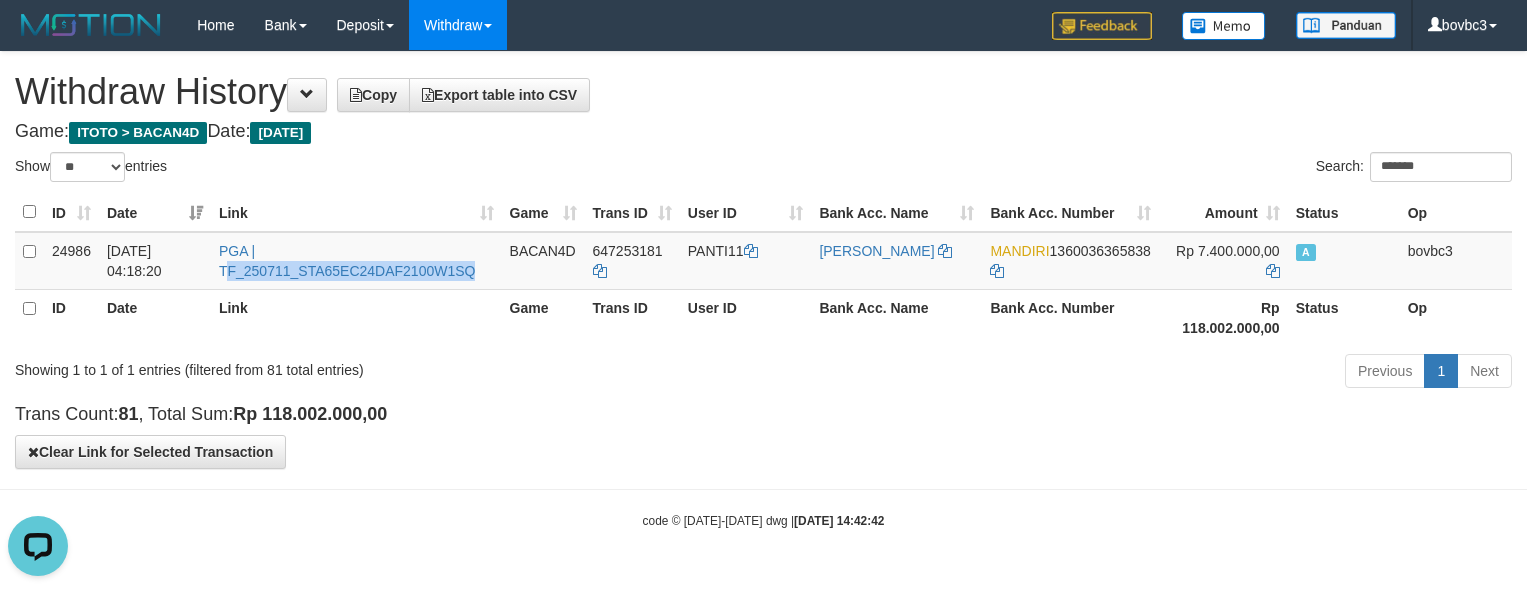 drag, startPoint x: 478, startPoint y: 289, endPoint x: 390, endPoint y: 126, distance: 185.23769 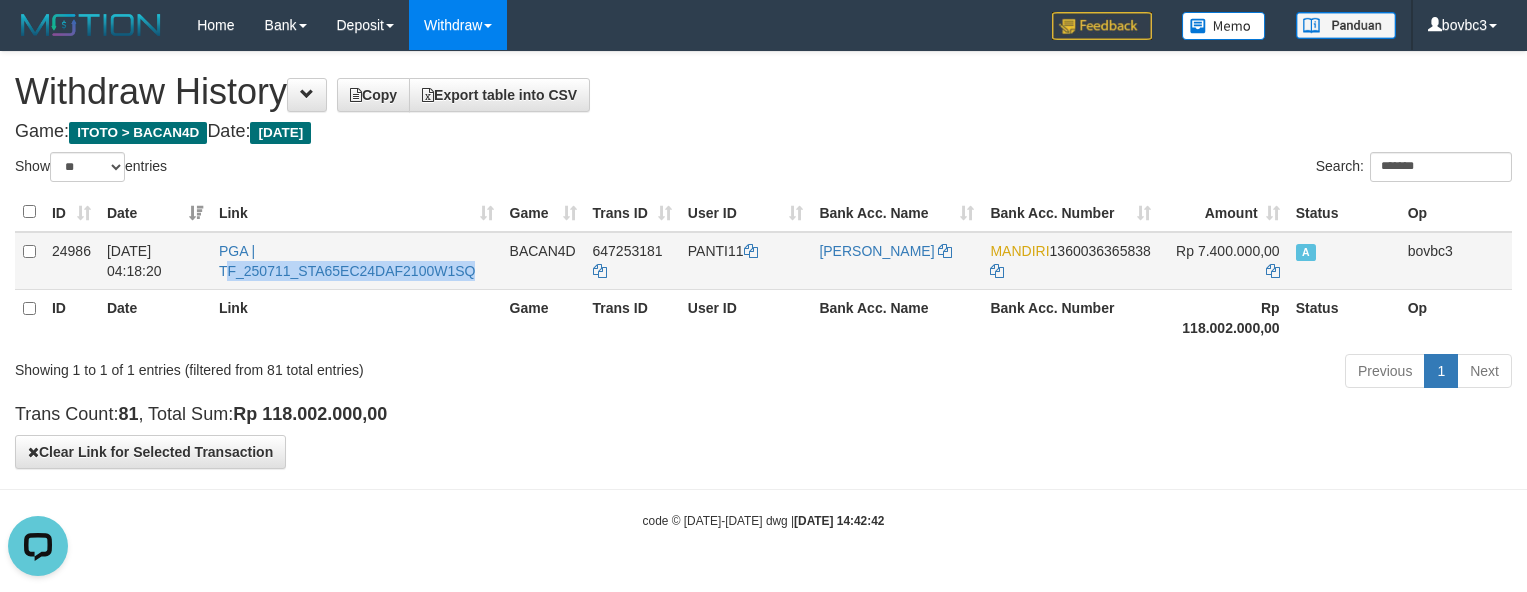 click on "PGA | TF_250711_STA65EC24DAF2100W1SQ" at bounding box center [356, 261] 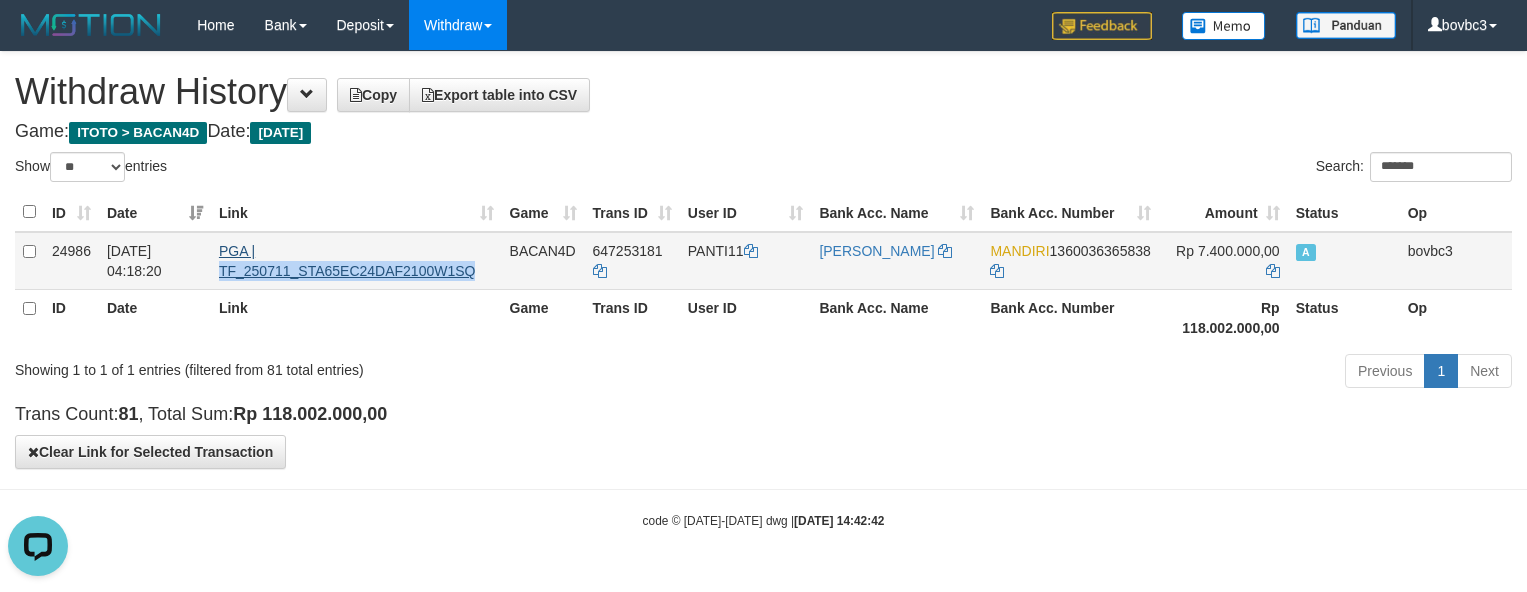 drag, startPoint x: 441, startPoint y: 283, endPoint x: 228, endPoint y: 273, distance: 213.23462 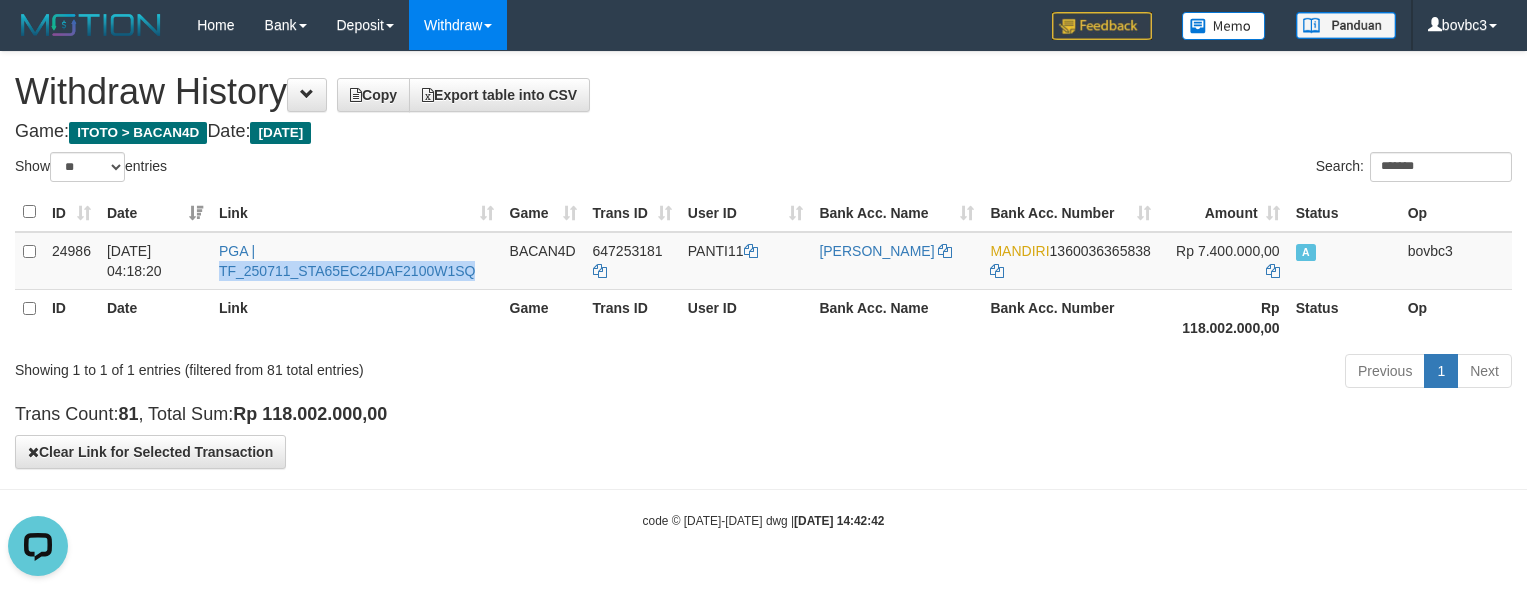 copy on "TF_250711_STA65EC24DAF2100W1SQ" 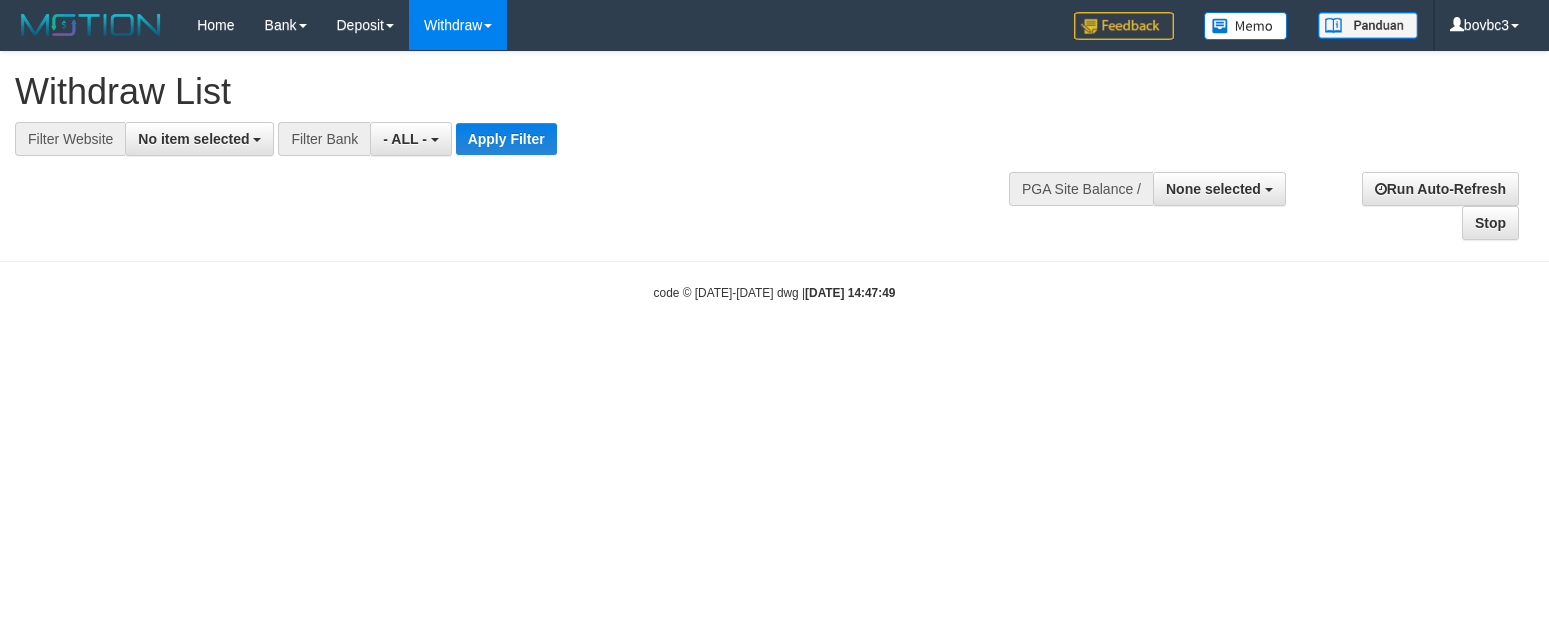 select 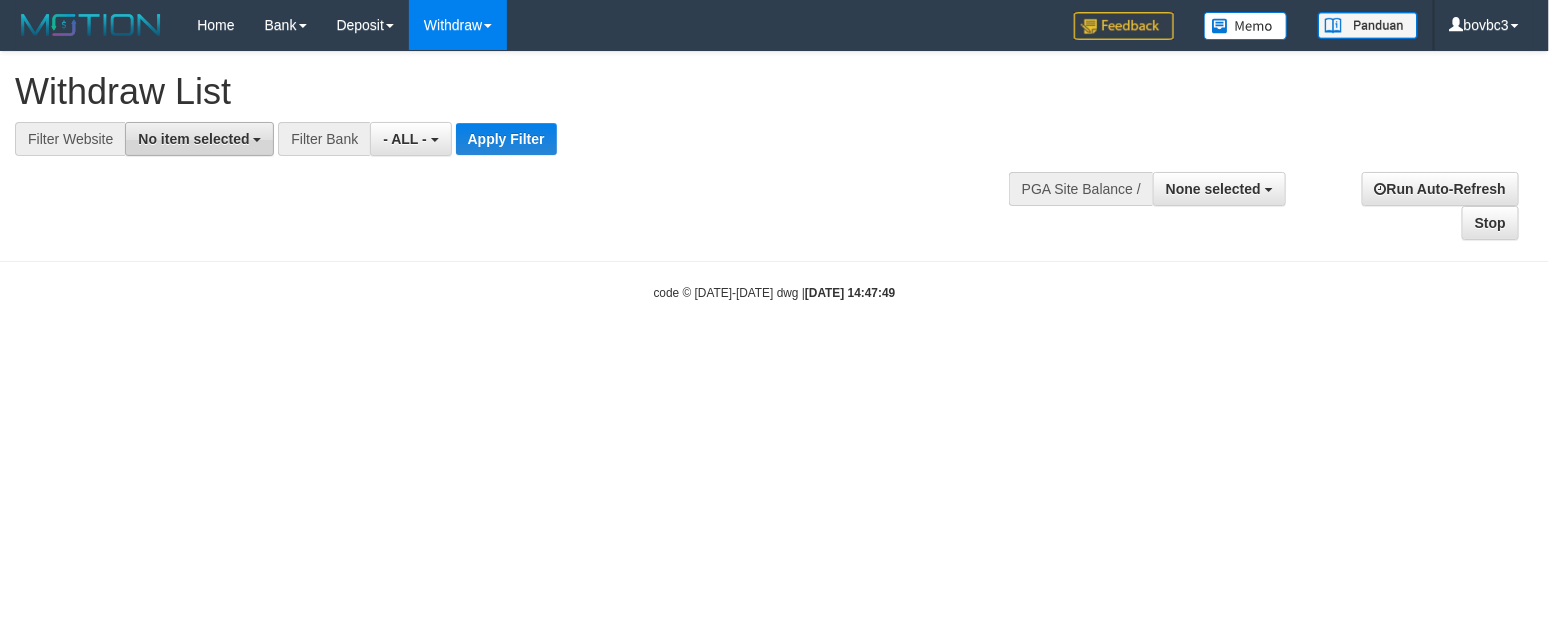click on "No item selected" at bounding box center [193, 139] 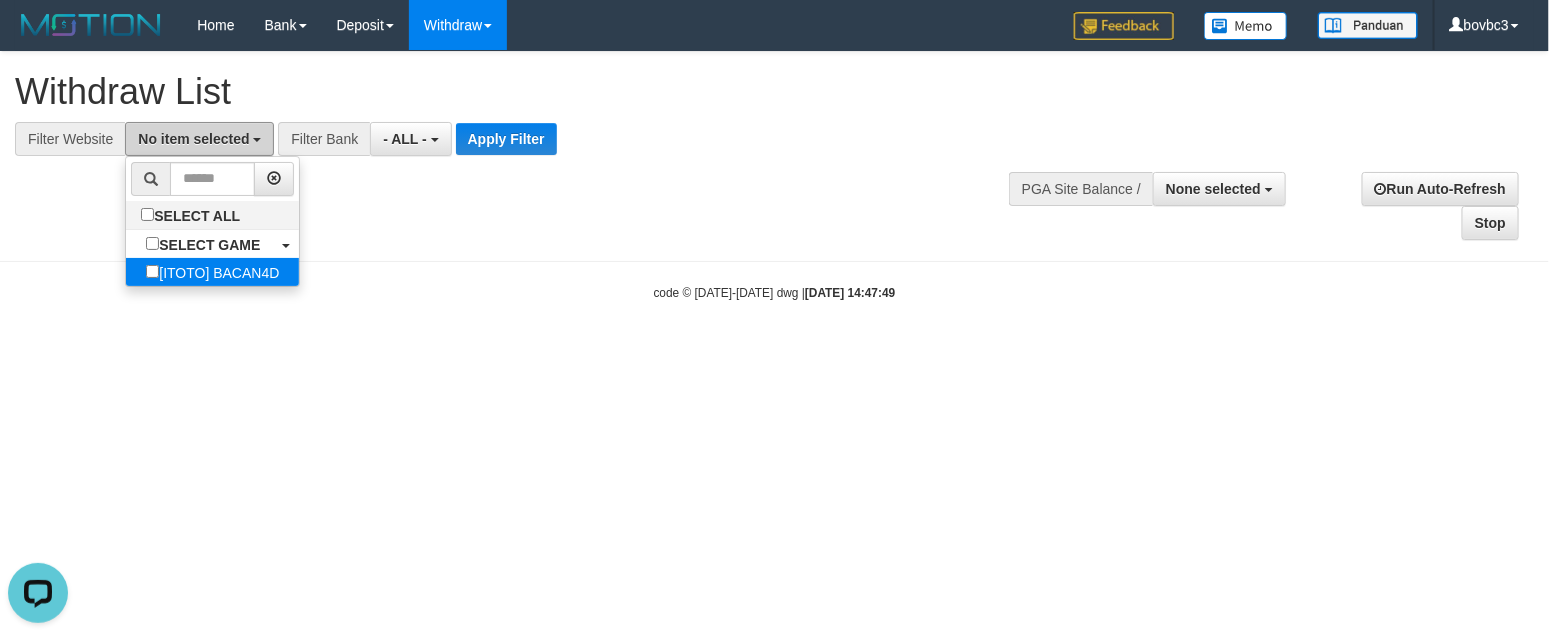 scroll, scrollTop: 0, scrollLeft: 0, axis: both 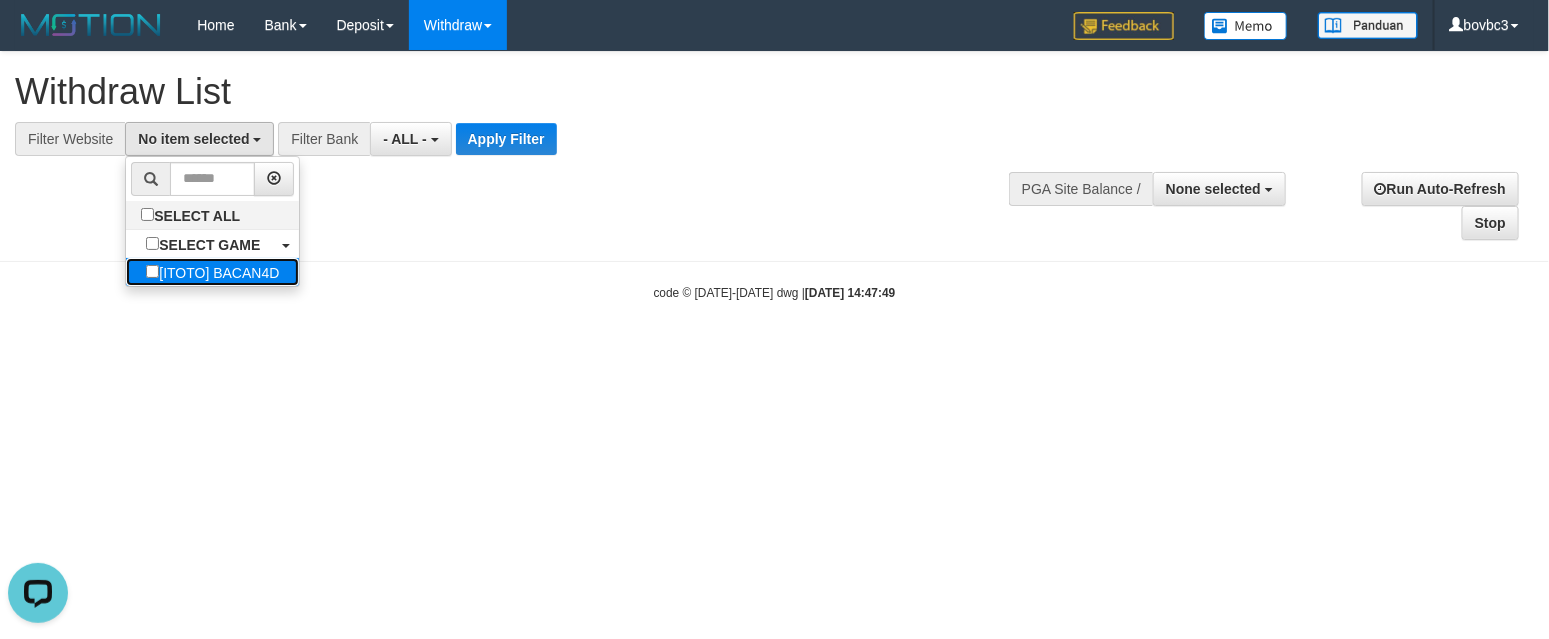 click on "[ITOTO] BACAN4D" at bounding box center (212, 272) 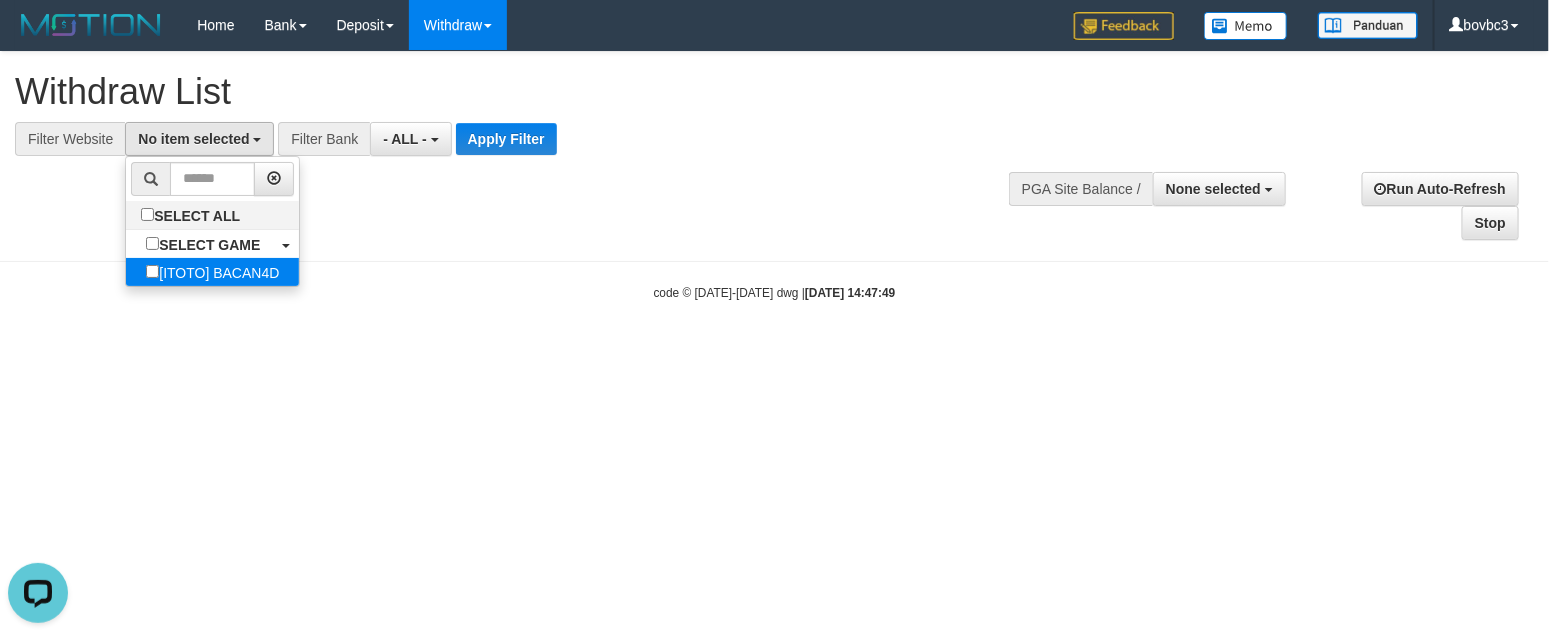 select on "****" 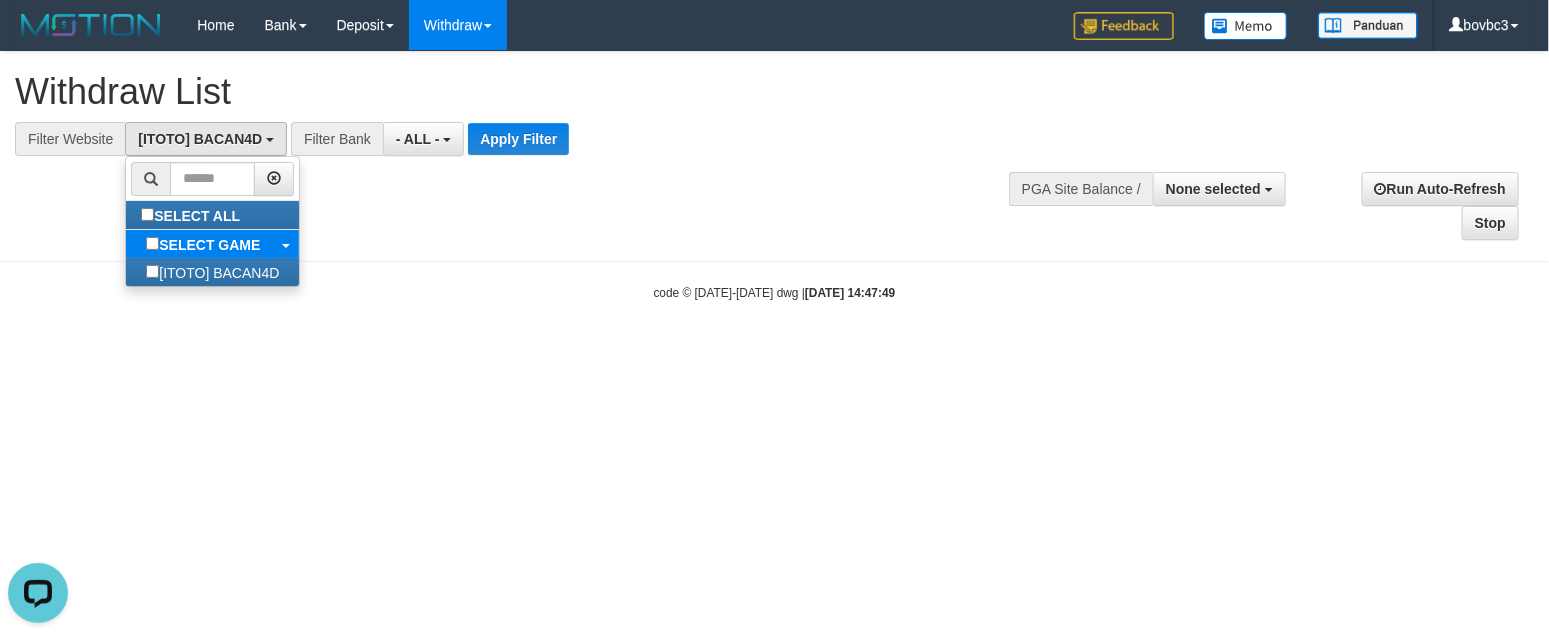 scroll, scrollTop: 18, scrollLeft: 0, axis: vertical 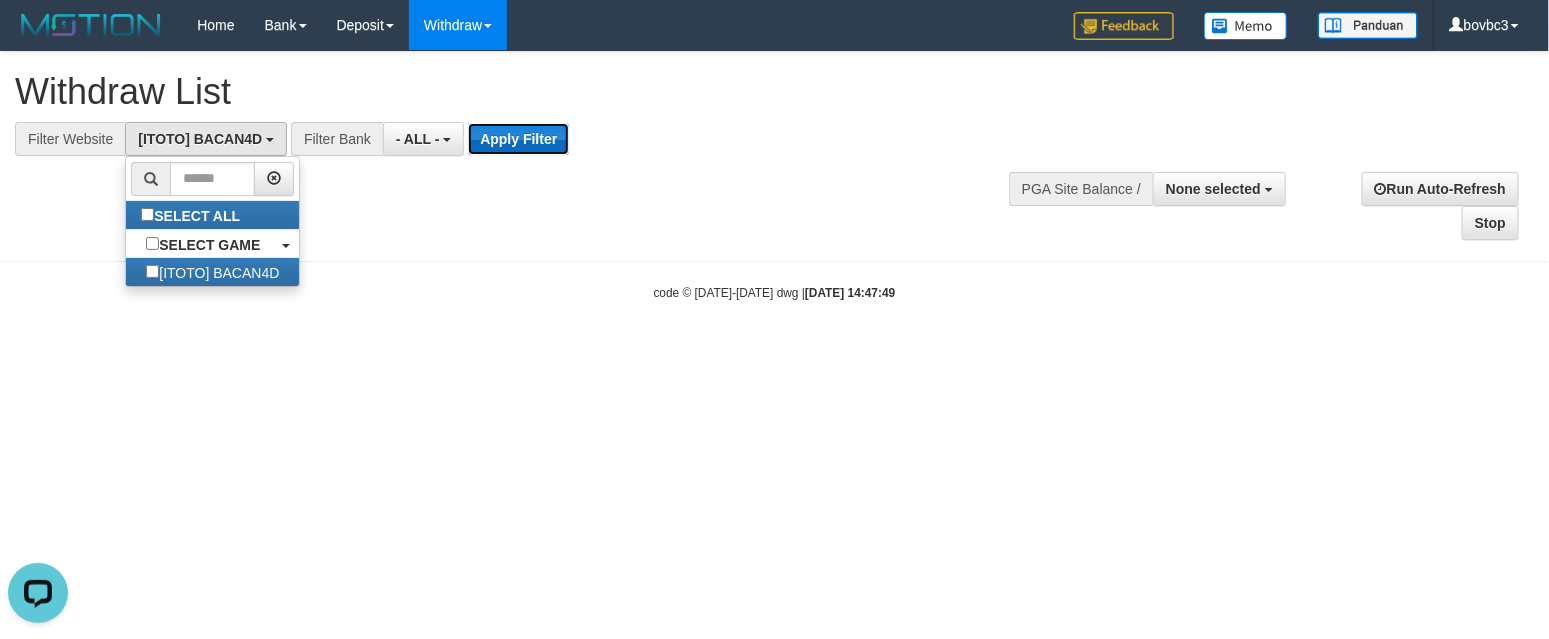 click on "Apply Filter" at bounding box center [518, 139] 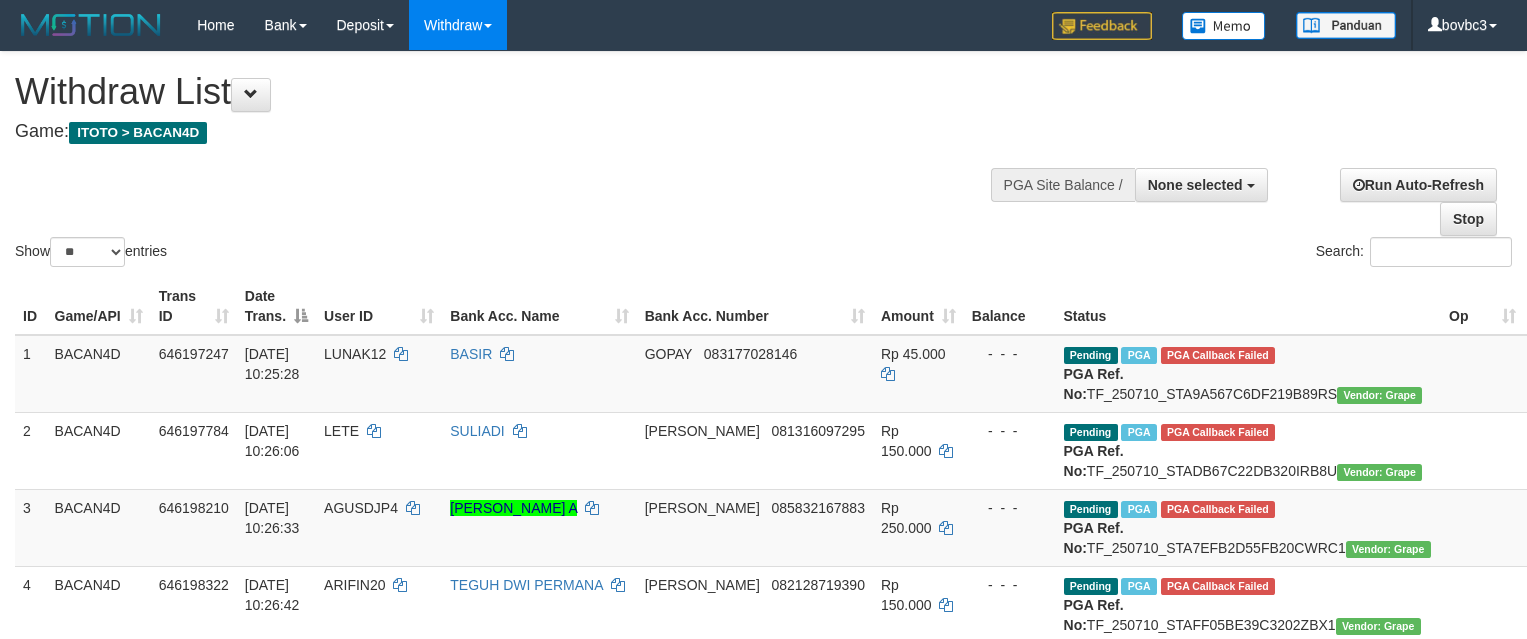 select 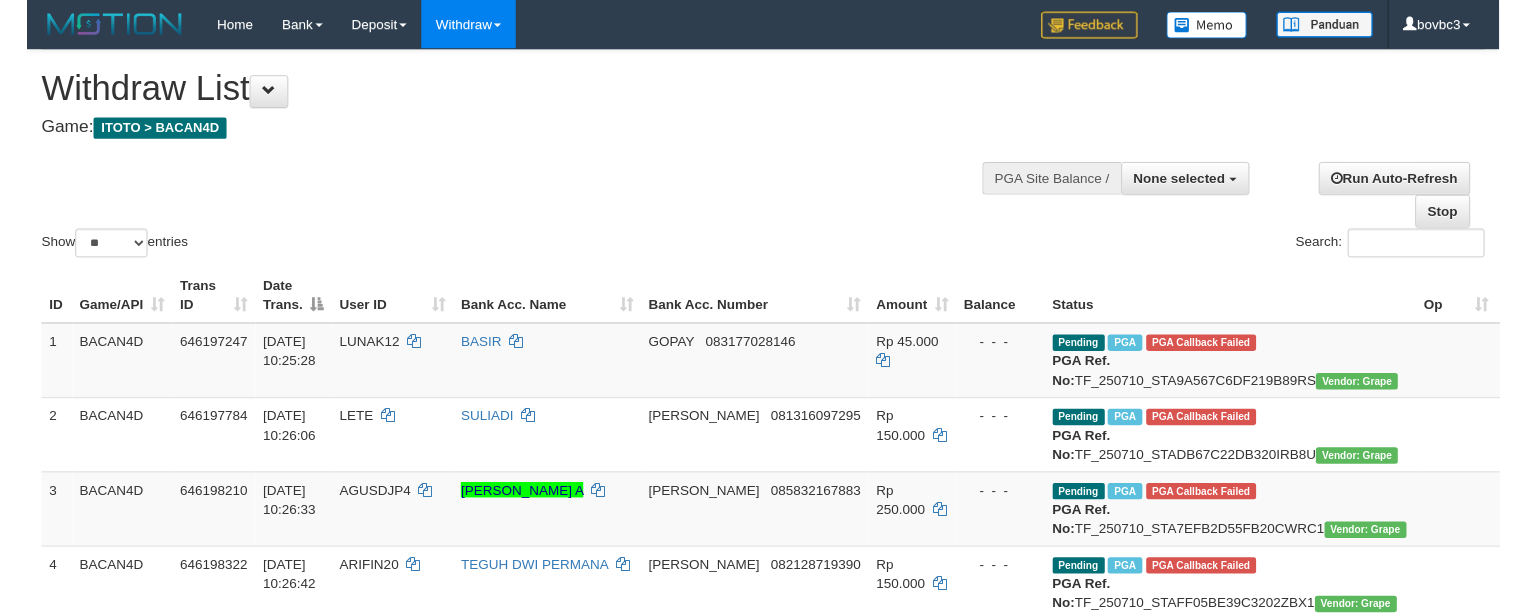 scroll, scrollTop: 0, scrollLeft: 0, axis: both 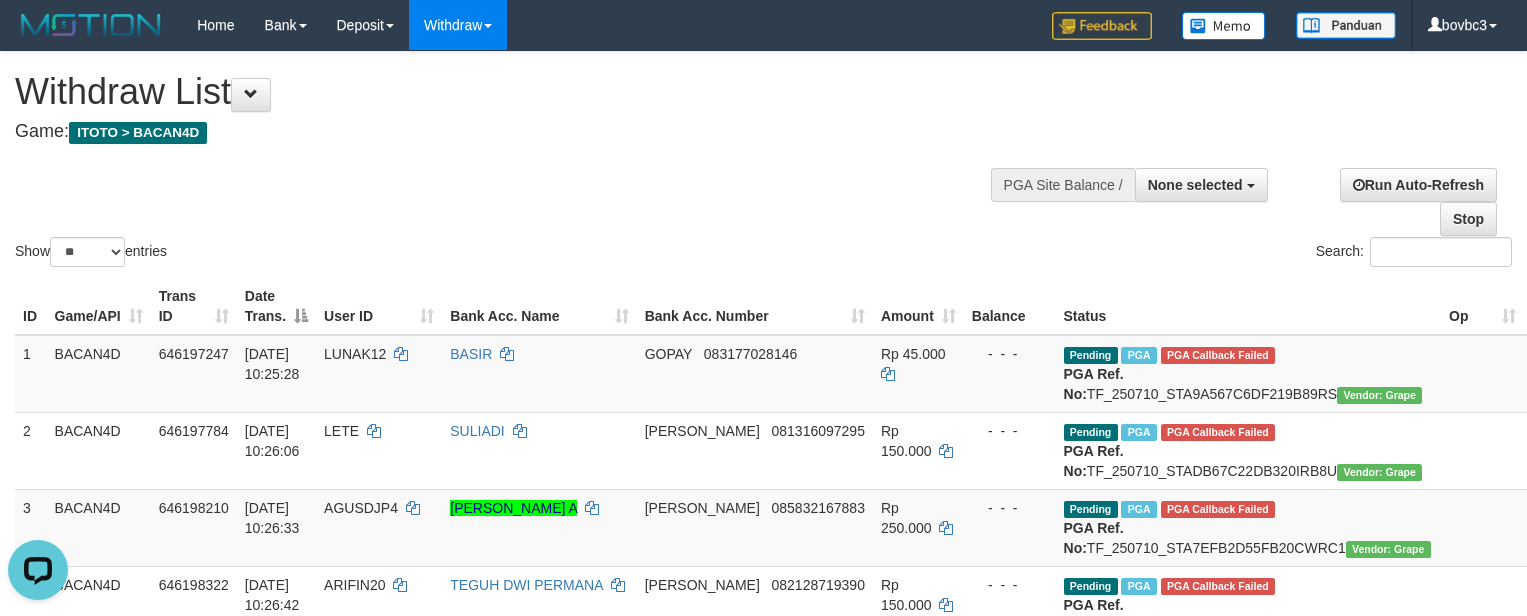 click on "Show  ** ** ** ***  entries Search:" at bounding box center [763, 161] 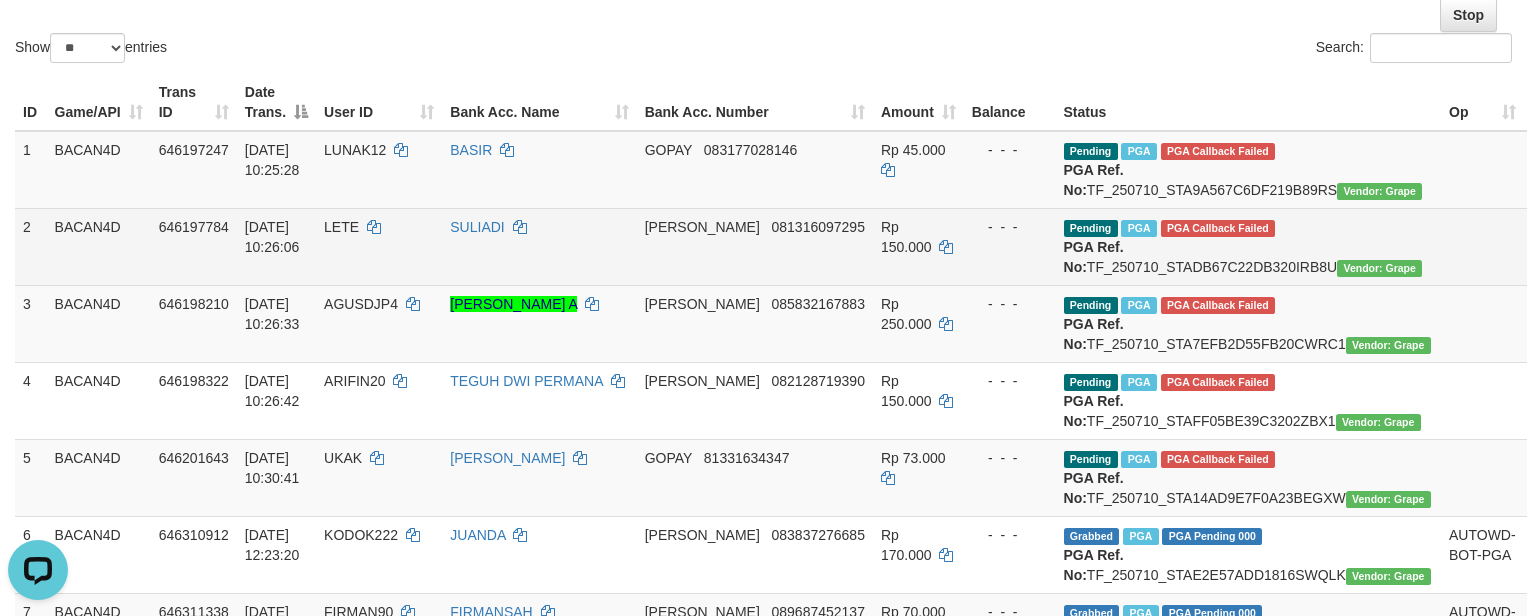 scroll, scrollTop: 150, scrollLeft: 0, axis: vertical 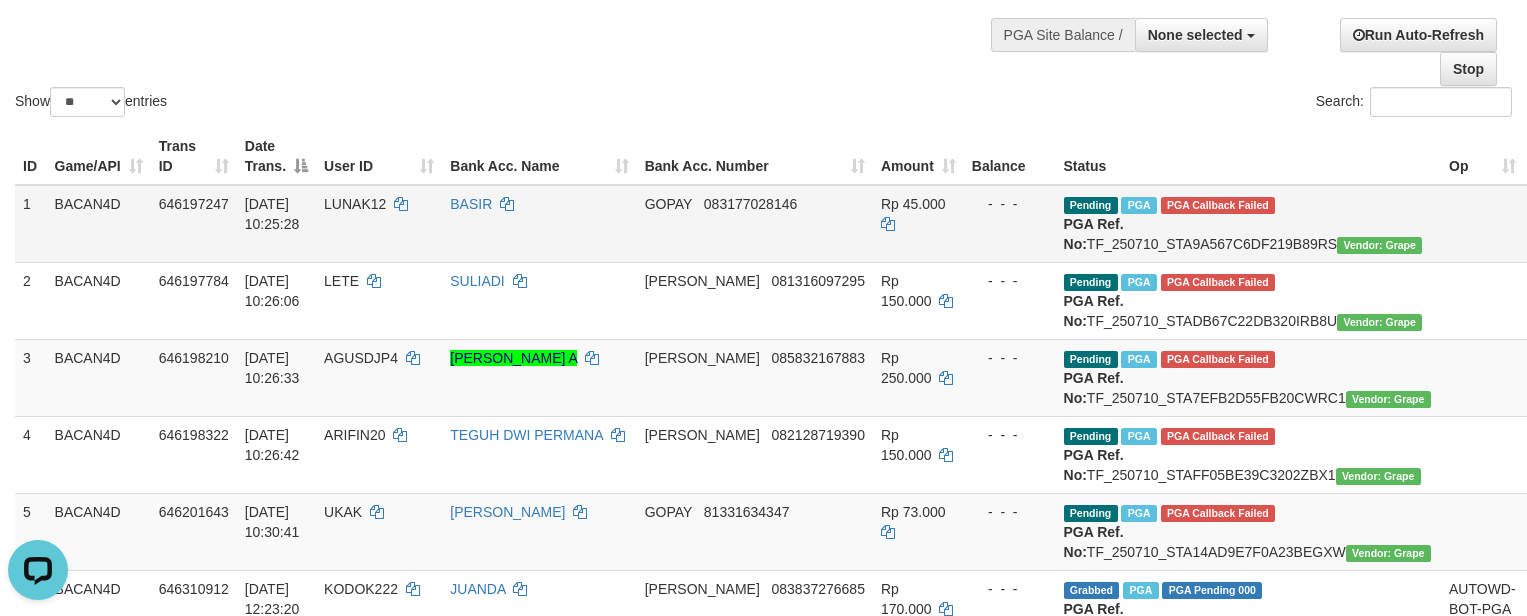 click on "LUNAK12" at bounding box center [355, 204] 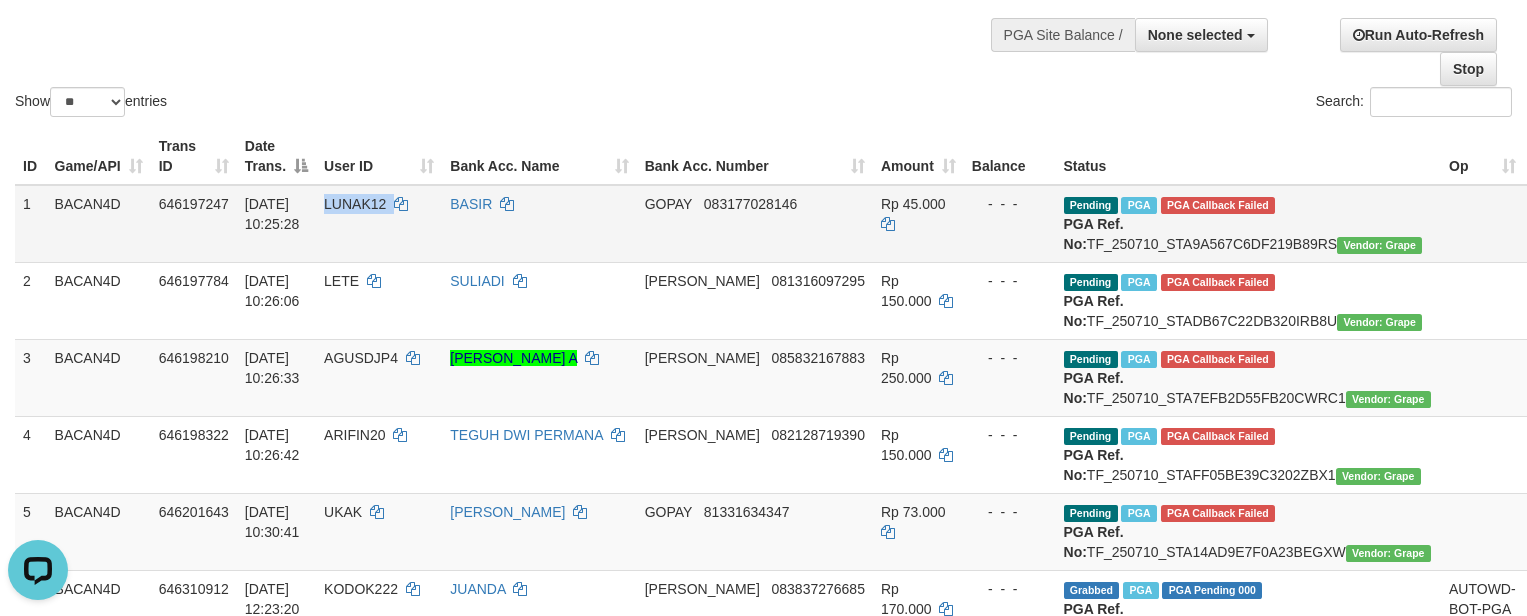 click on "LUNAK12" at bounding box center (355, 204) 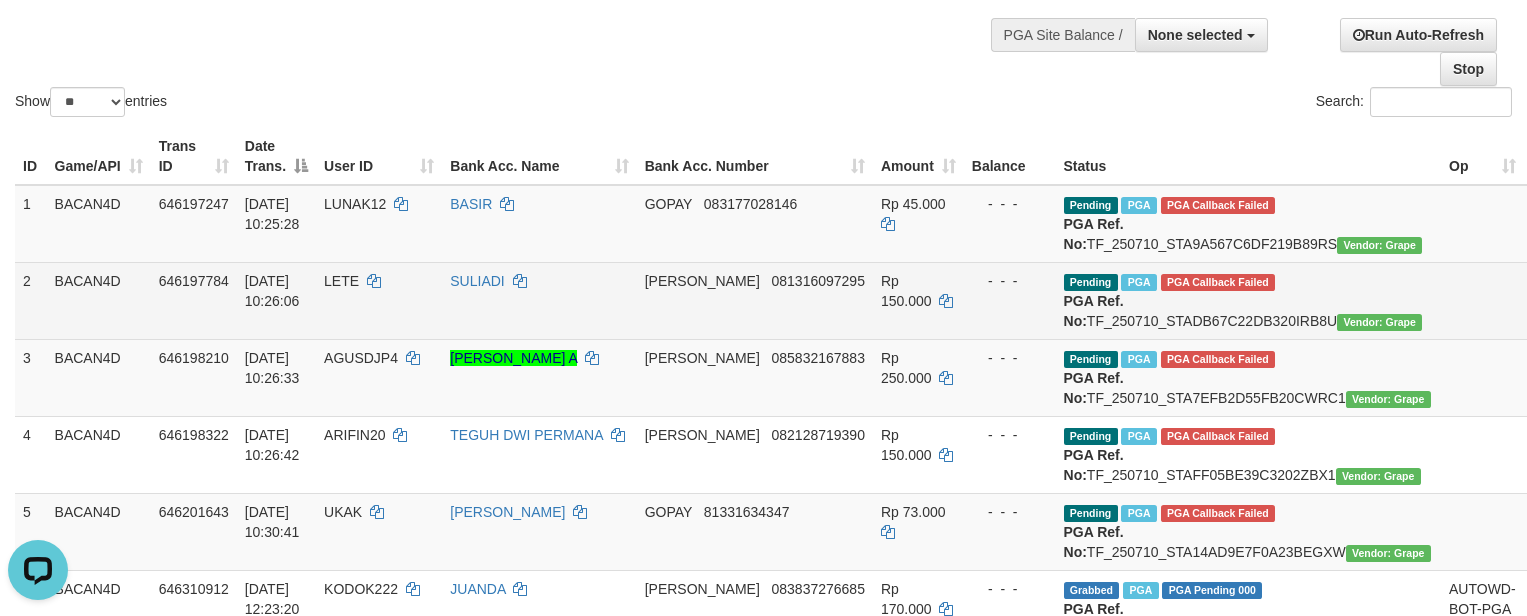 click on "LETE" at bounding box center [379, 300] 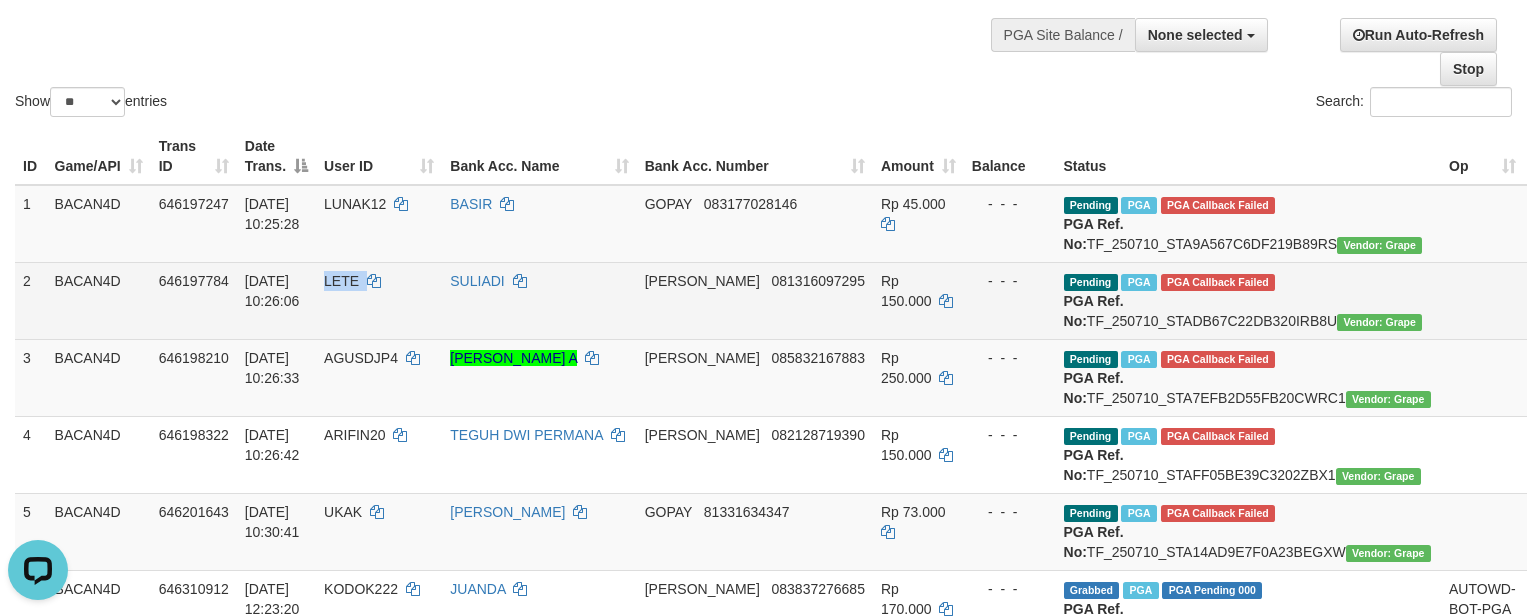 click on "LETE" at bounding box center (379, 300) 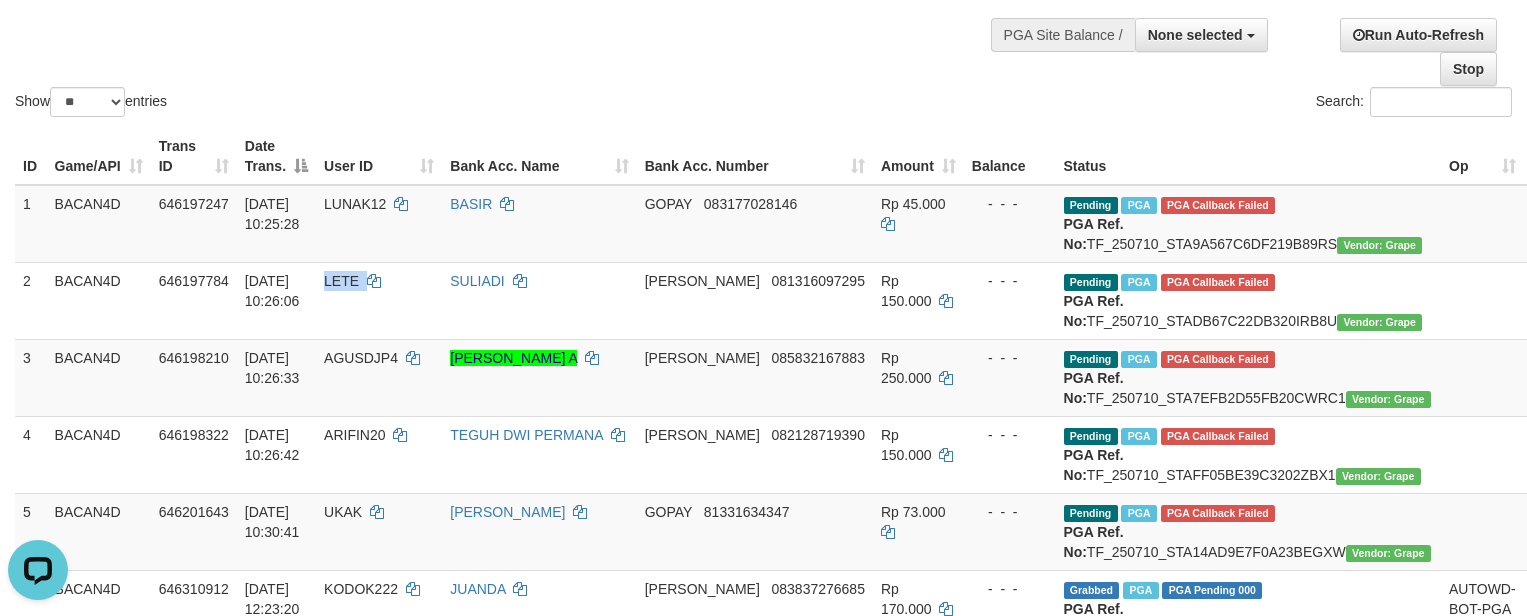 copy on "LETE" 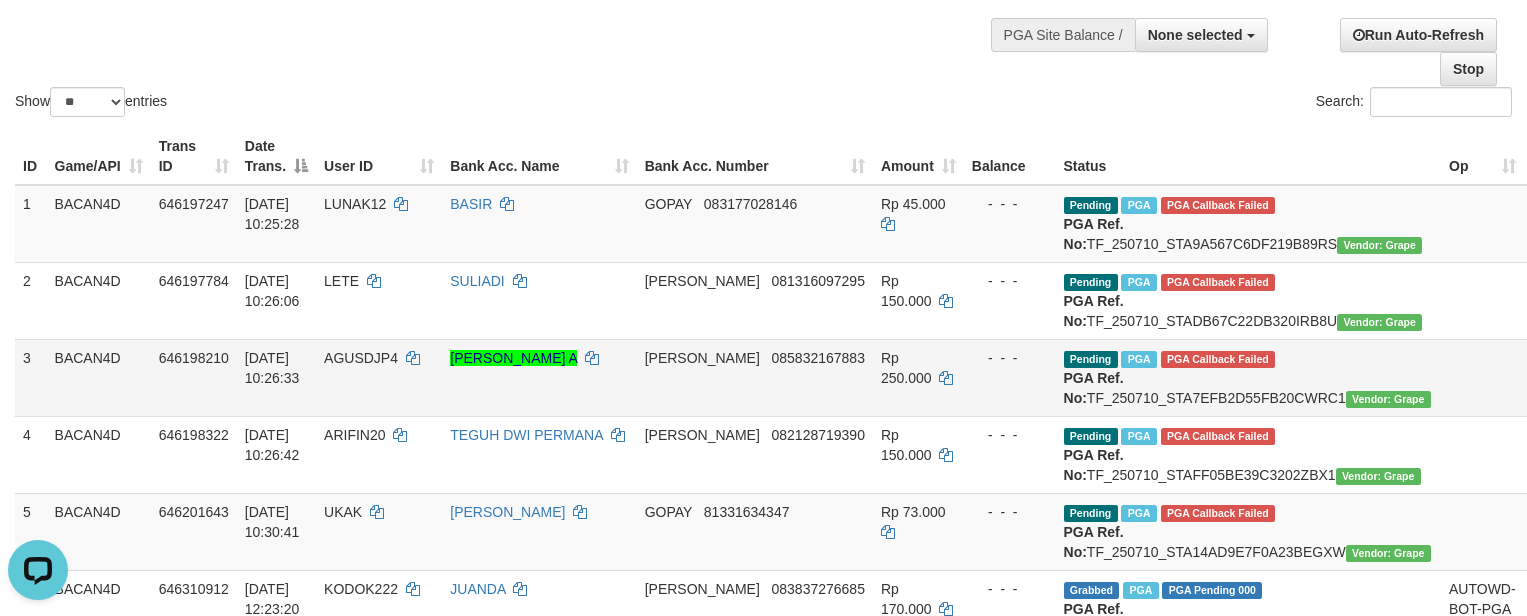 click on "AGUSDJP4" at bounding box center [361, 358] 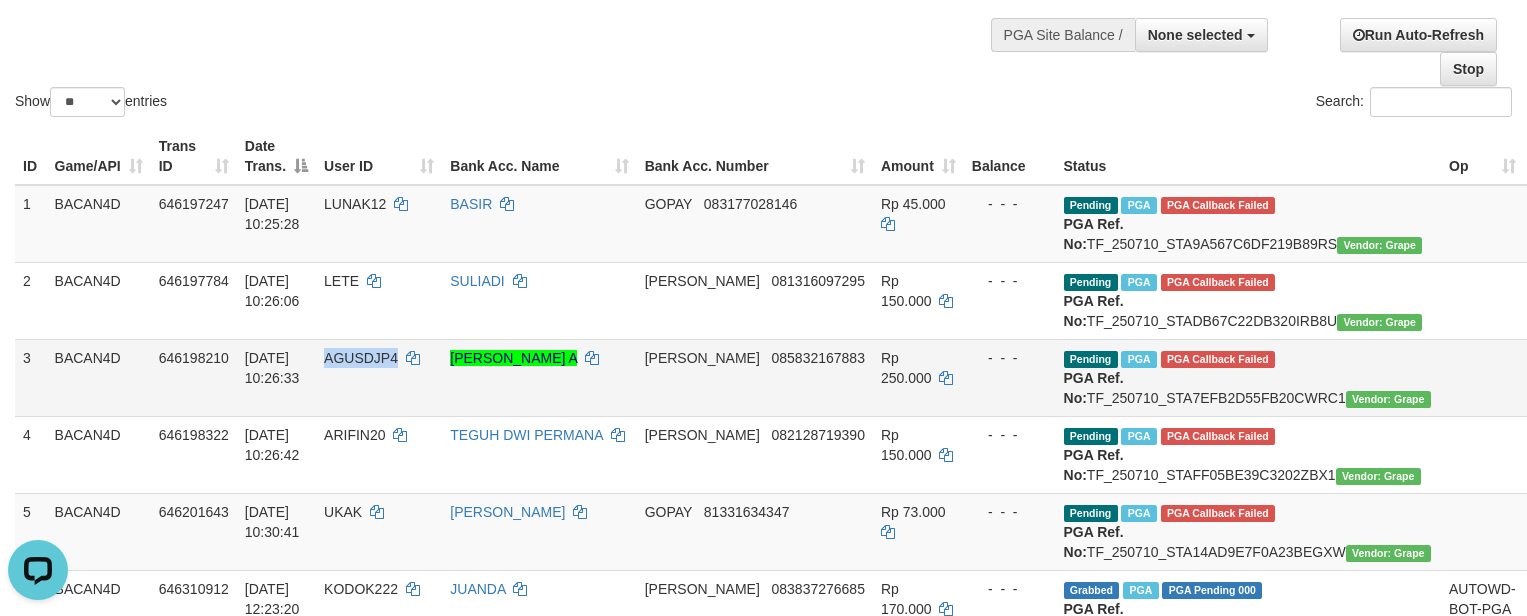 click on "AGUSDJP4" at bounding box center (361, 358) 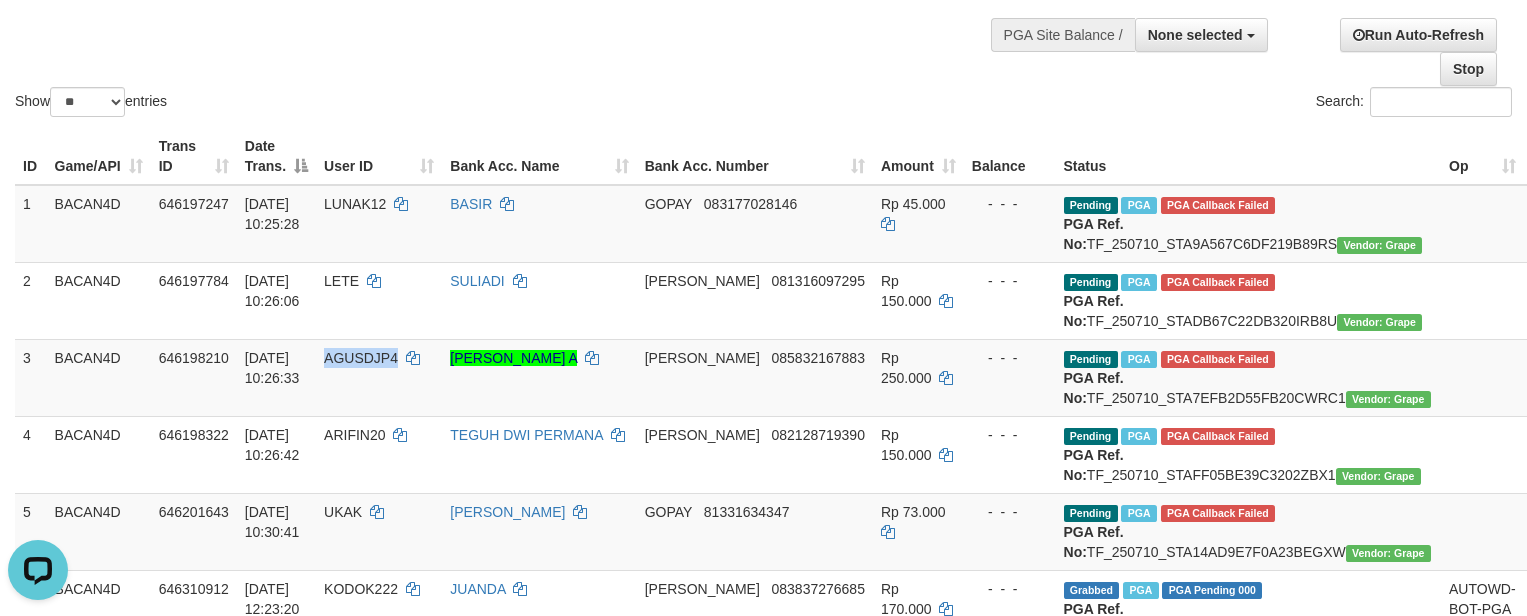 copy on "AGUSDJP4" 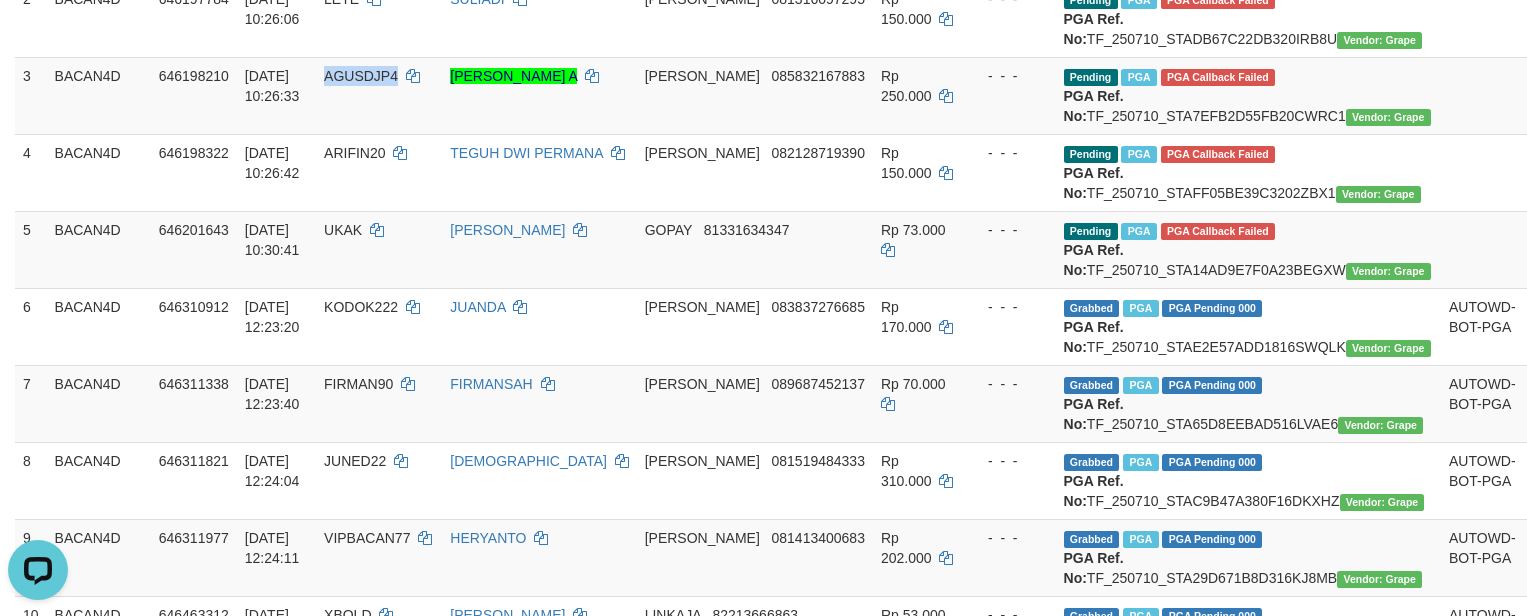 scroll, scrollTop: 450, scrollLeft: 0, axis: vertical 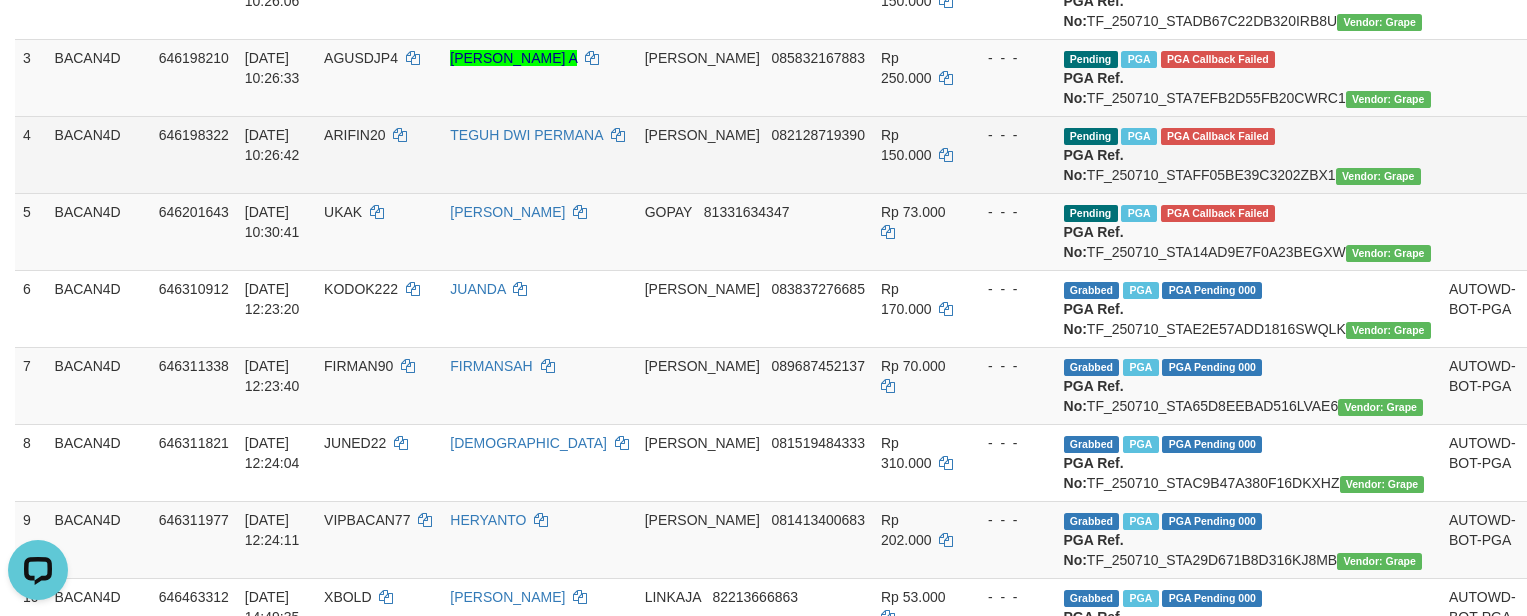 click on "ARIFIN20" at bounding box center (354, 135) 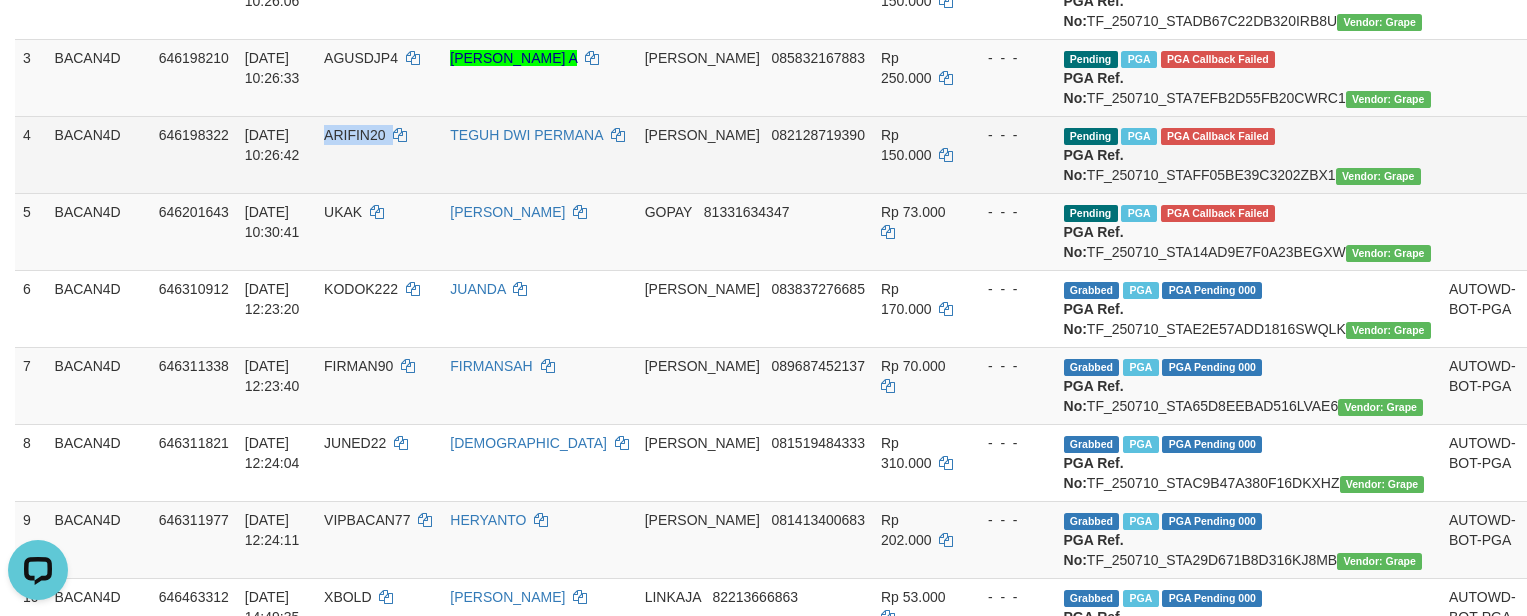 click on "ARIFIN20" at bounding box center [354, 135] 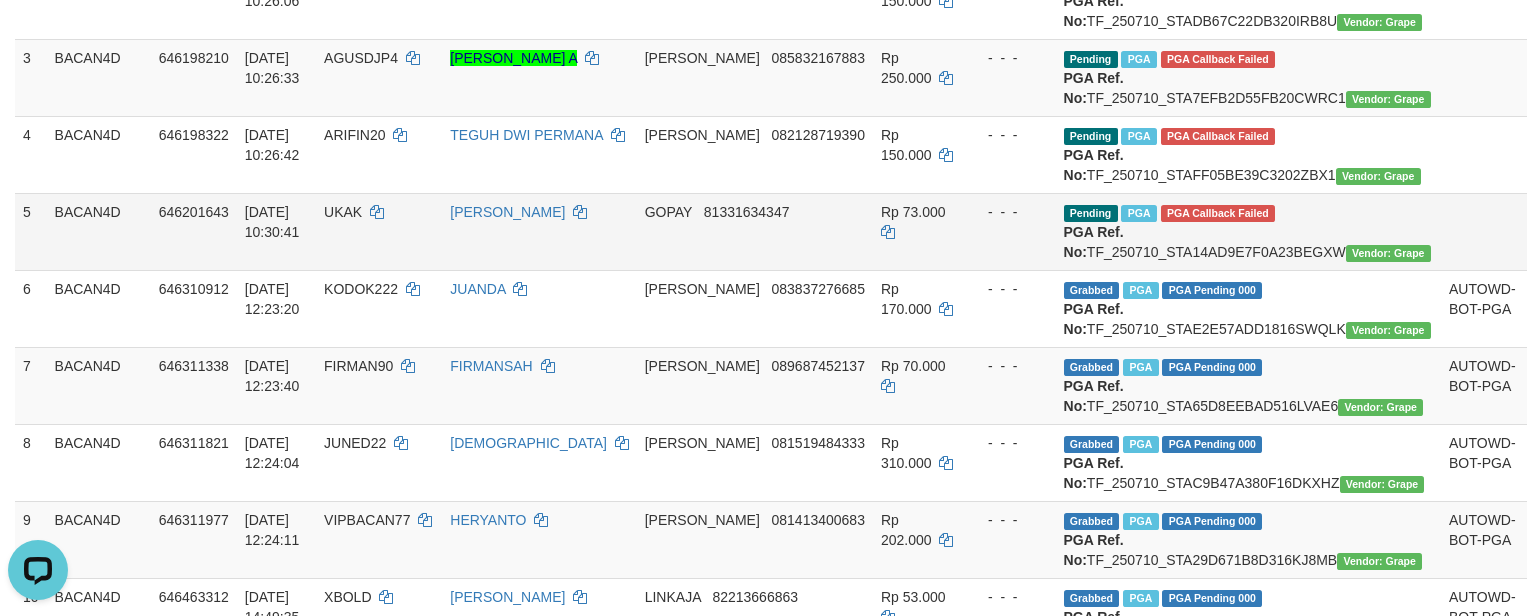click on "UKAK" at bounding box center (343, 212) 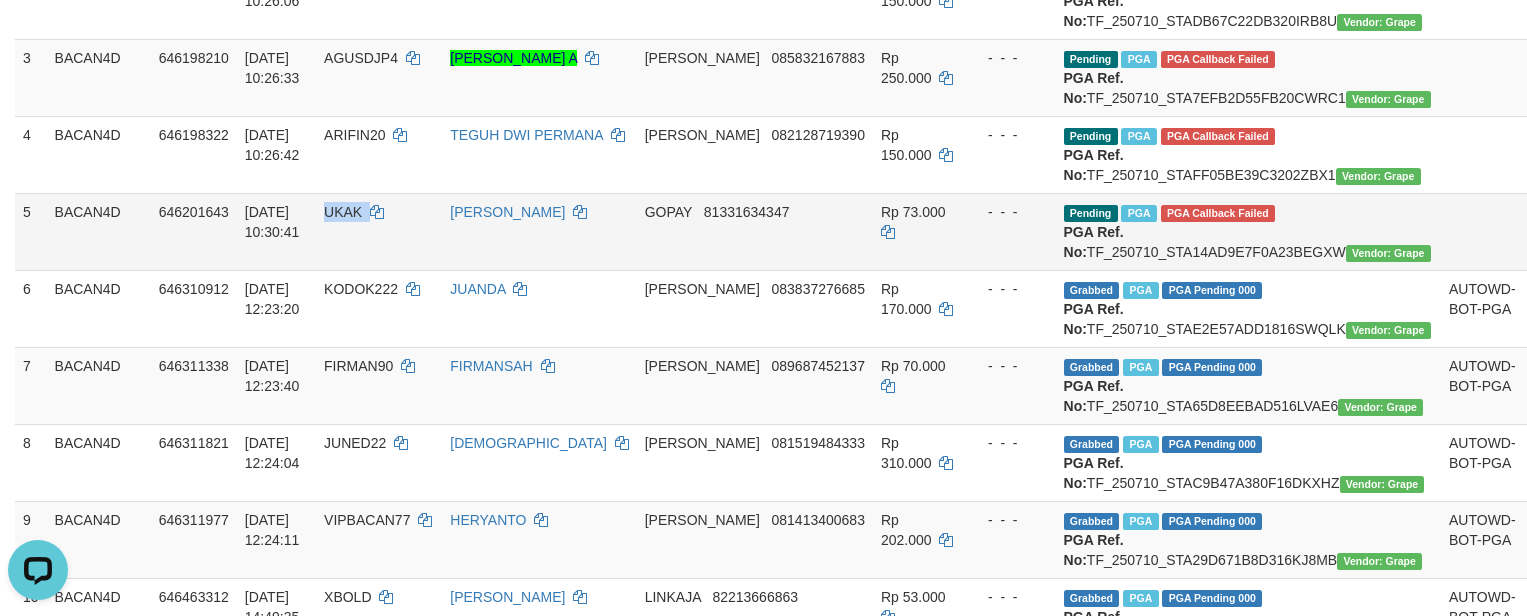 click on "UKAK" at bounding box center (343, 212) 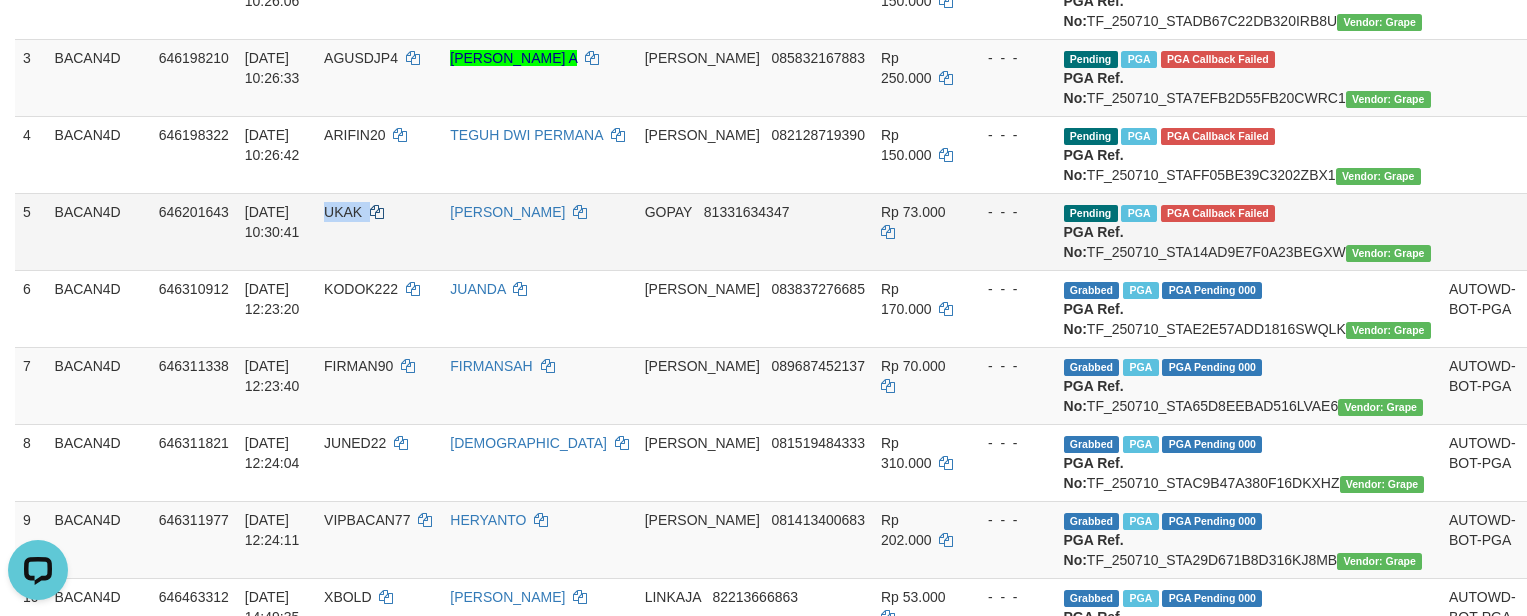 copy on "UKAK" 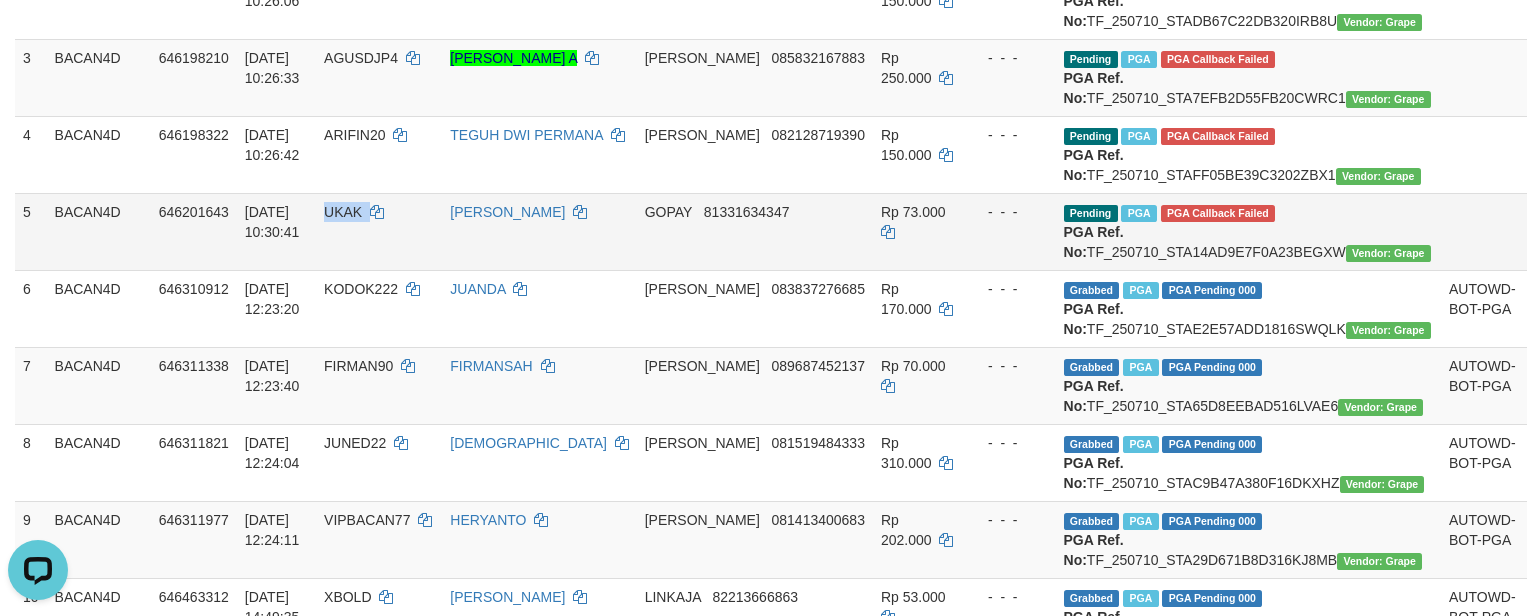 click on "Reject" at bounding box center [1608, 212] 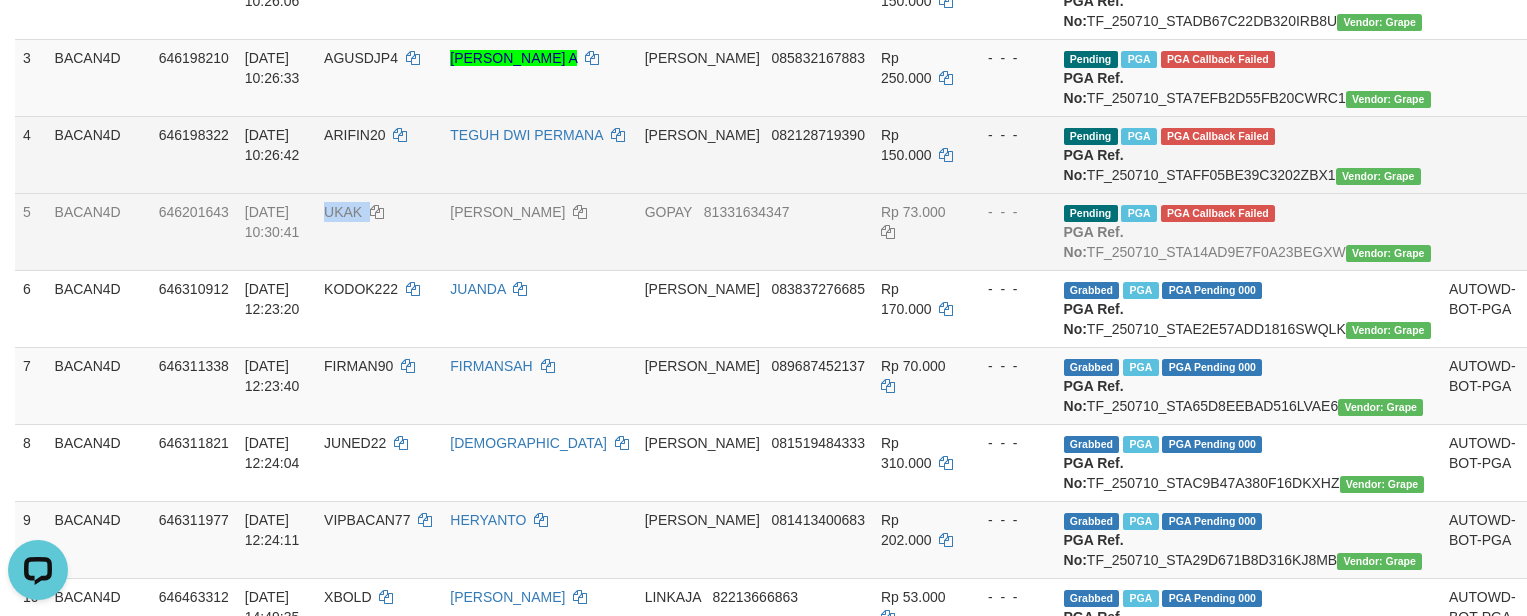 click on "Reject" at bounding box center [1608, 135] 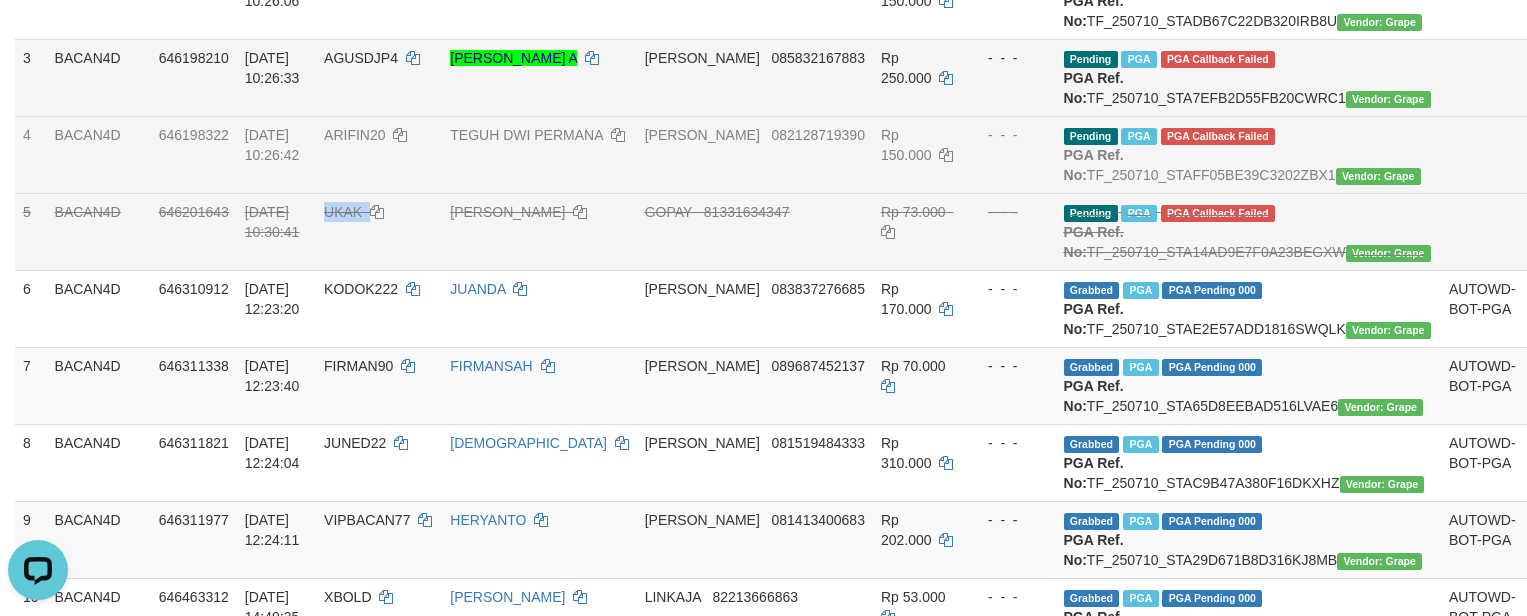 click on "Reject" at bounding box center [1608, 58] 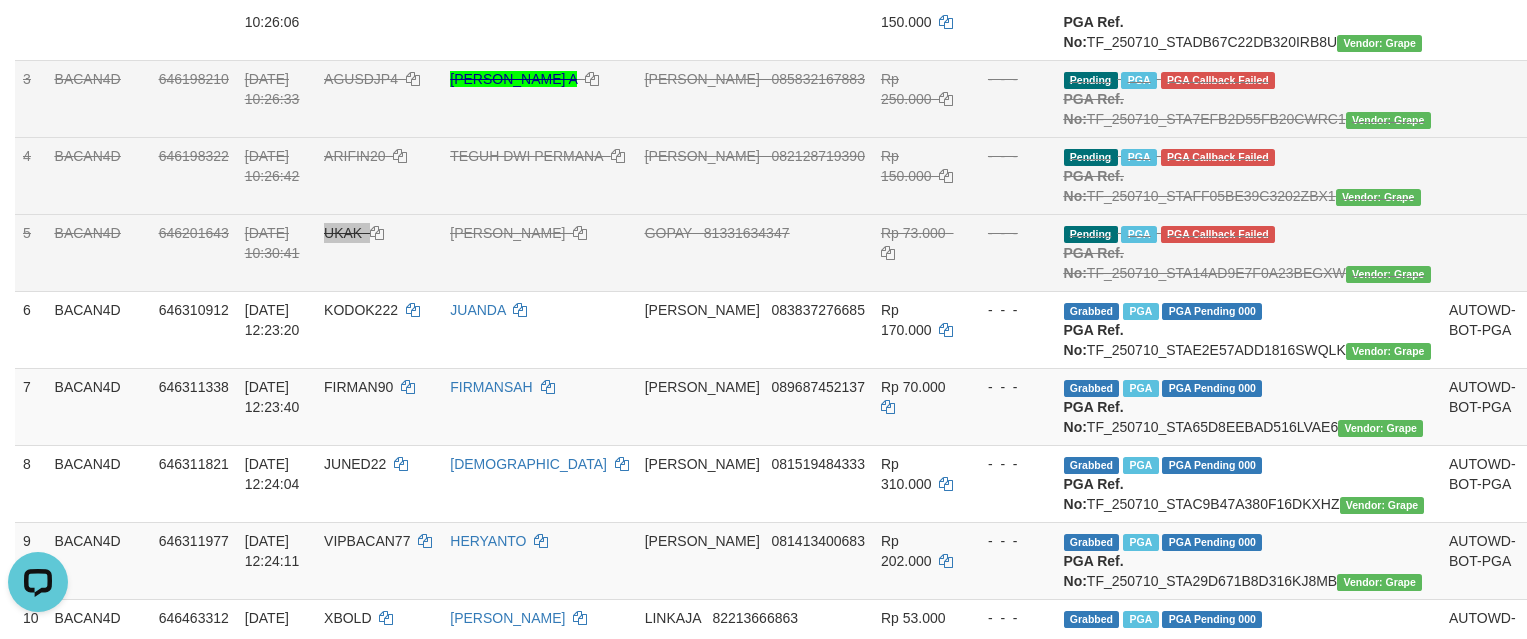 scroll, scrollTop: 300, scrollLeft: 0, axis: vertical 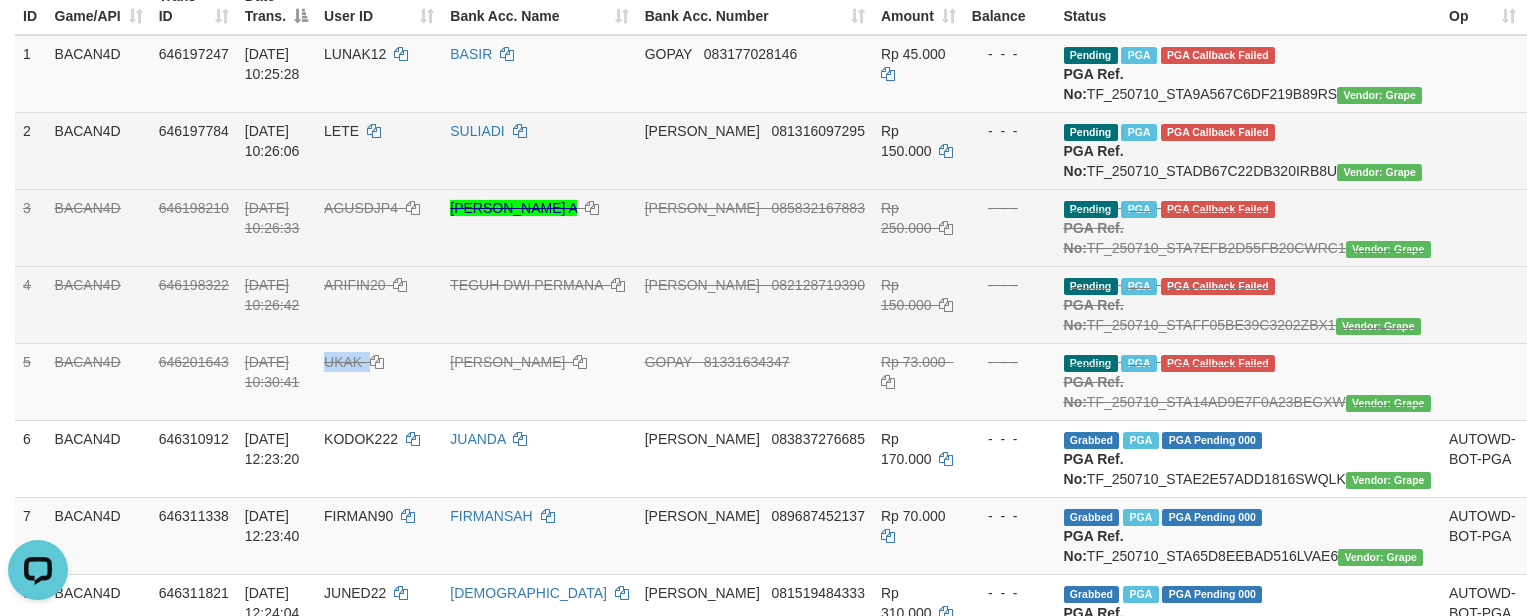 click on "Reject" at bounding box center (1608, 131) 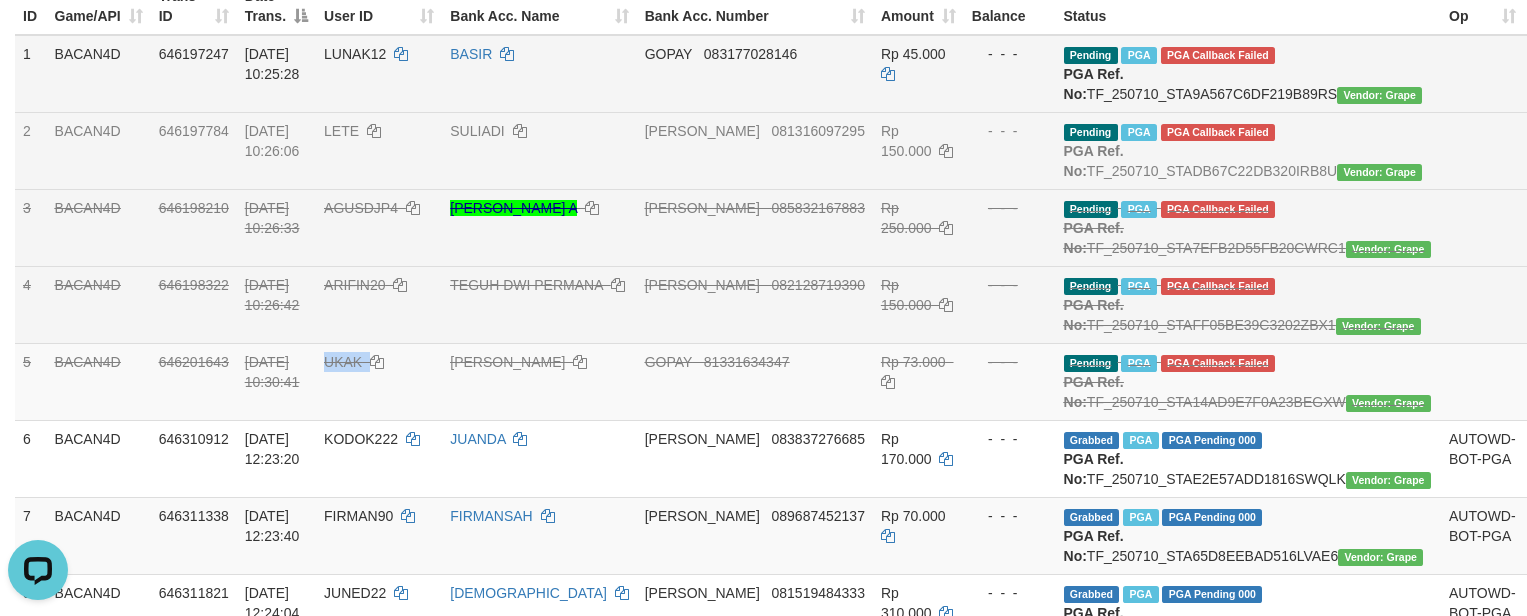 click on "Reject" at bounding box center (1608, 54) 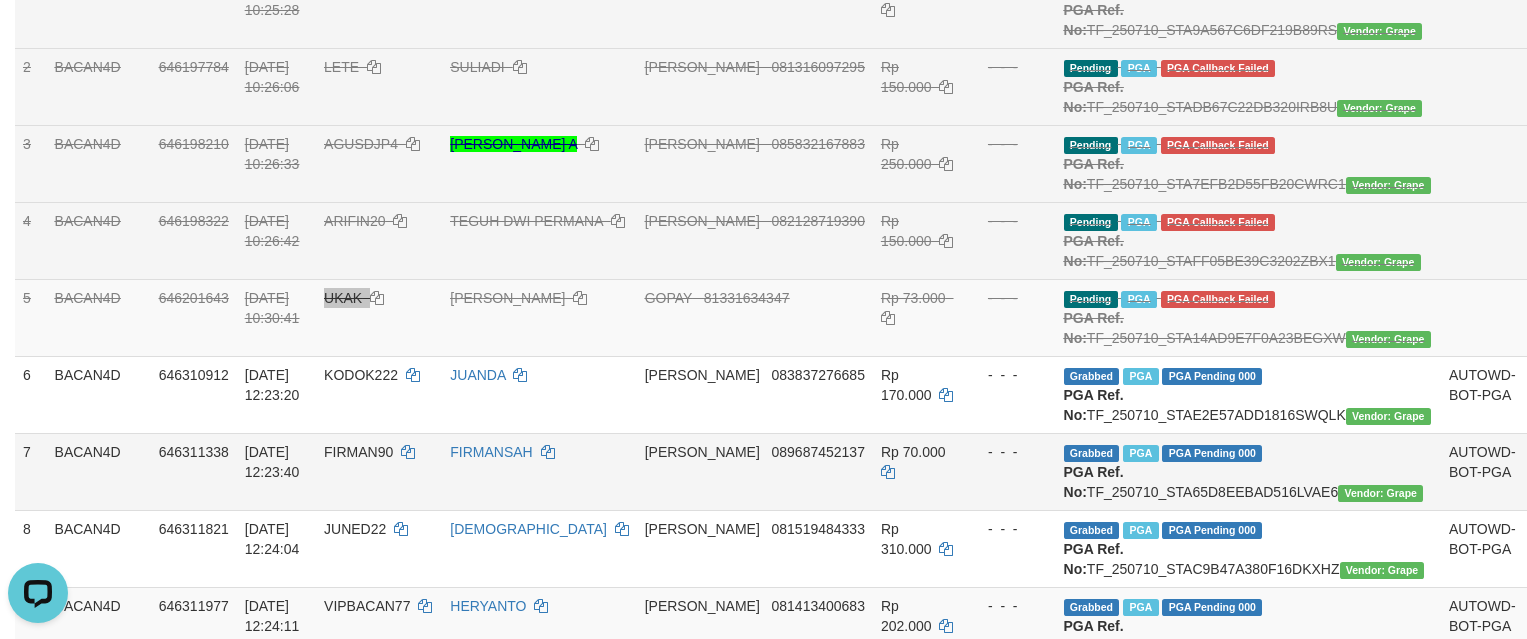 scroll, scrollTop: 300, scrollLeft: 0, axis: vertical 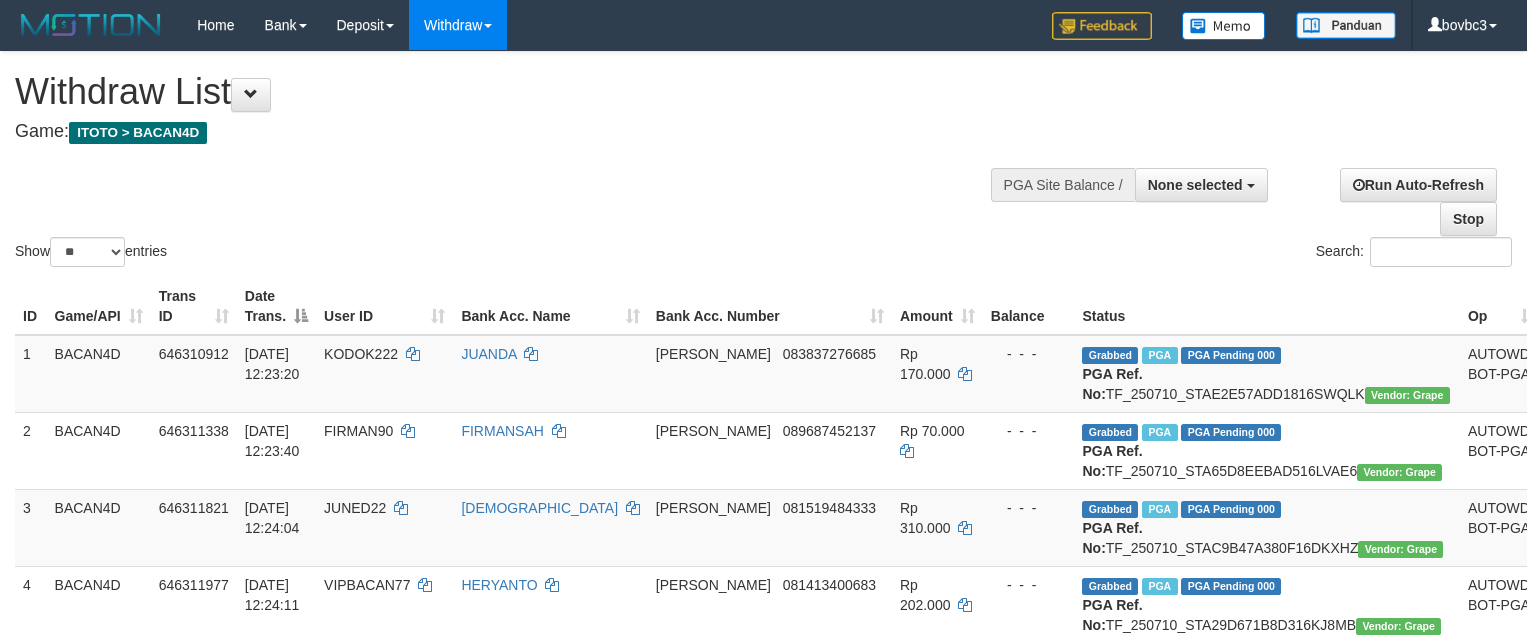 select 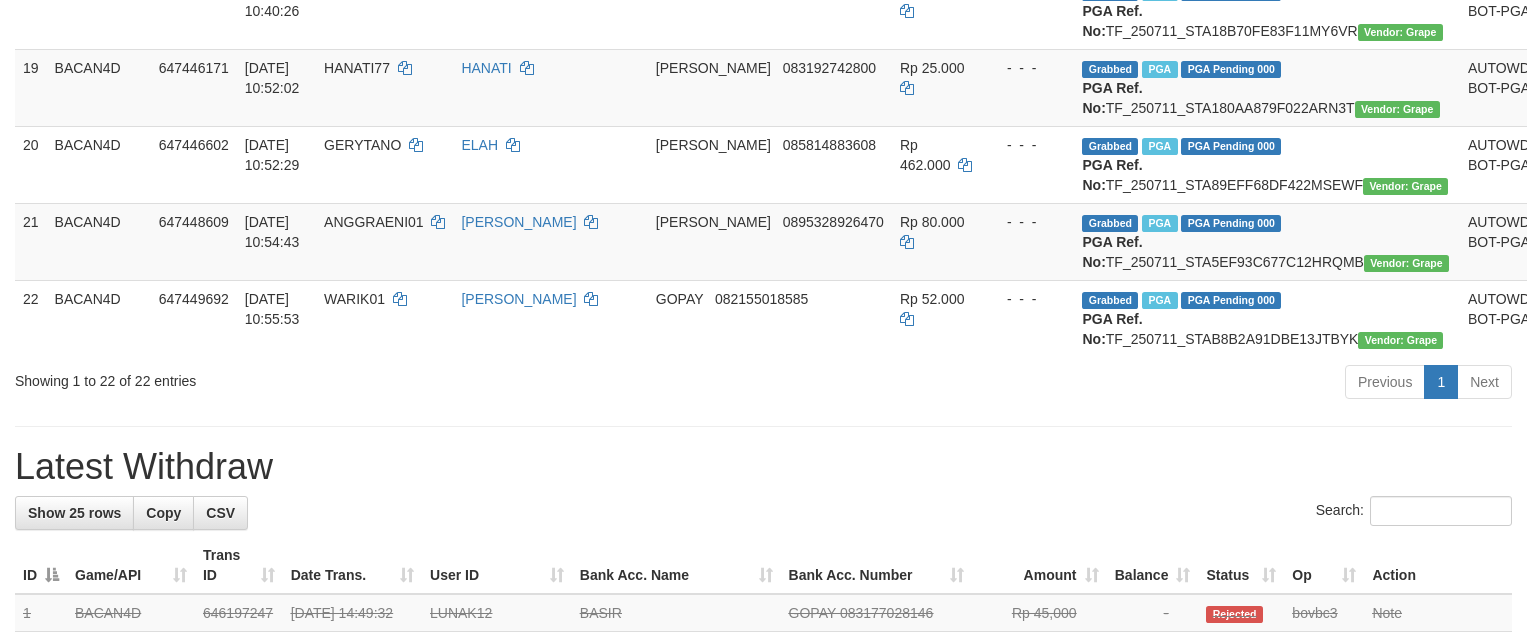 scroll, scrollTop: 2029, scrollLeft: 0, axis: vertical 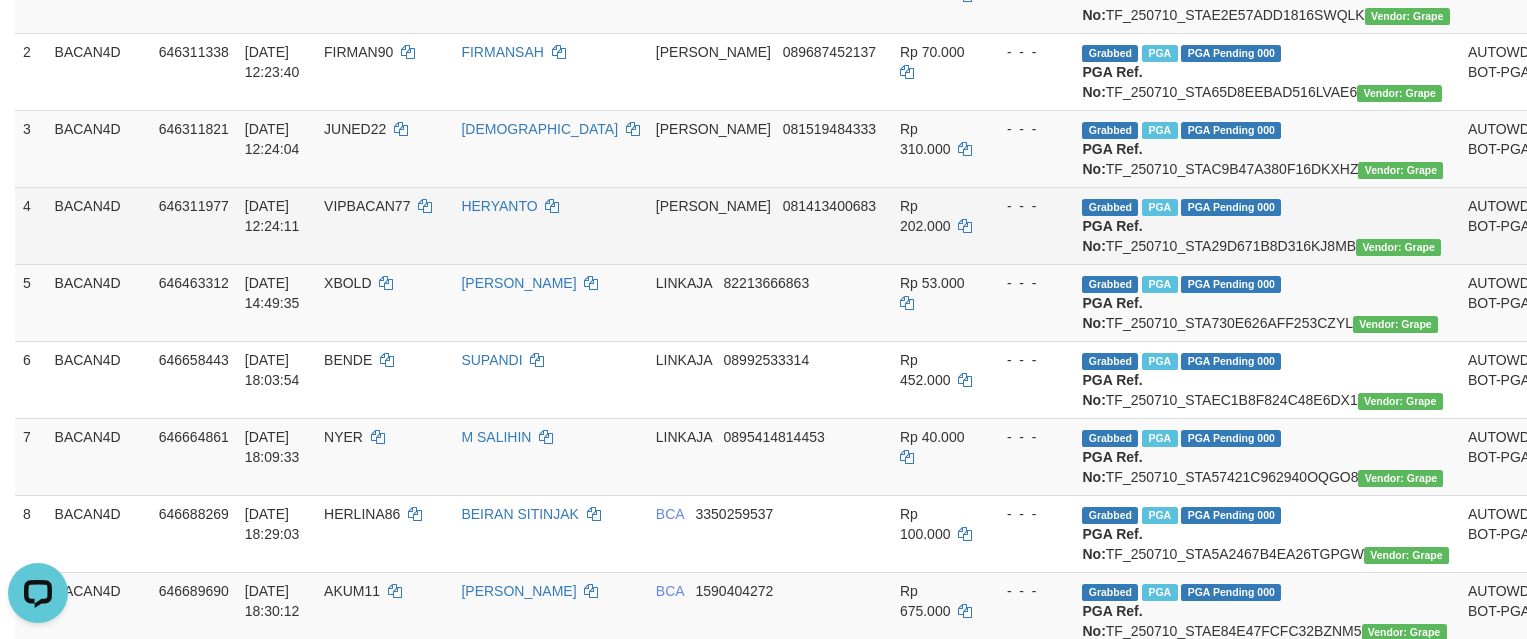 click on "-  -  -" at bounding box center (1029, 225) 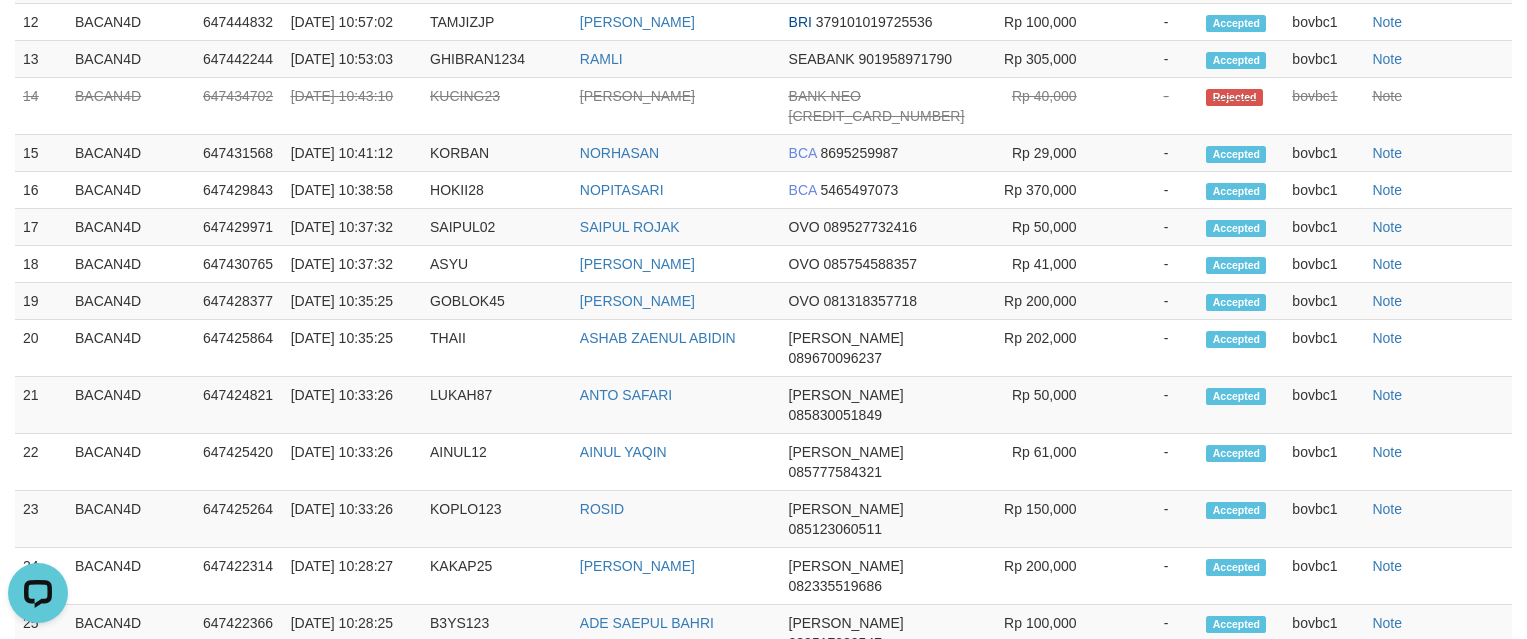 scroll, scrollTop: 2929, scrollLeft: 0, axis: vertical 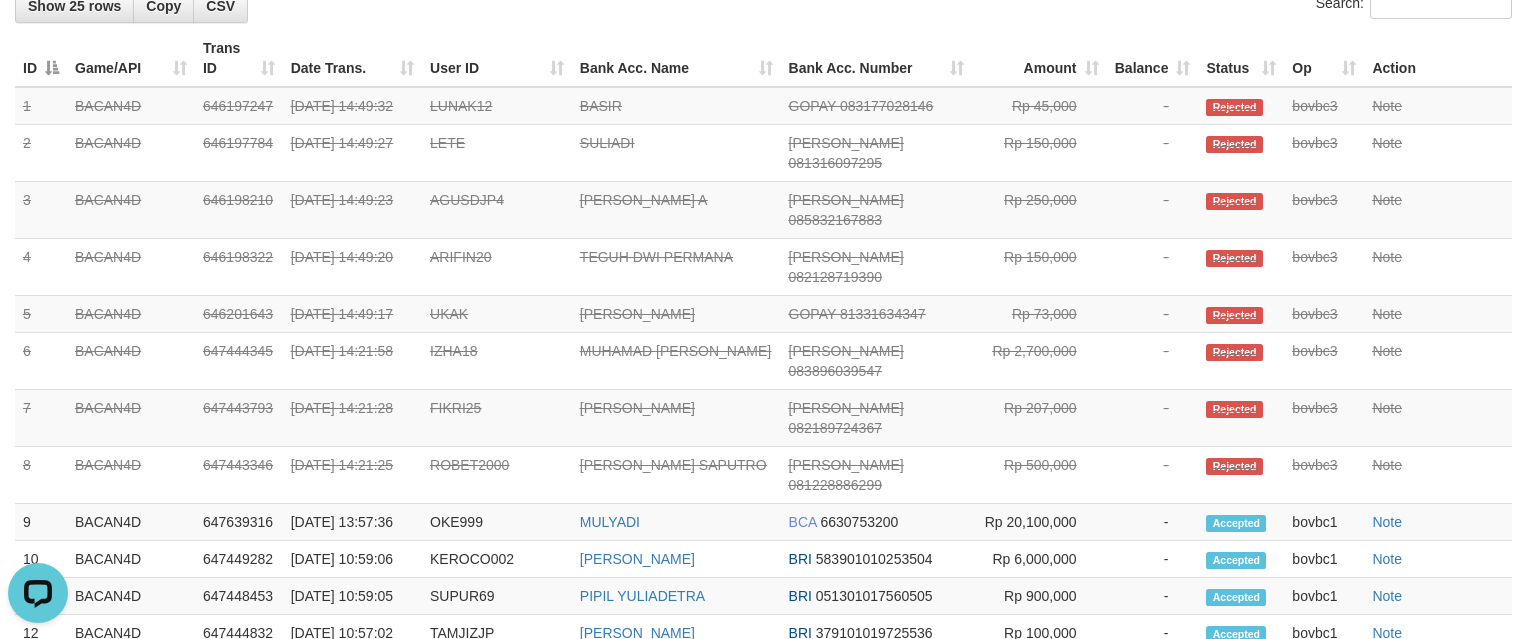 click on "**********" at bounding box center (763, -361) 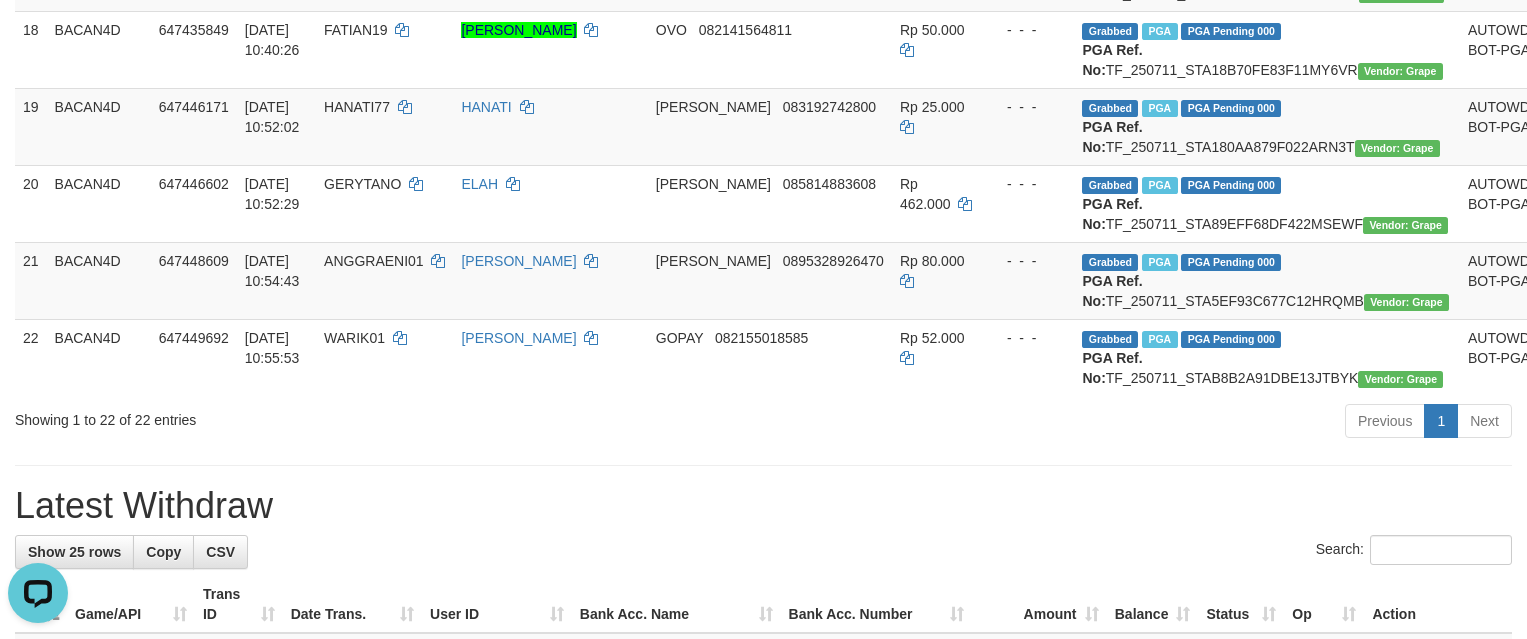 scroll, scrollTop: 1579, scrollLeft: 0, axis: vertical 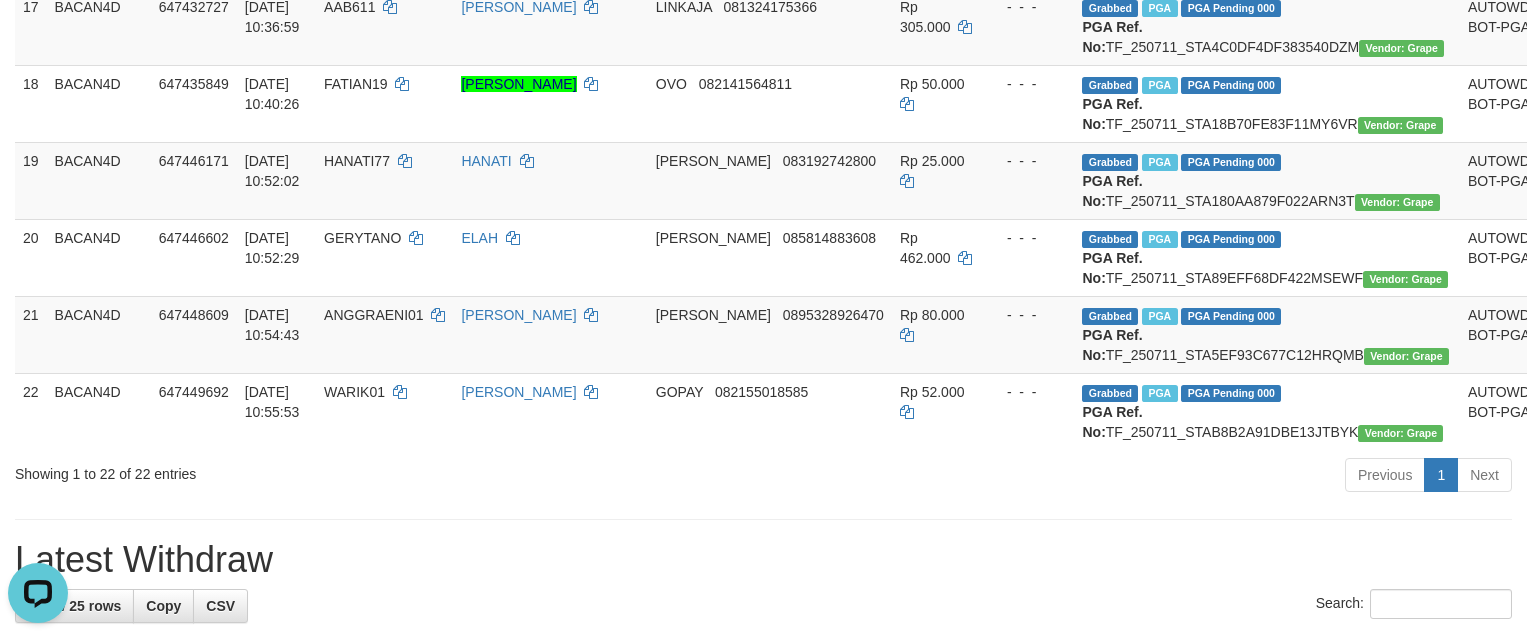 drag, startPoint x: 943, startPoint y: 178, endPoint x: 780, endPoint y: 151, distance: 165.22107 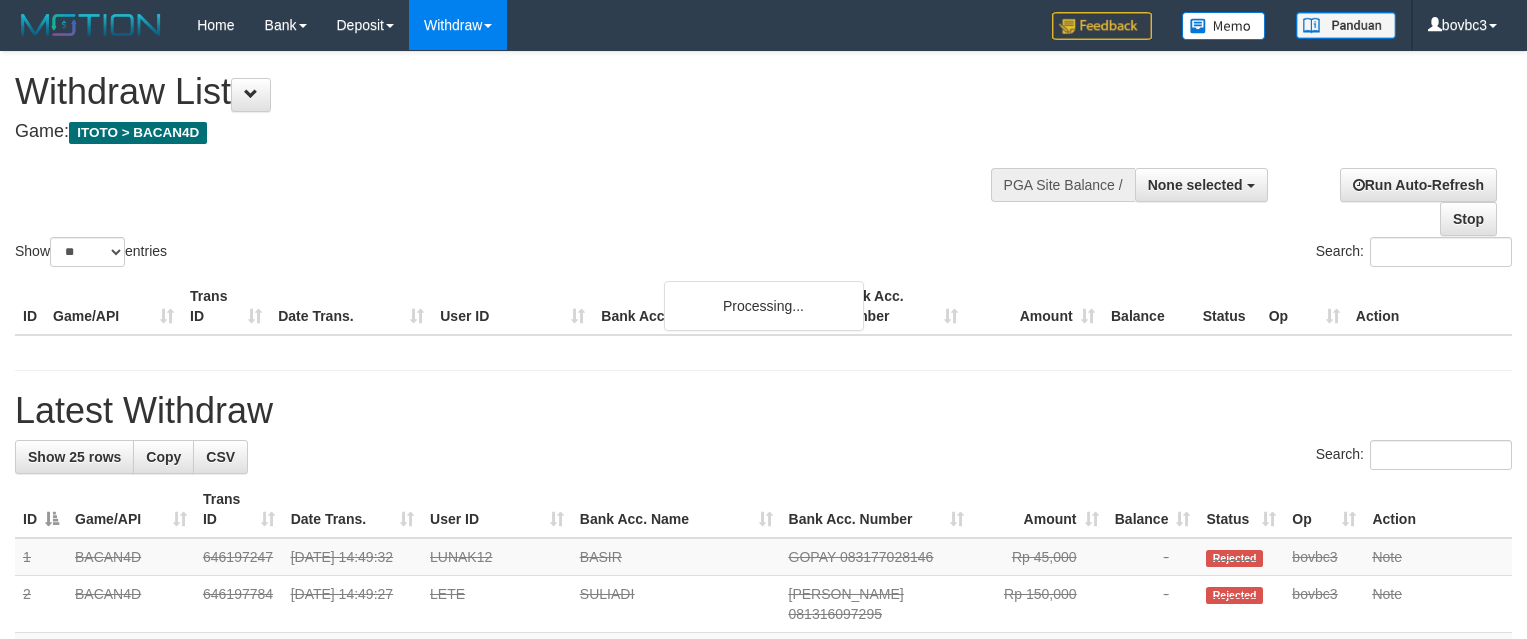 select 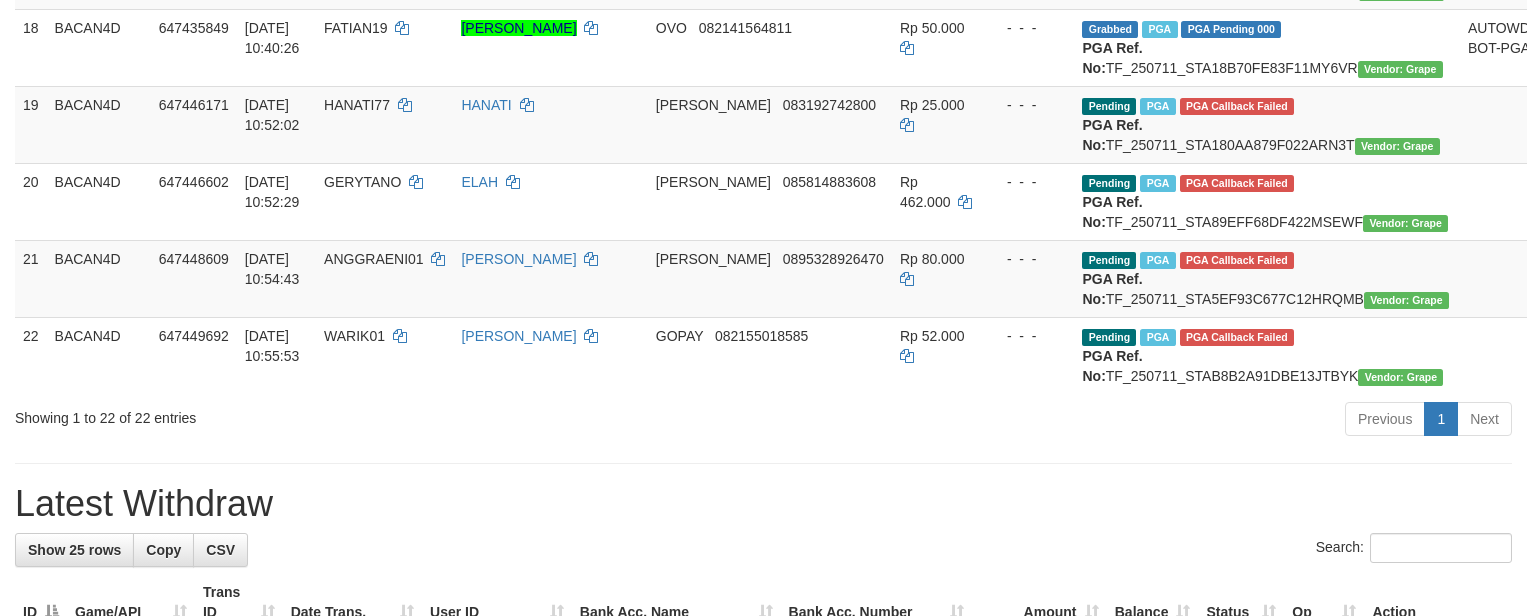 scroll, scrollTop: 1579, scrollLeft: 0, axis: vertical 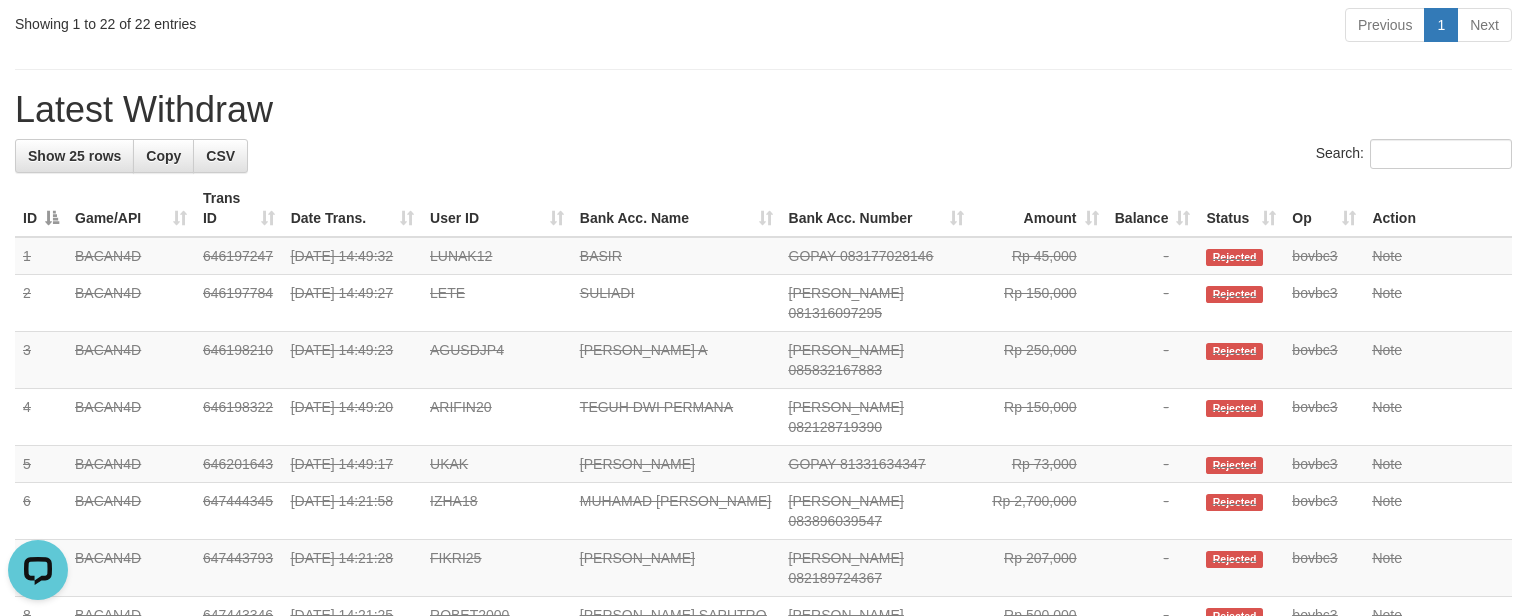 click on "HANATI77" at bounding box center [357, -289] 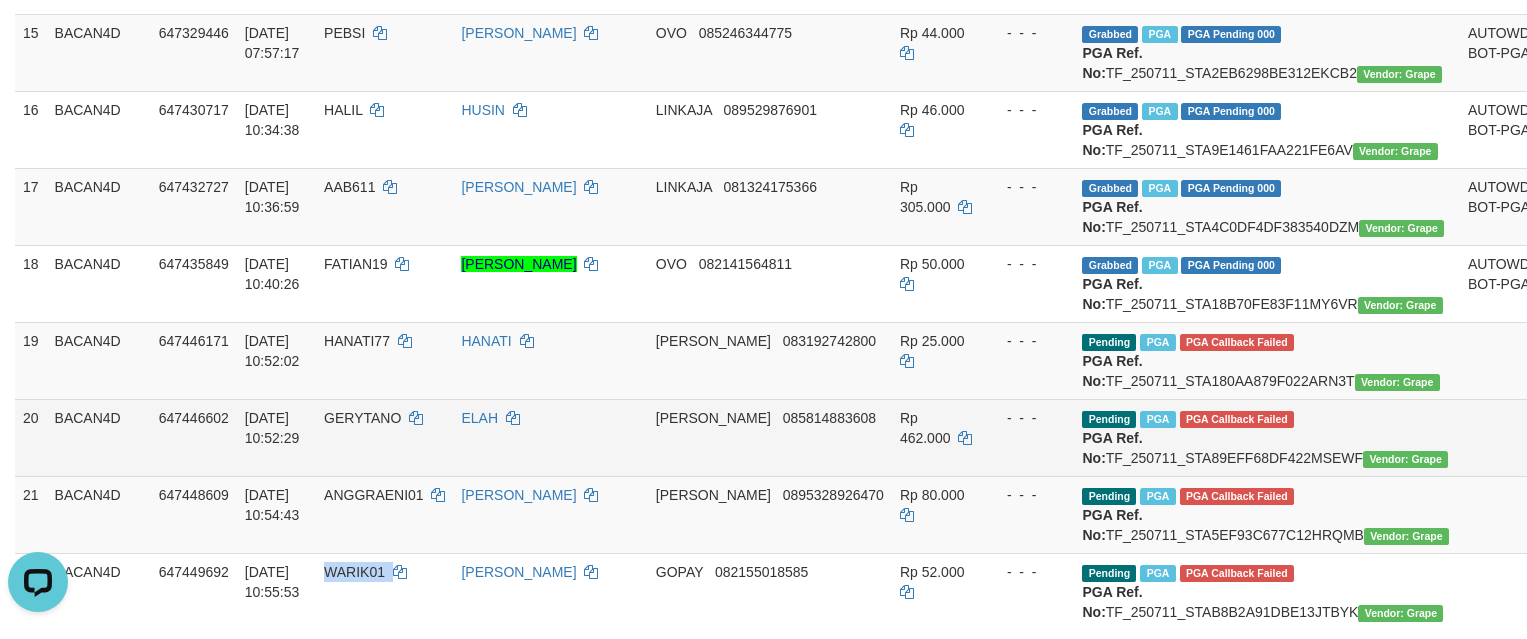 scroll, scrollTop: 1879, scrollLeft: 0, axis: vertical 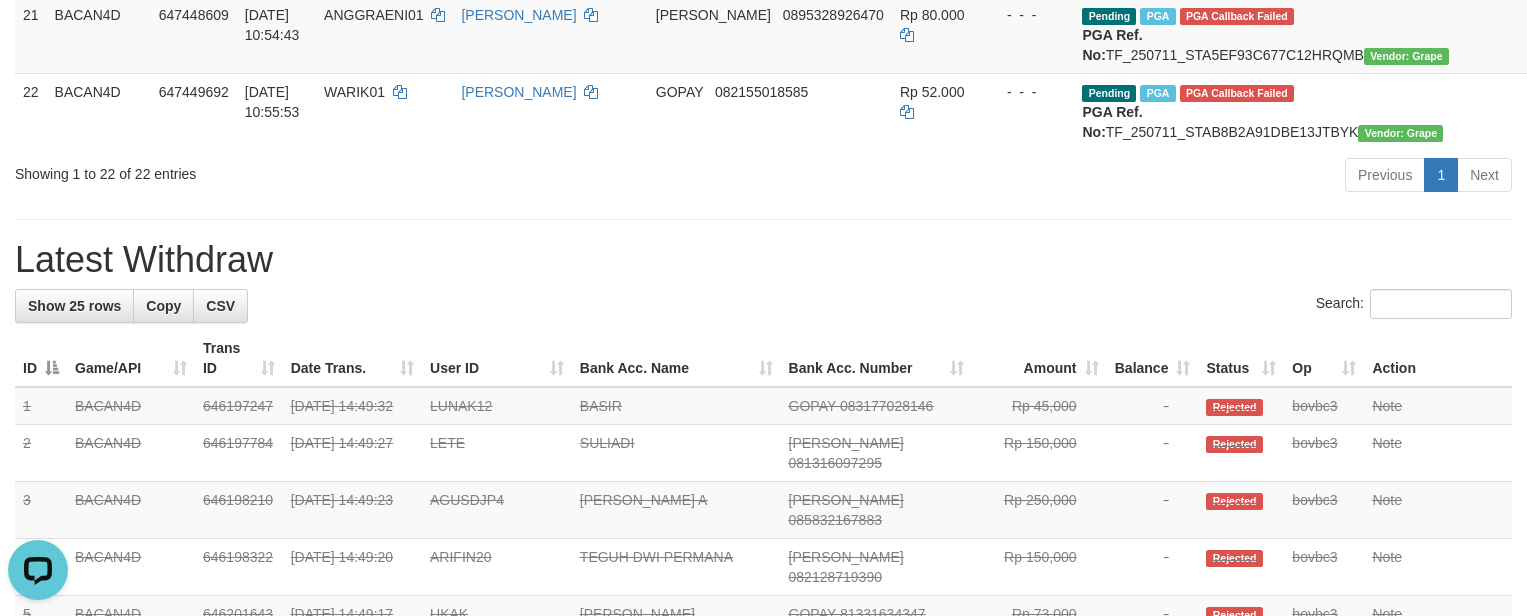 click on "HANATI77" at bounding box center (357, -139) 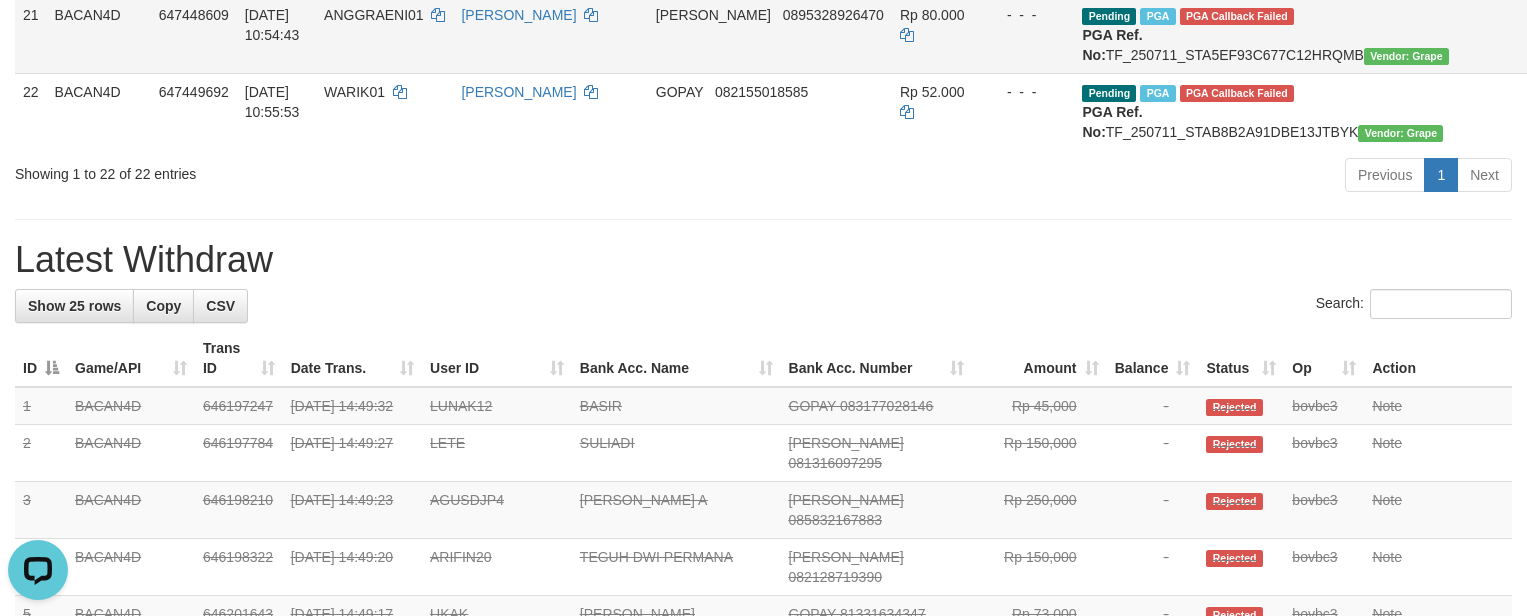 click on "Reject" at bounding box center (1627, 15) 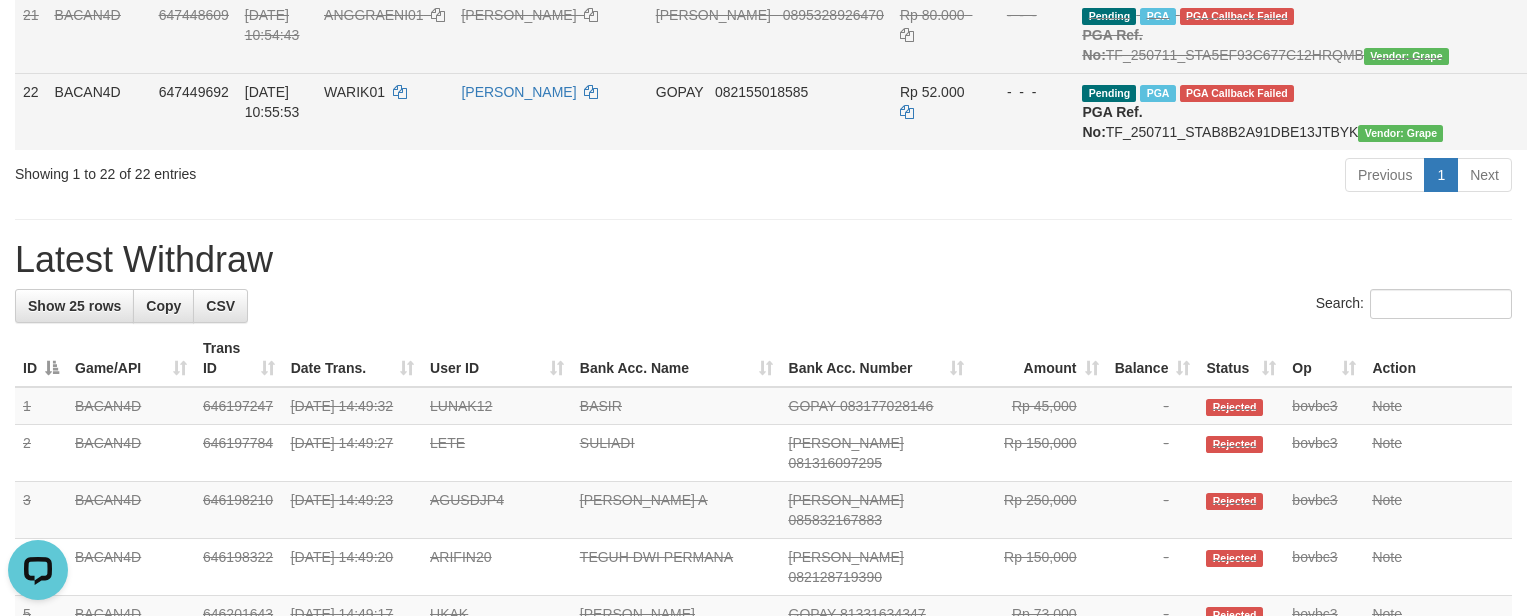 click on "Reject" at bounding box center [1627, 92] 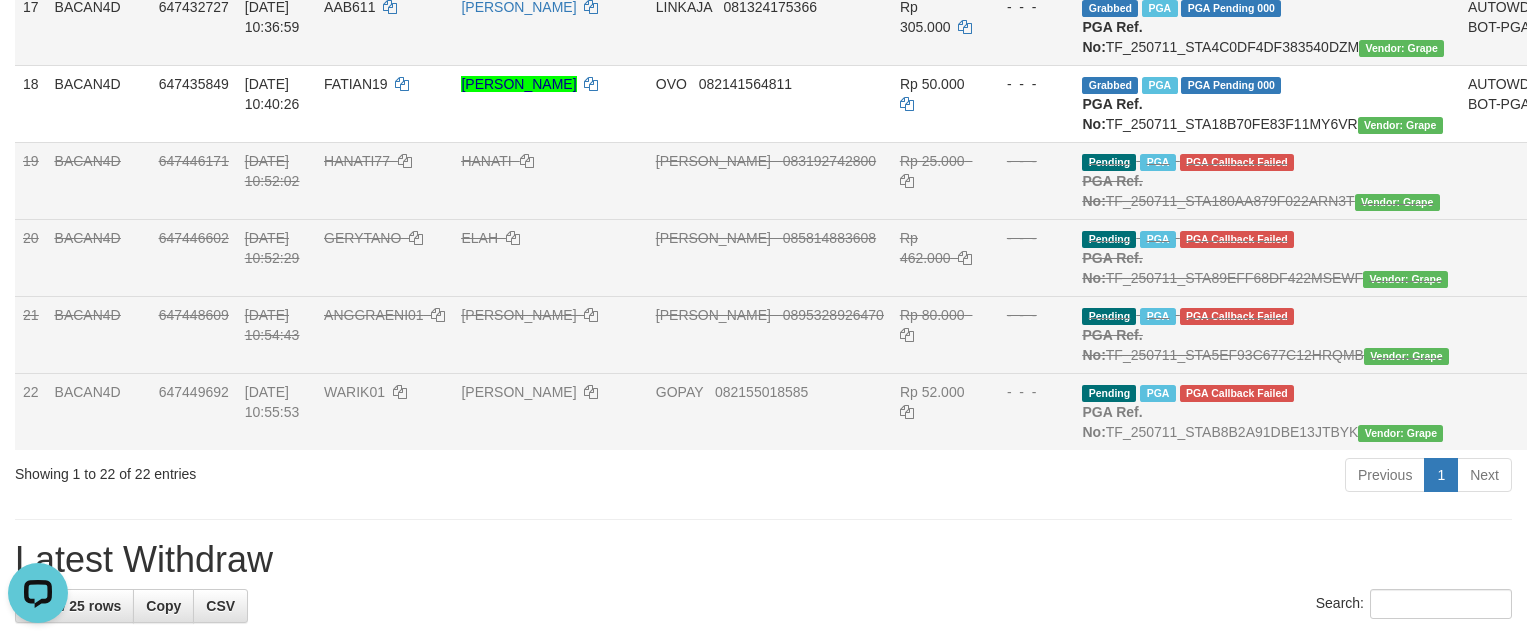 scroll, scrollTop: 2029, scrollLeft: 0, axis: vertical 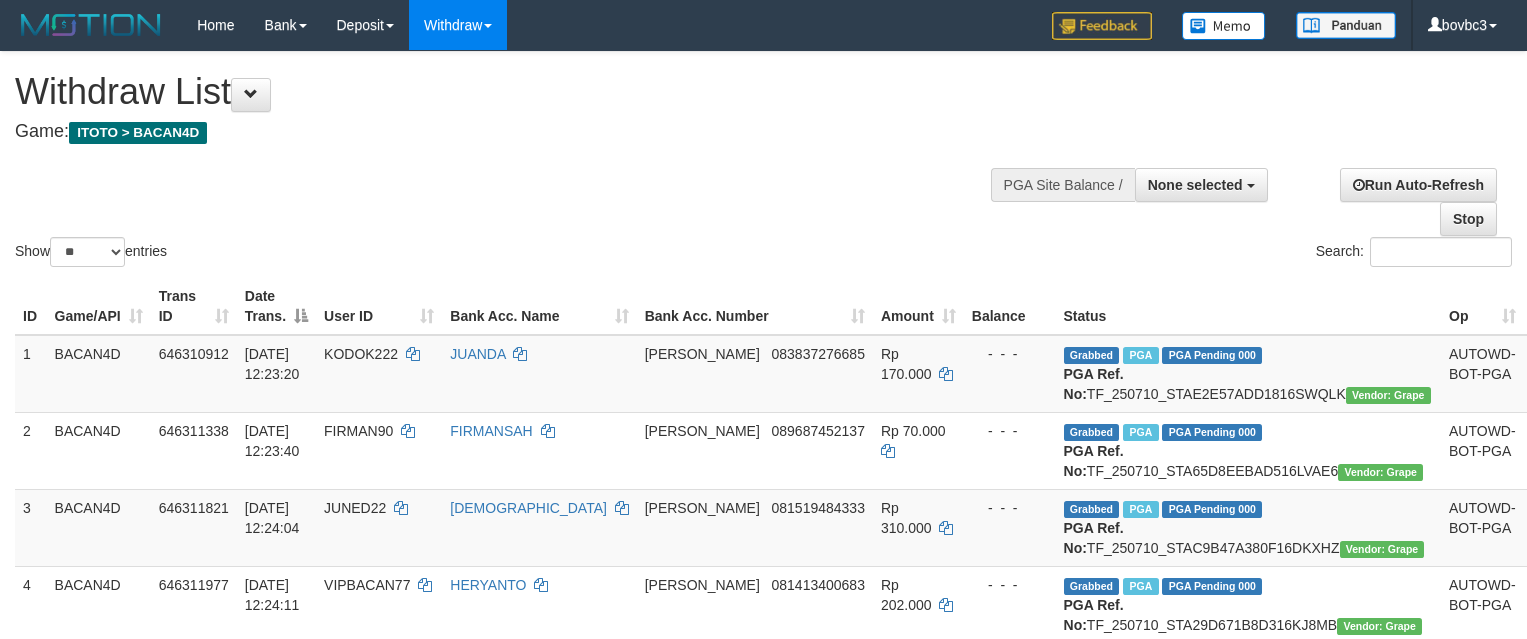 select 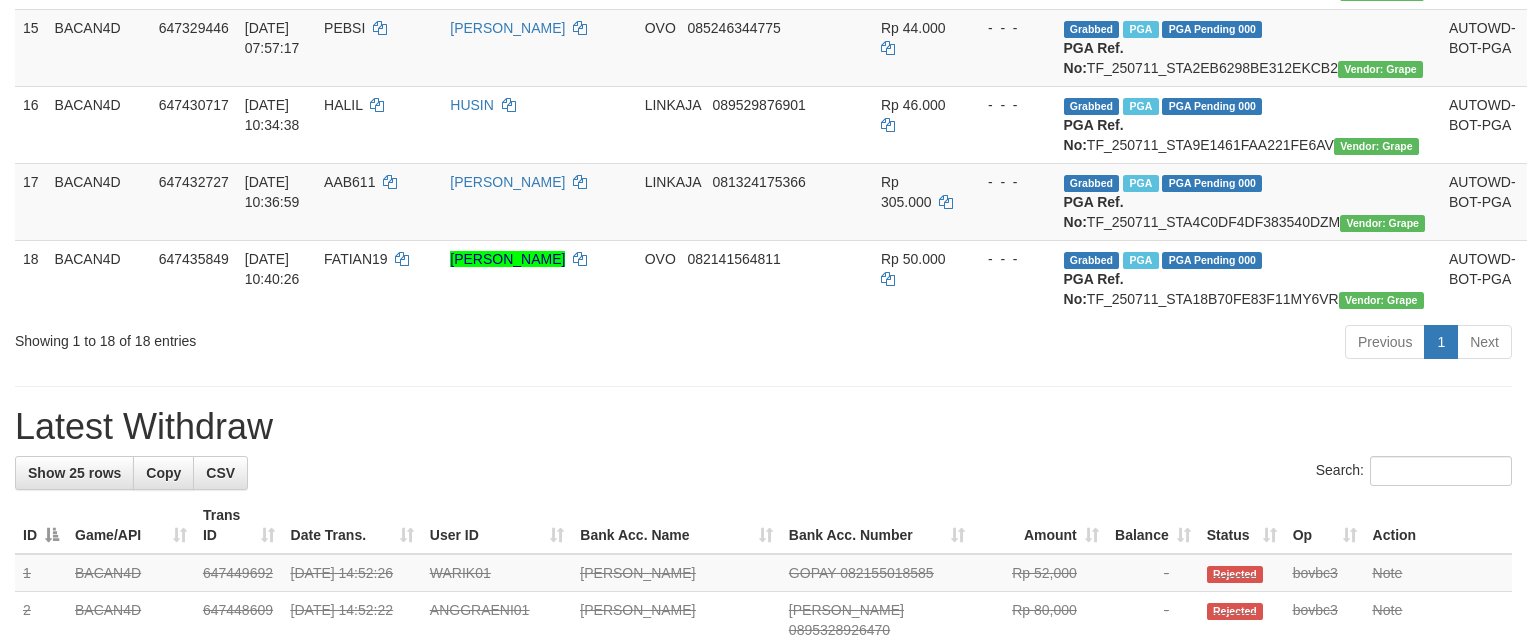 scroll, scrollTop: 1035, scrollLeft: 0, axis: vertical 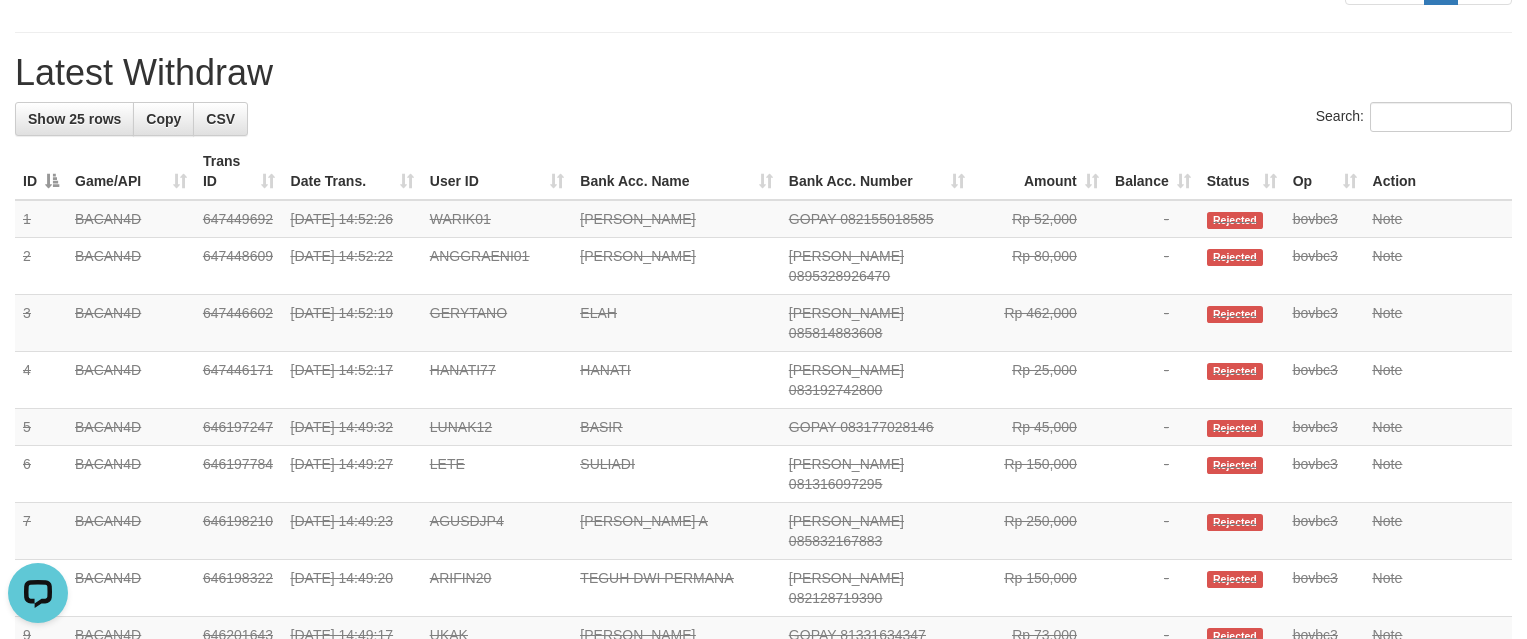 drag, startPoint x: 990, startPoint y: 412, endPoint x: 855, endPoint y: 396, distance: 135.94484 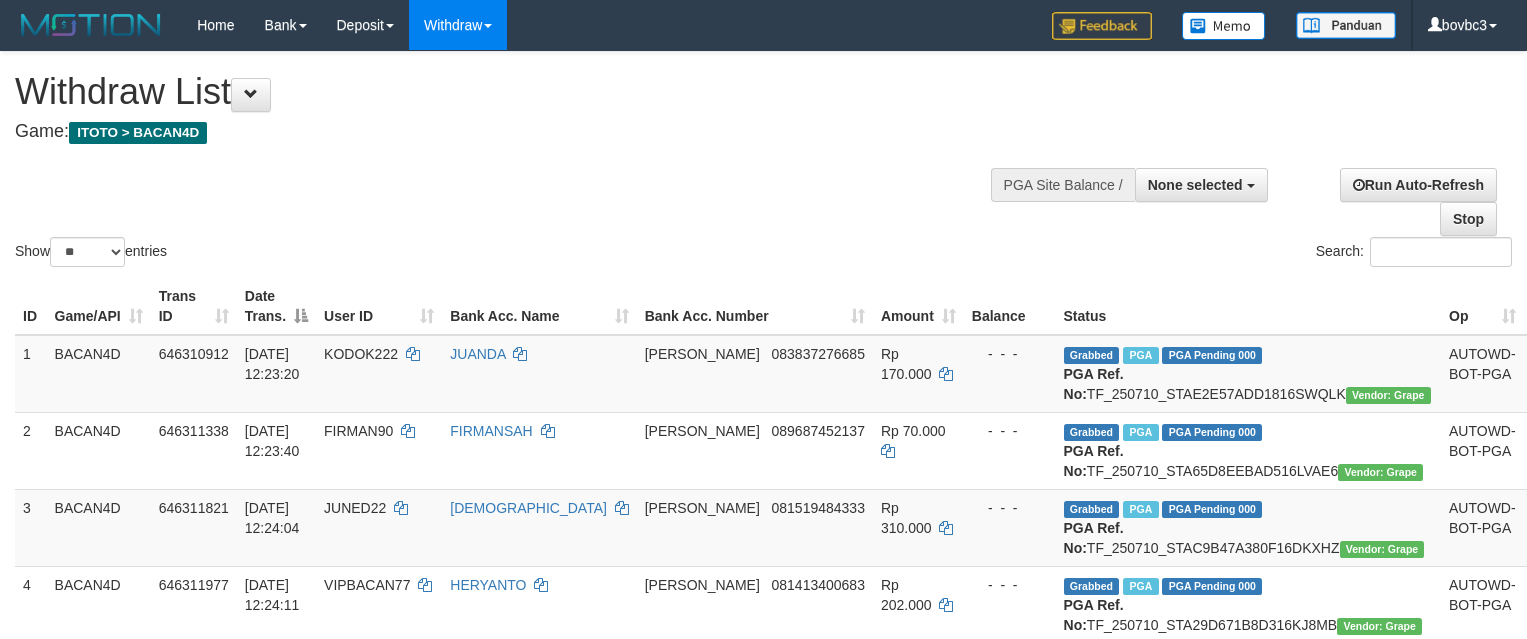 select 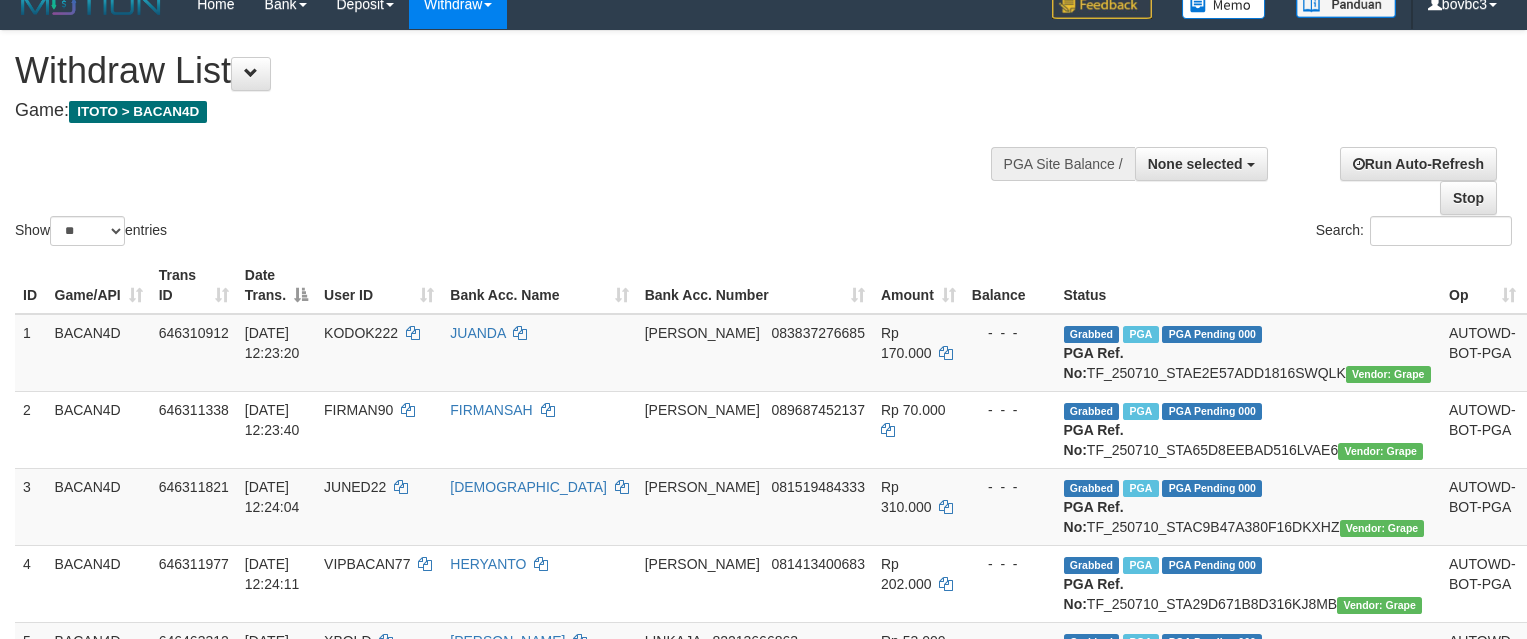 scroll, scrollTop: 13, scrollLeft: 0, axis: vertical 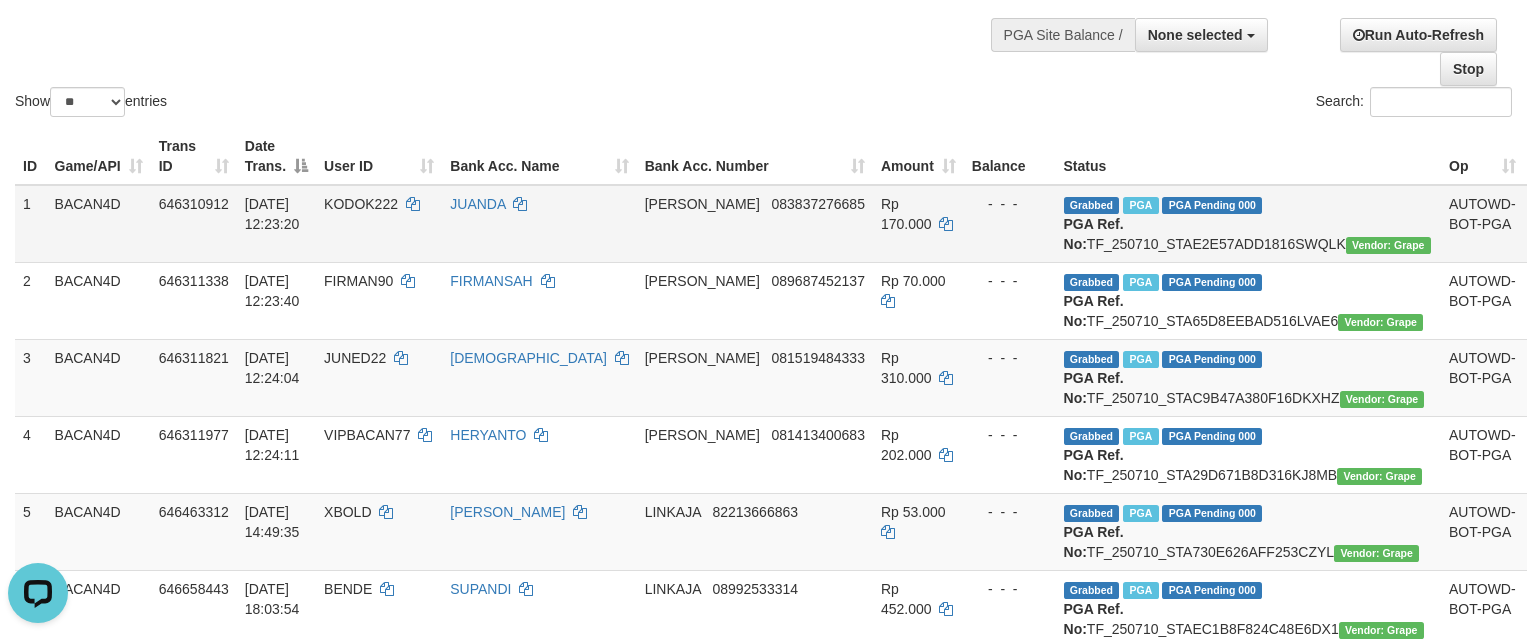 click on "KODOK222" at bounding box center (379, 224) 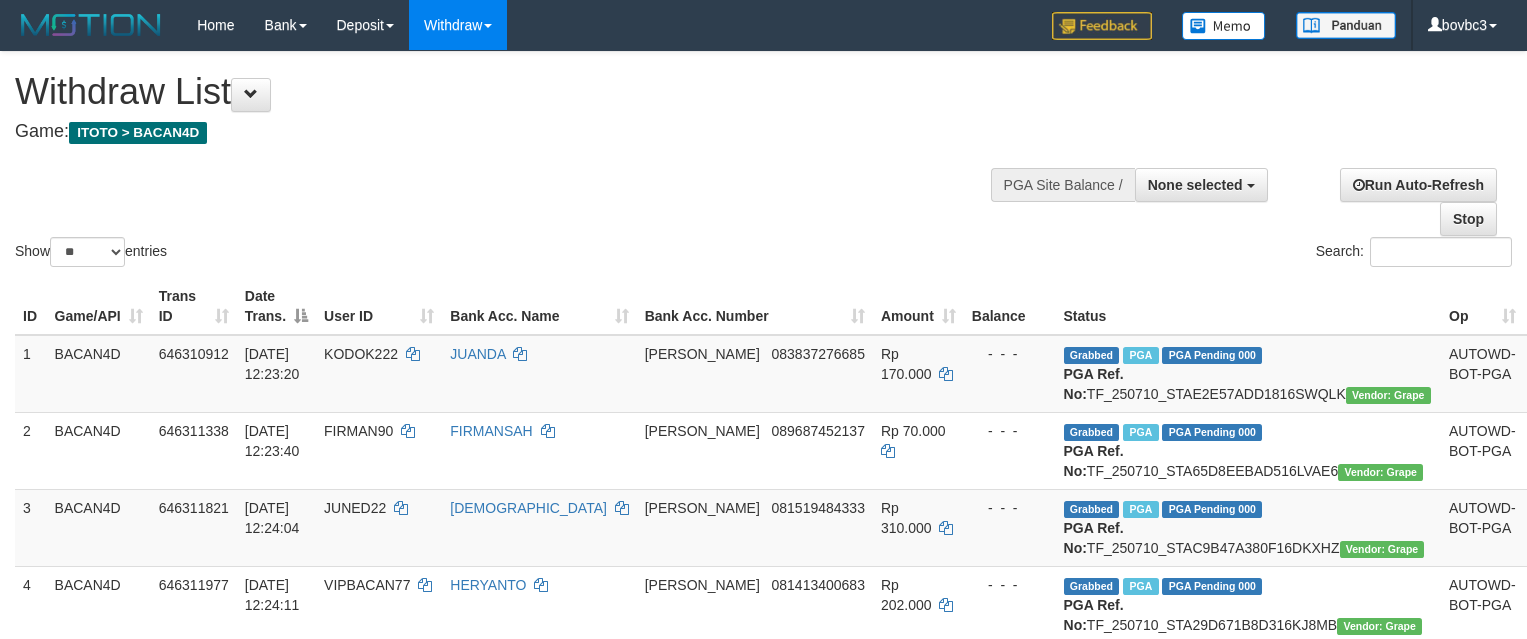 select 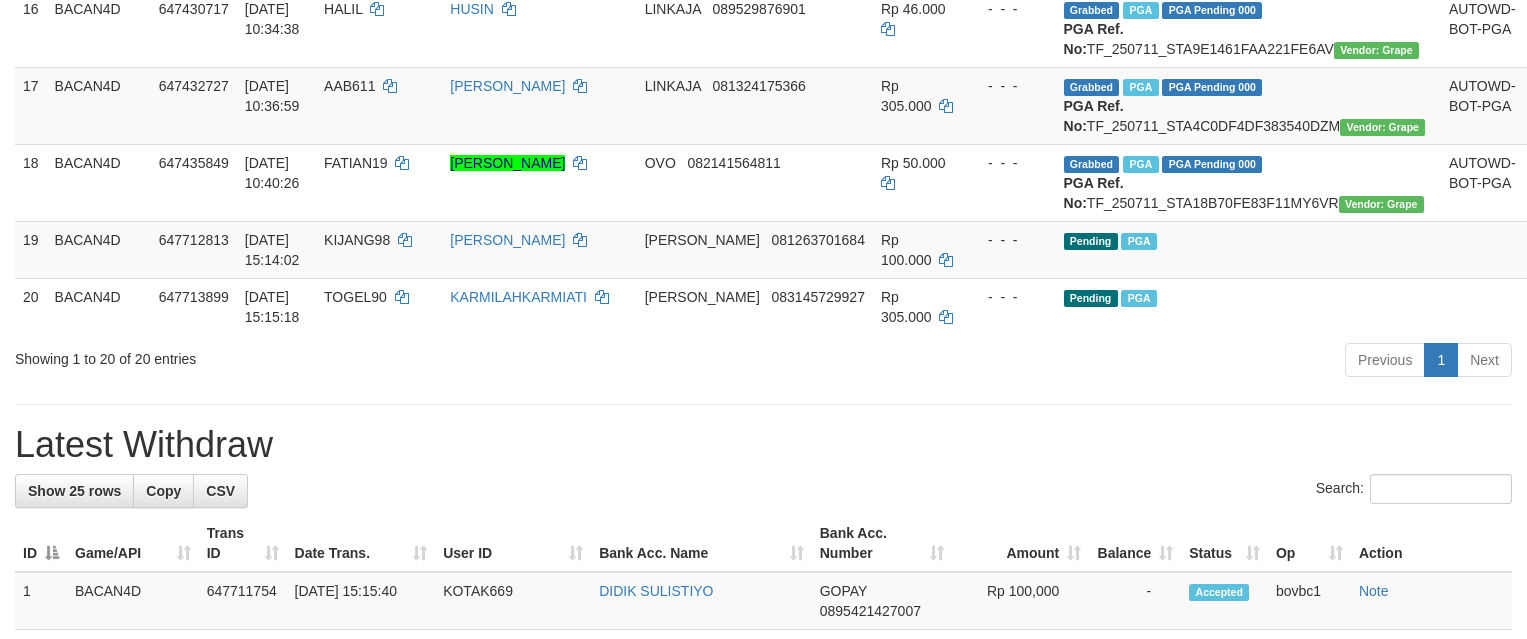scroll, scrollTop: 1788, scrollLeft: 0, axis: vertical 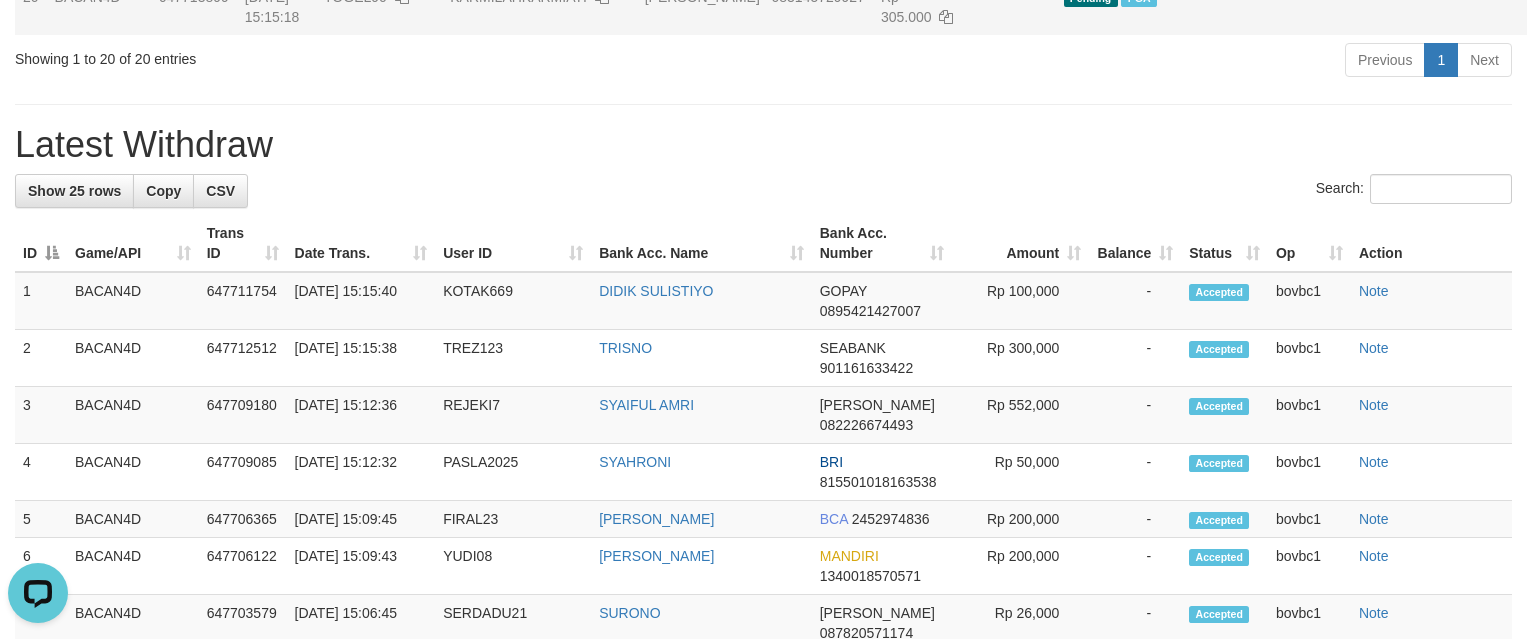 drag, startPoint x: 850, startPoint y: 540, endPoint x: 906, endPoint y: 388, distance: 161.98766 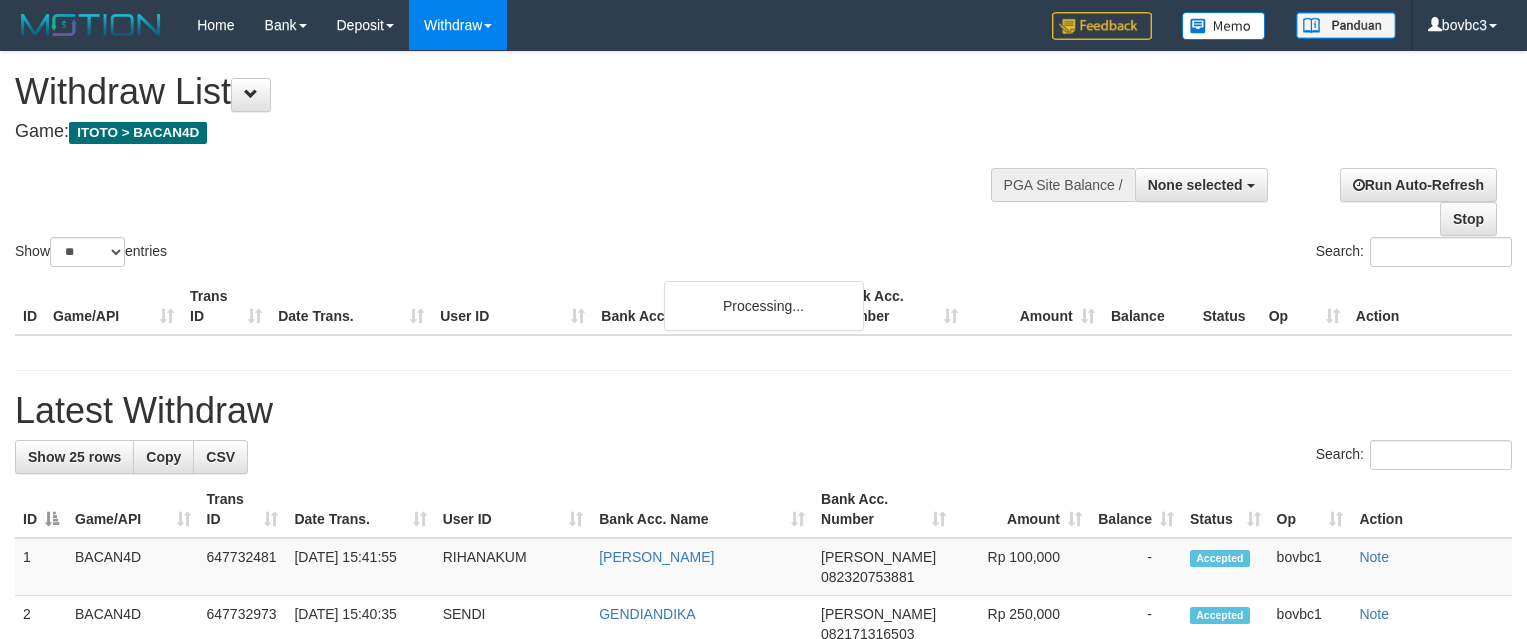 select 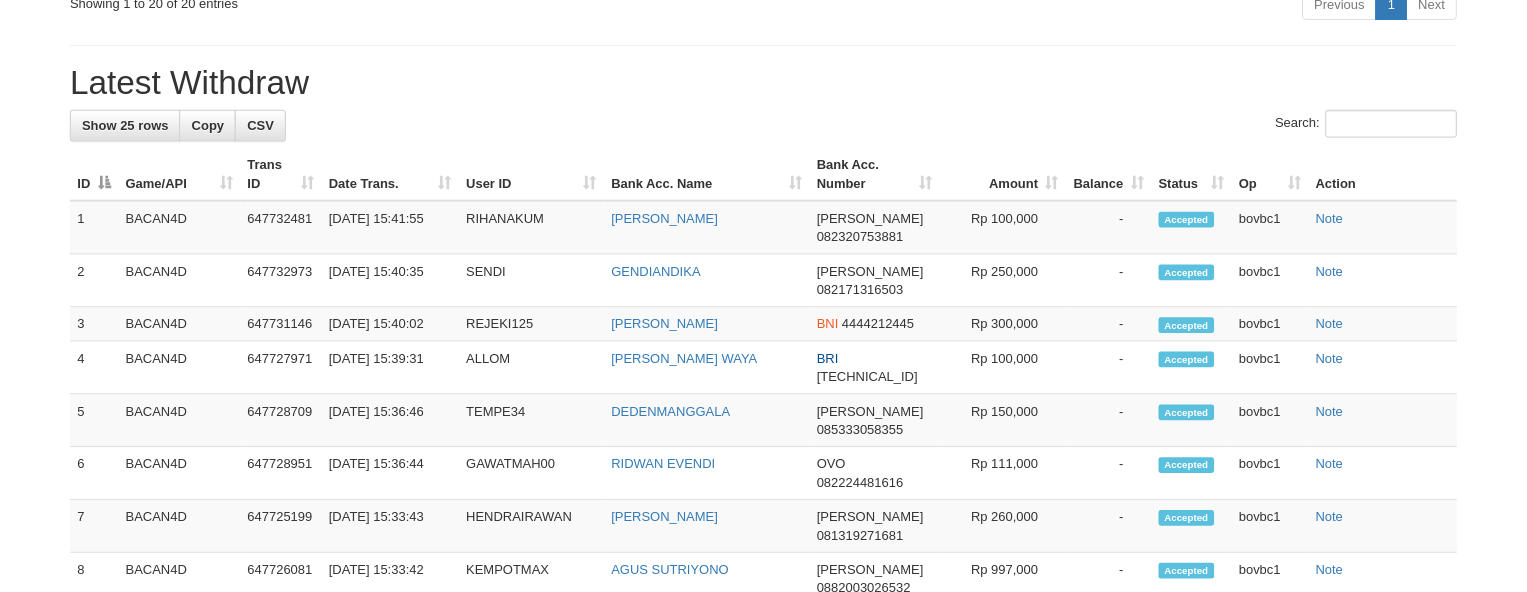 scroll, scrollTop: 1800, scrollLeft: 0, axis: vertical 